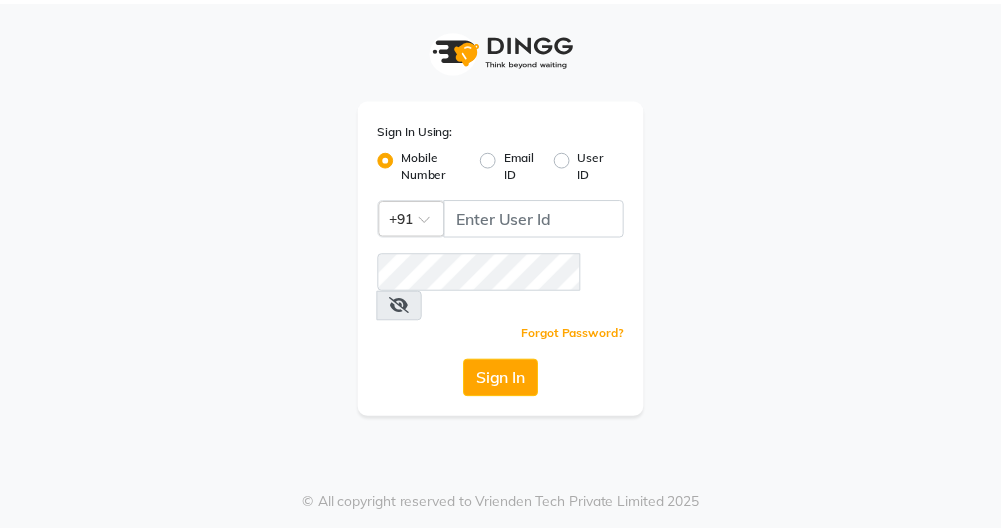 scroll, scrollTop: 0, scrollLeft: 0, axis: both 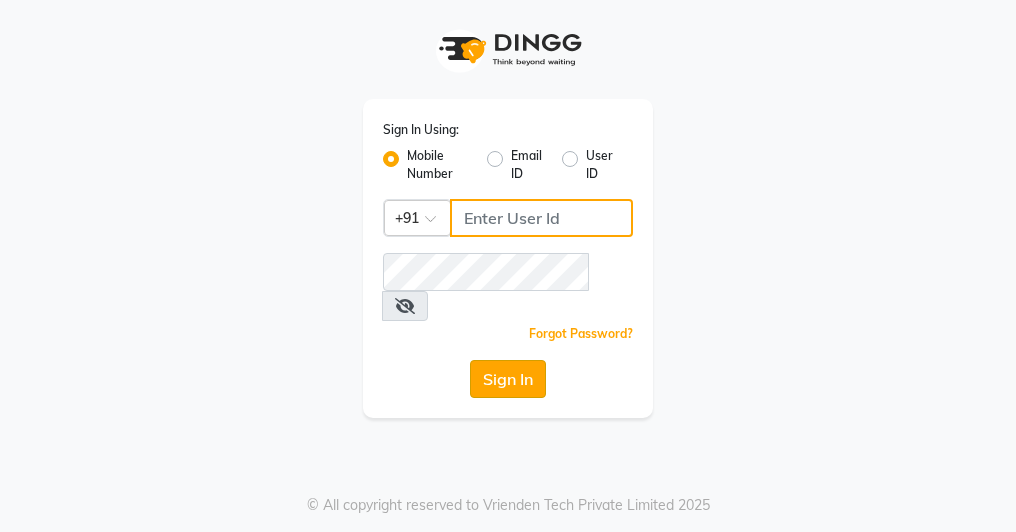 type on "7977244035" 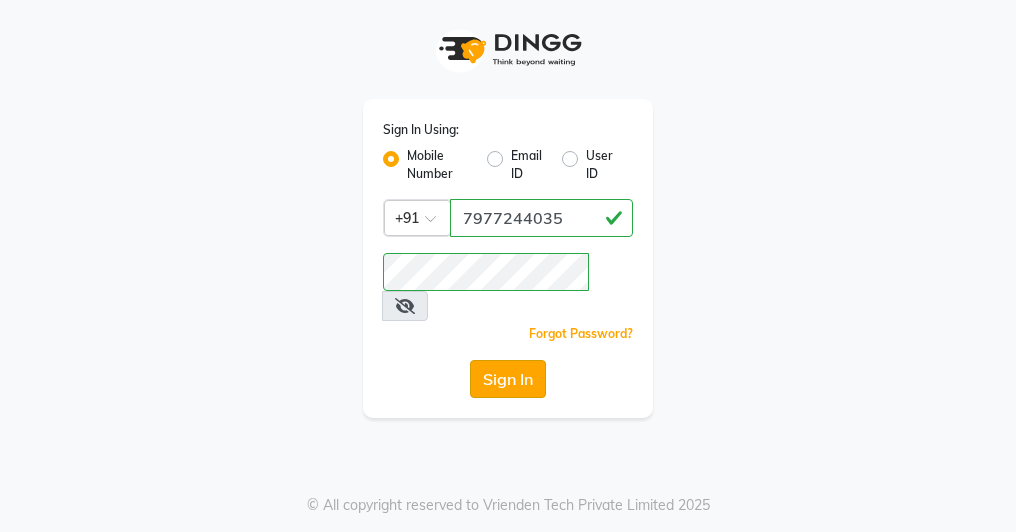 click on "Sign In" 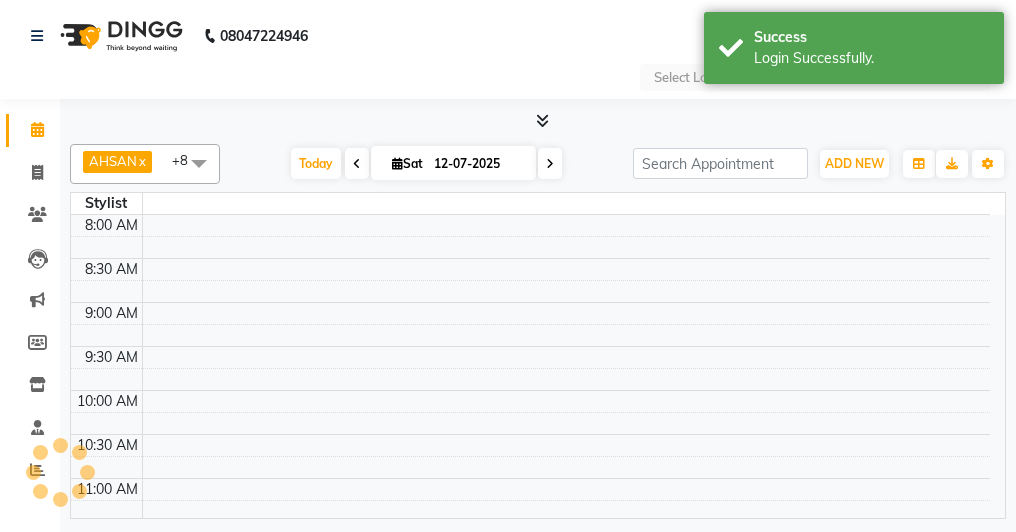 select on "en" 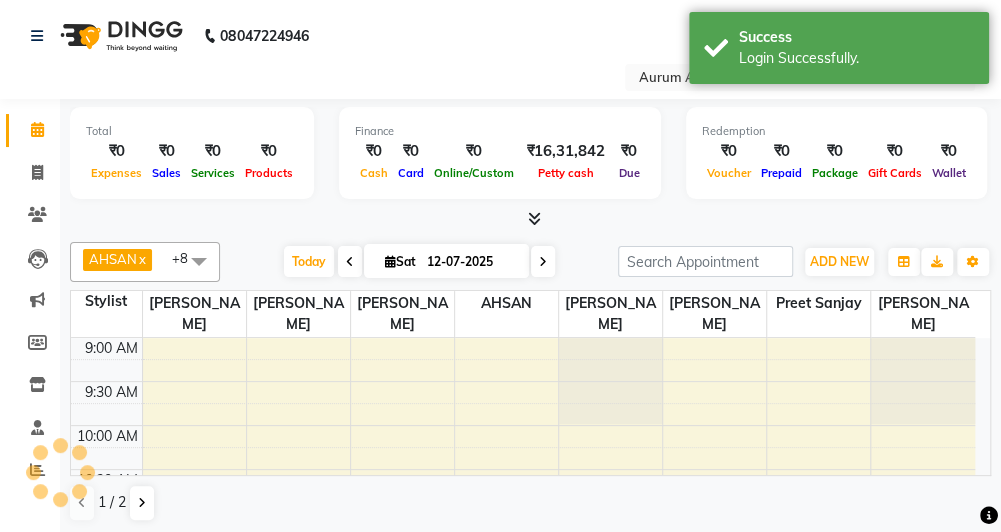 scroll, scrollTop: 521, scrollLeft: 0, axis: vertical 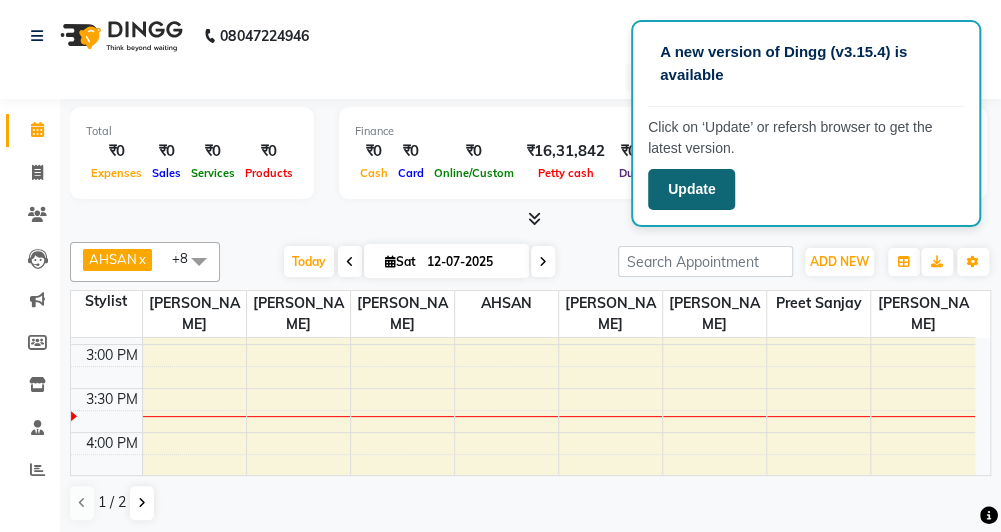 click on "Update" 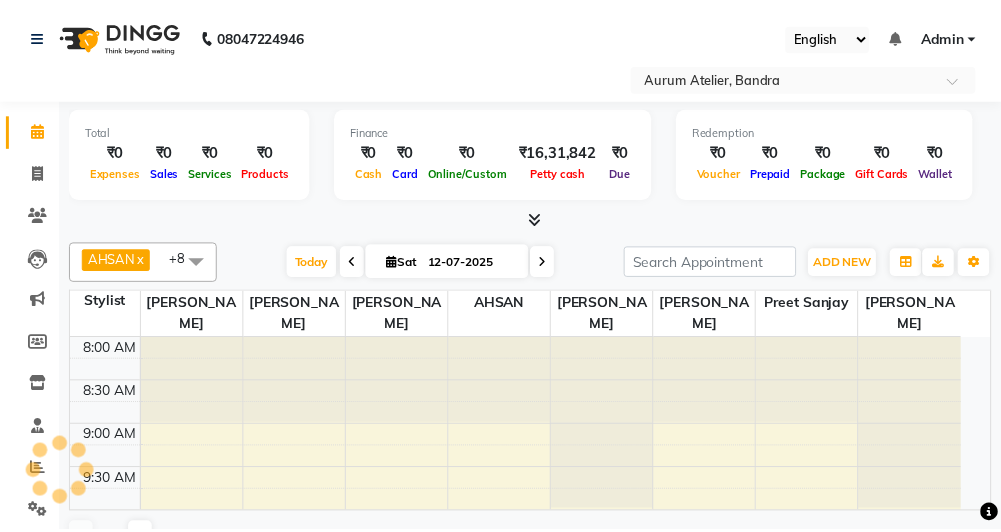 scroll, scrollTop: 0, scrollLeft: 0, axis: both 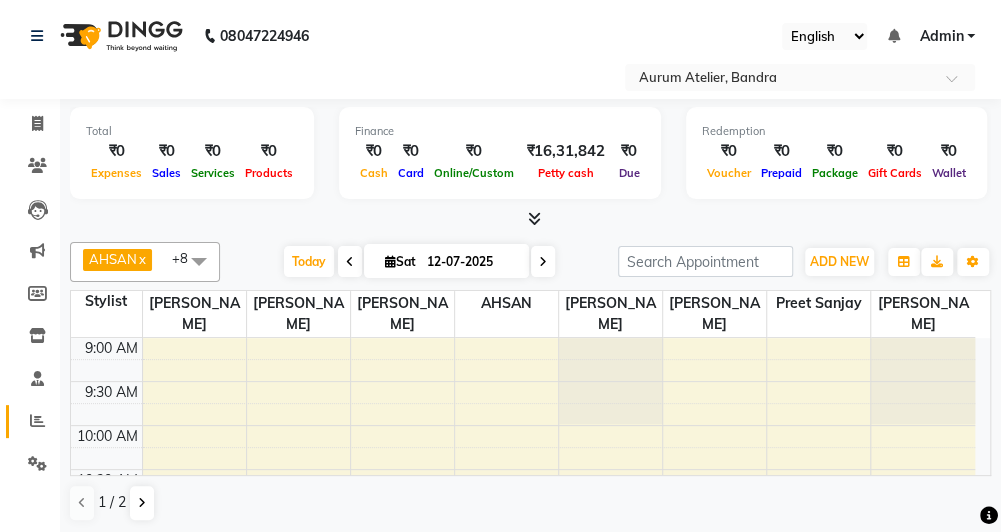 click 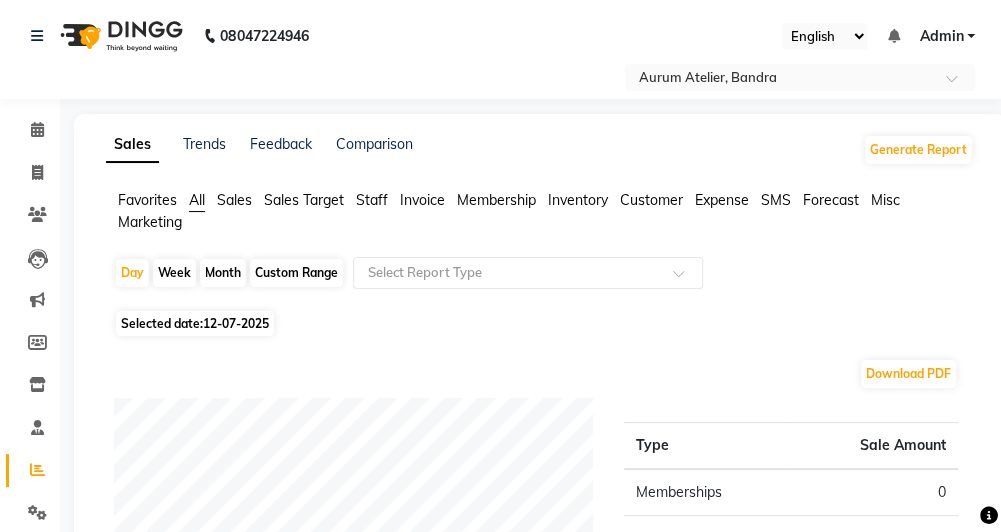 scroll, scrollTop: 0, scrollLeft: 0, axis: both 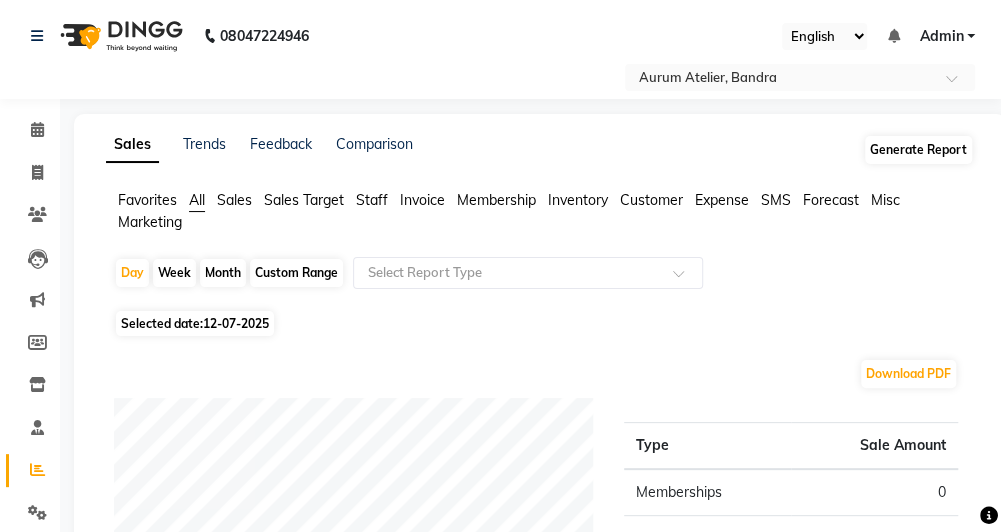 click on "Generate Report" 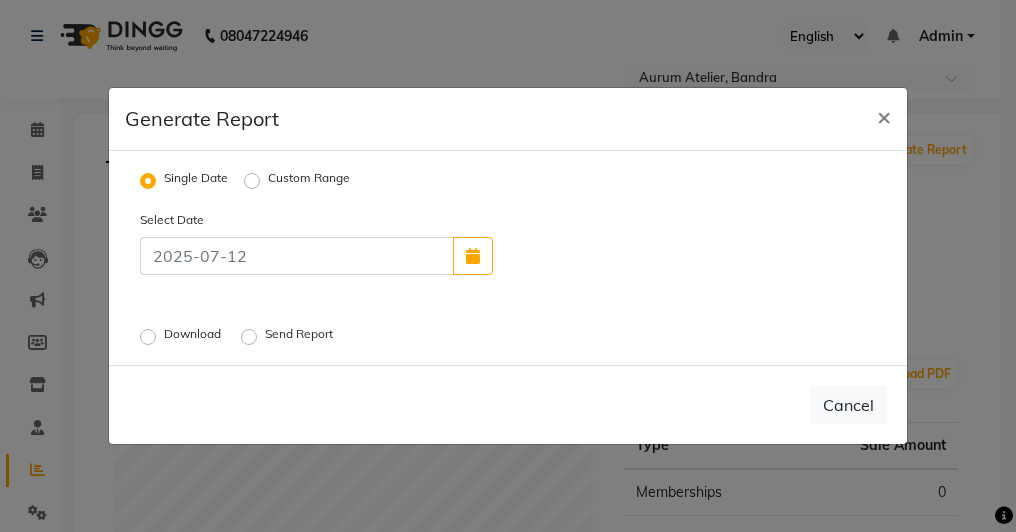click on "Custom Range" 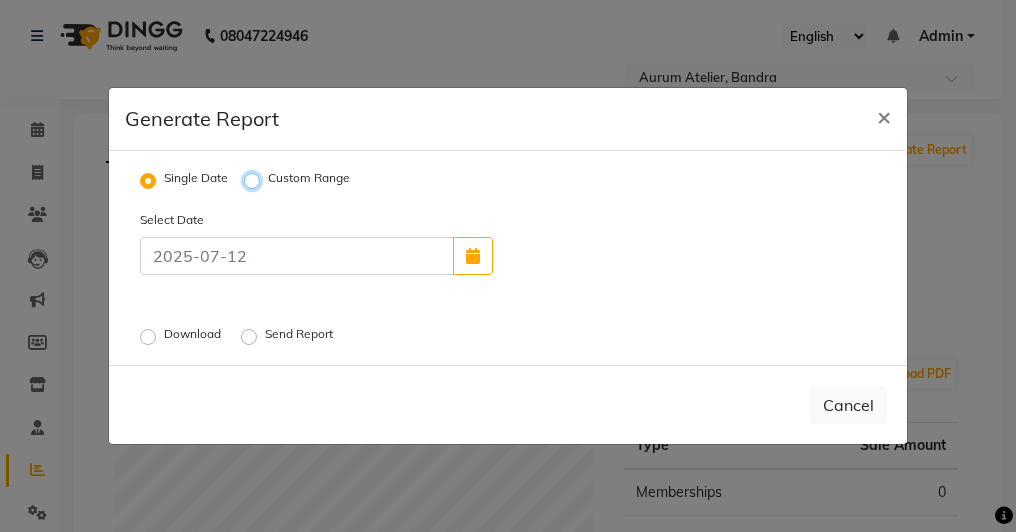 radio on "true" 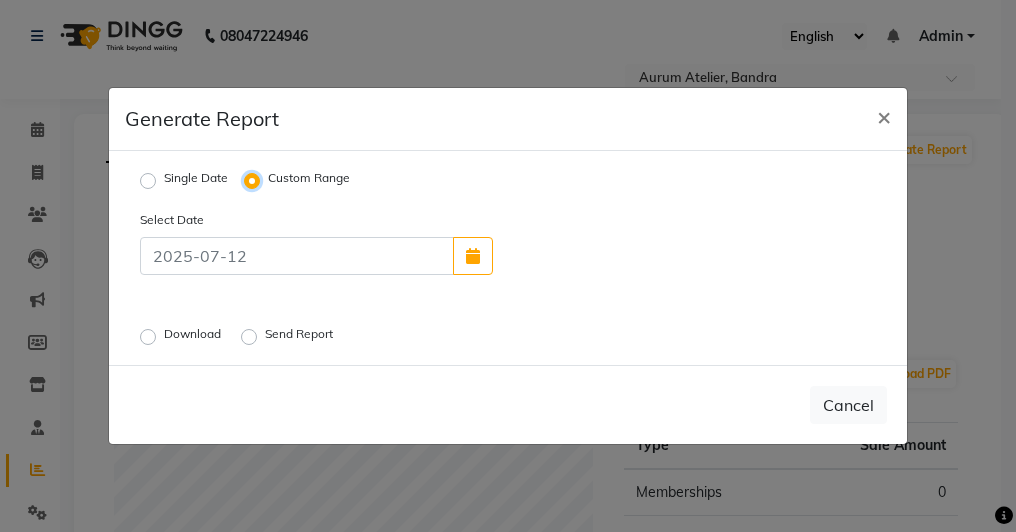 select on "7" 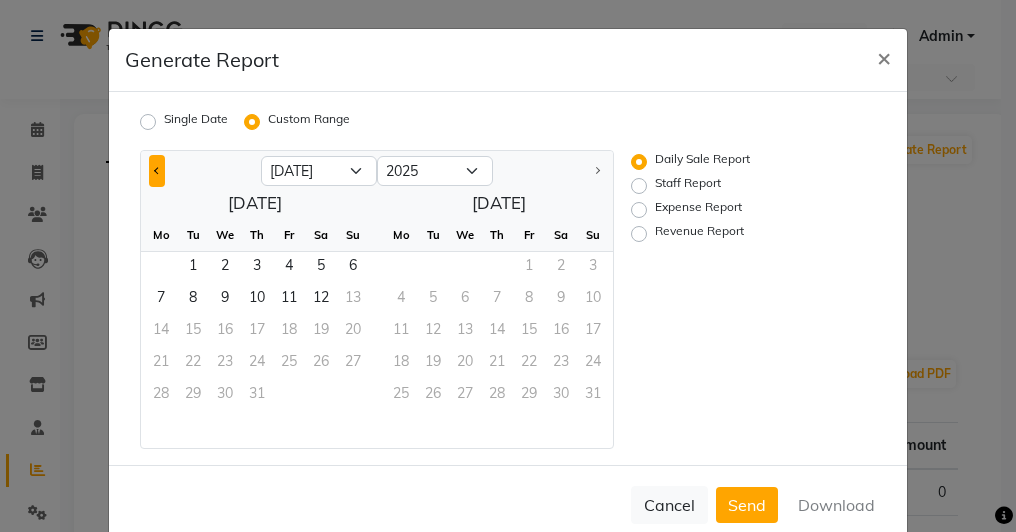 click 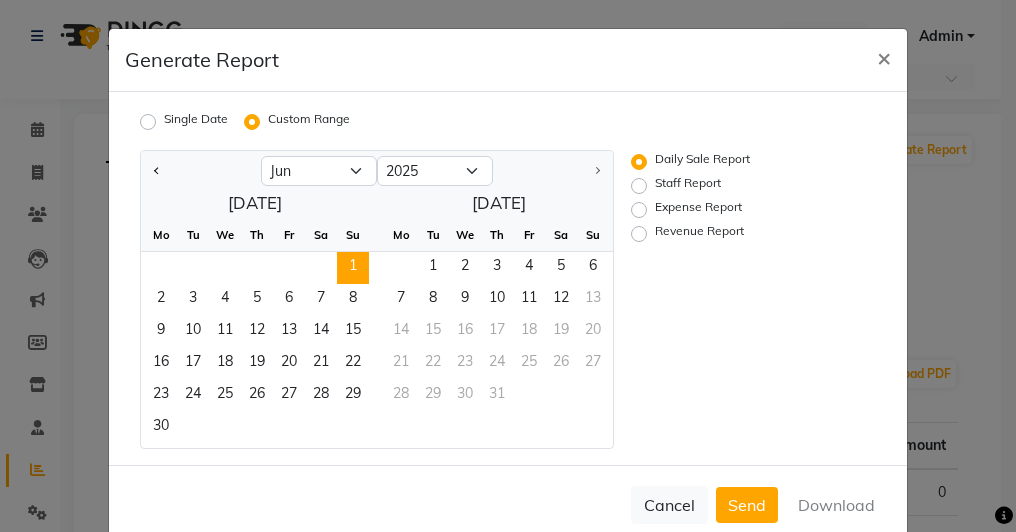click on "1" 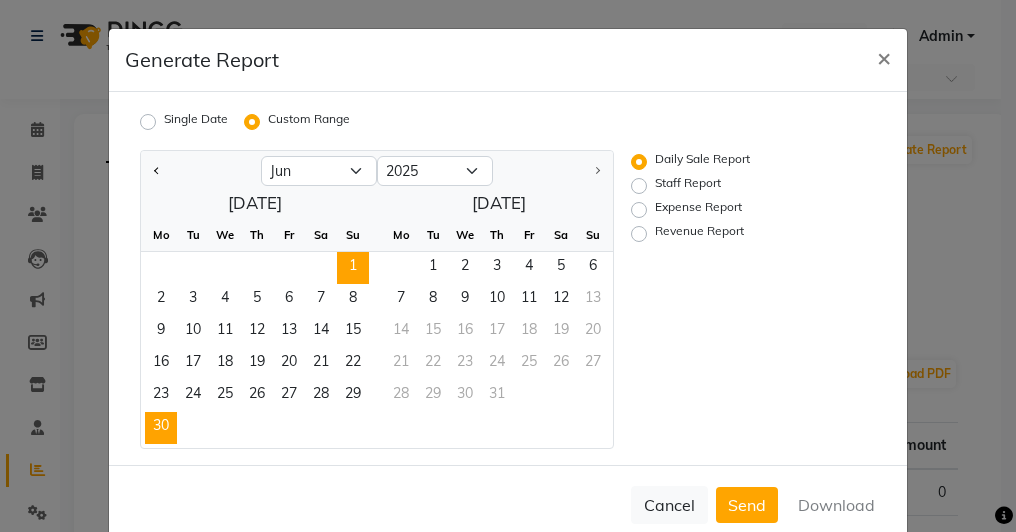 click on "30" 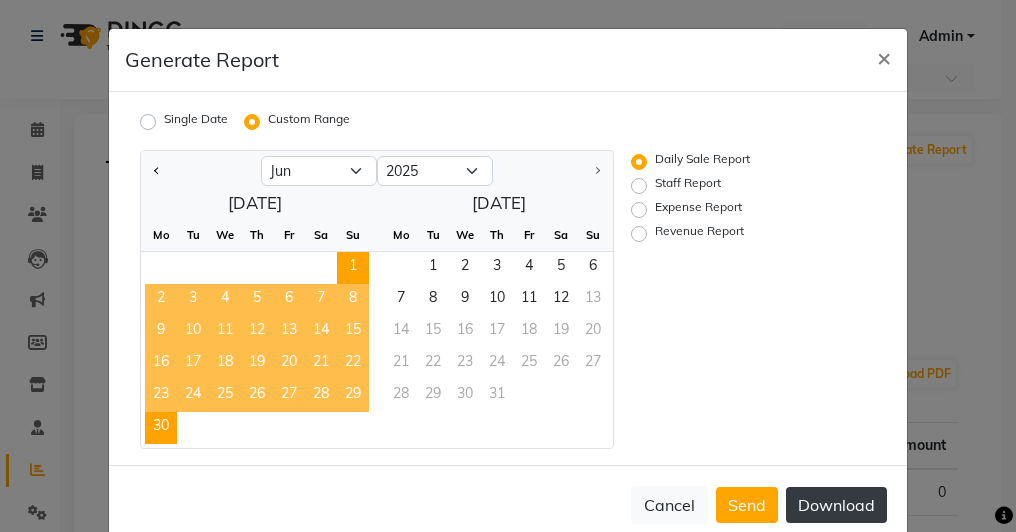 click on "Download" 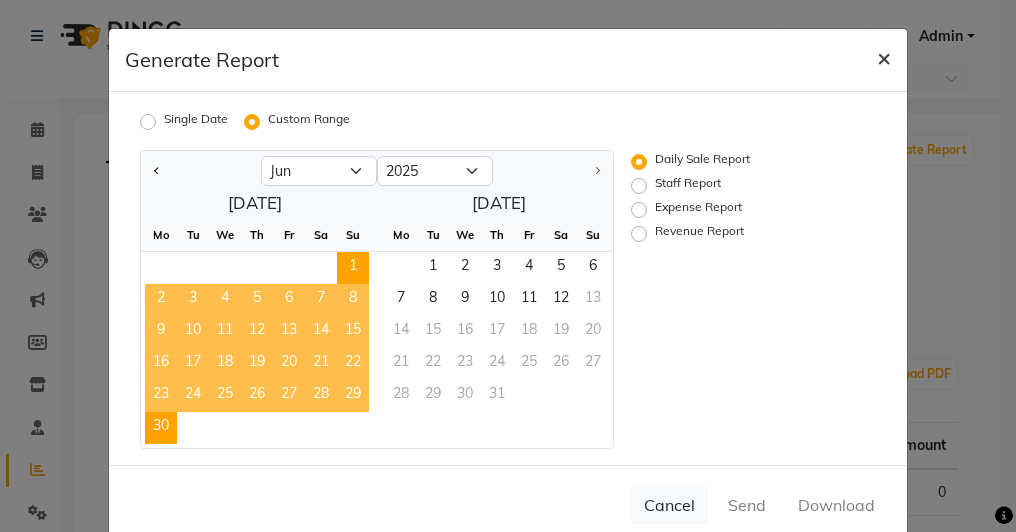click on "×" 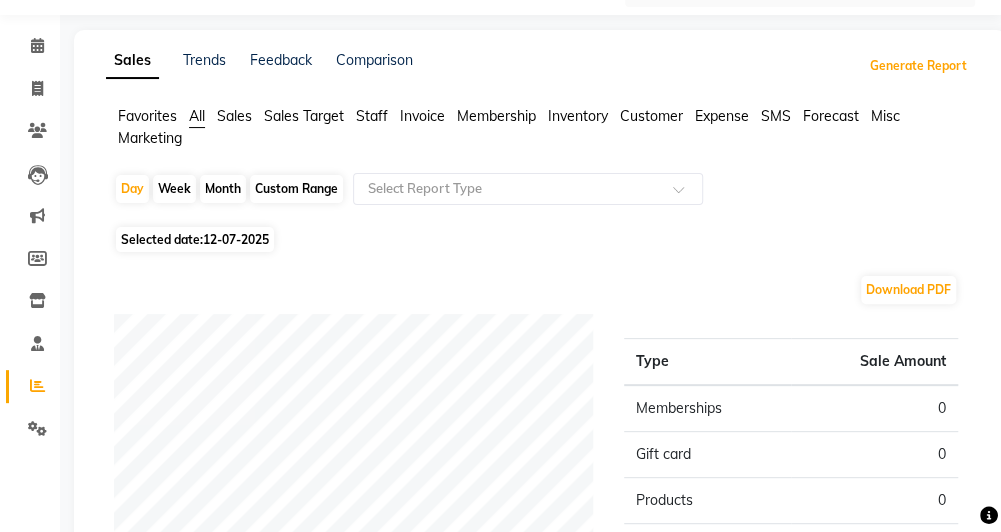 scroll, scrollTop: 87, scrollLeft: 0, axis: vertical 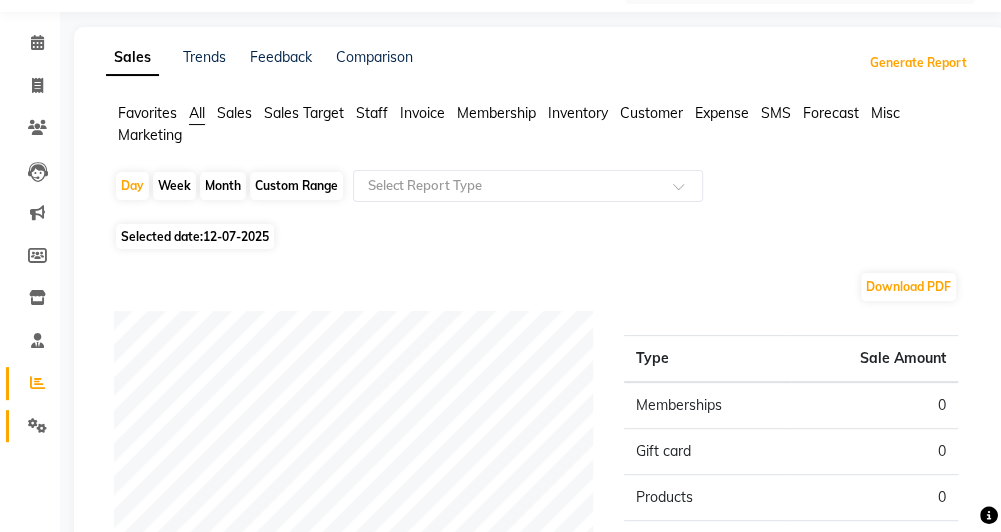 click 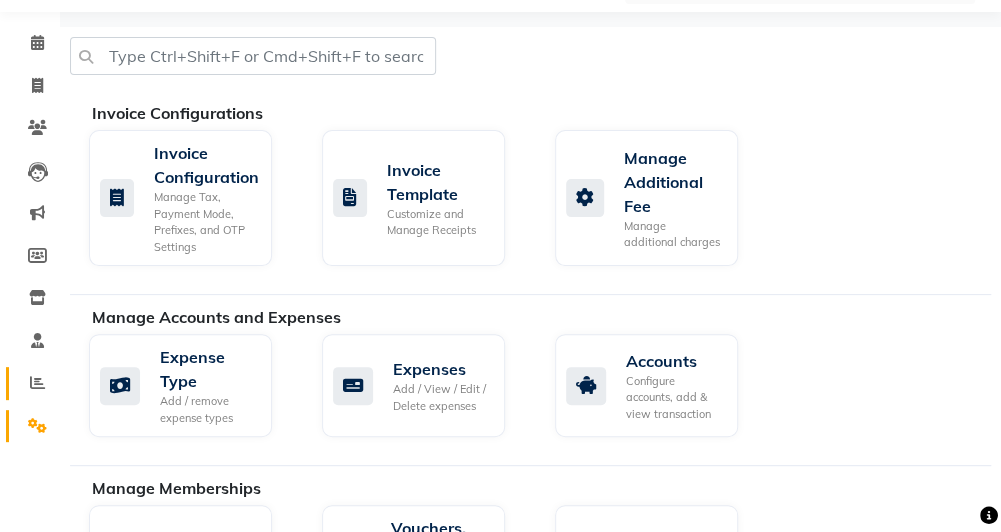 click 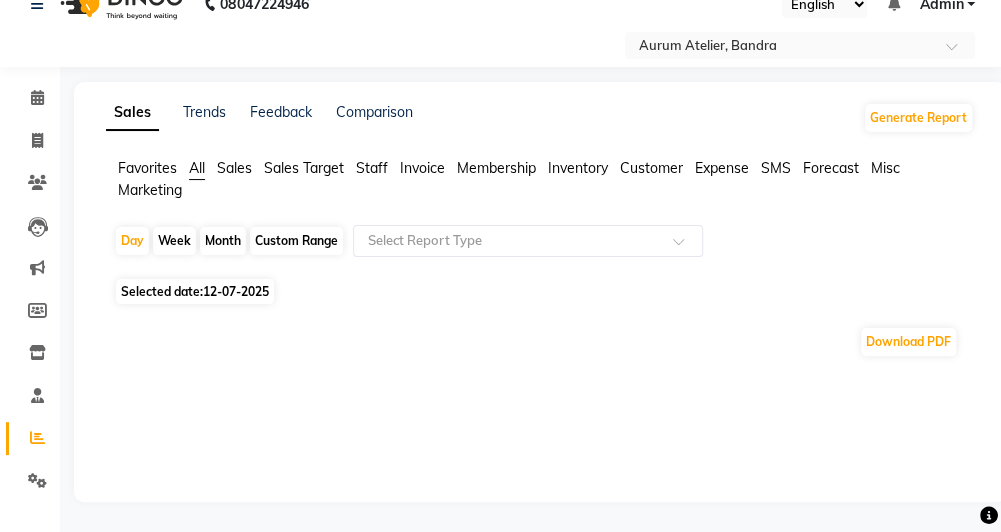 scroll, scrollTop: 87, scrollLeft: 0, axis: vertical 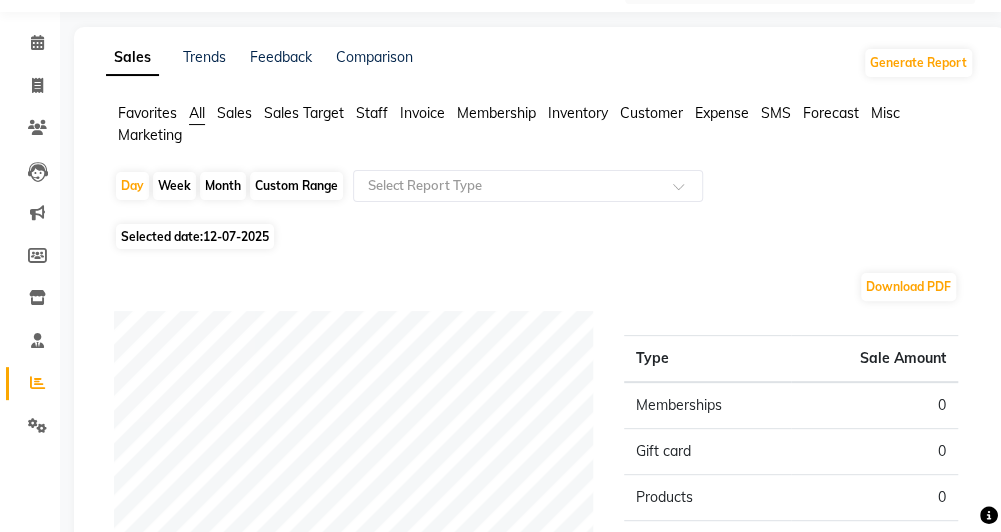 click on "Sales" 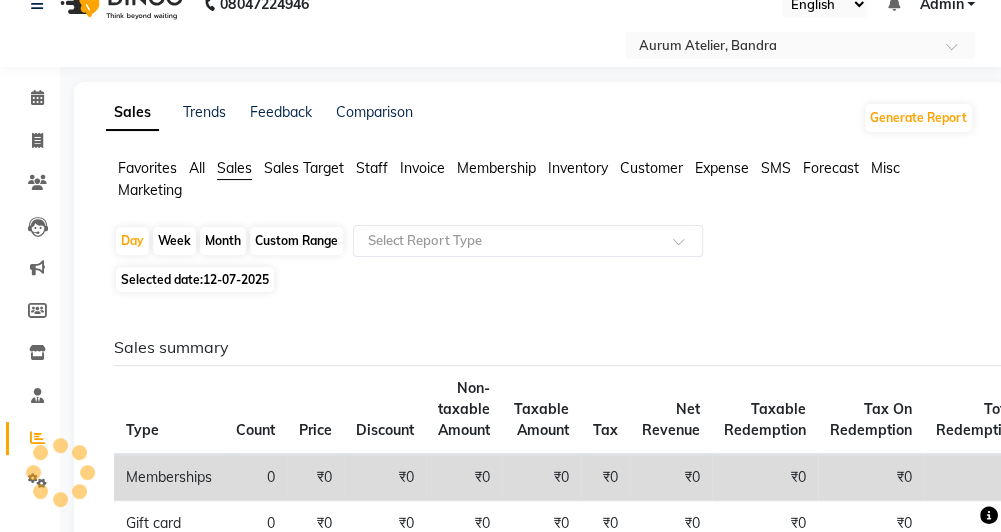 scroll, scrollTop: 87, scrollLeft: 0, axis: vertical 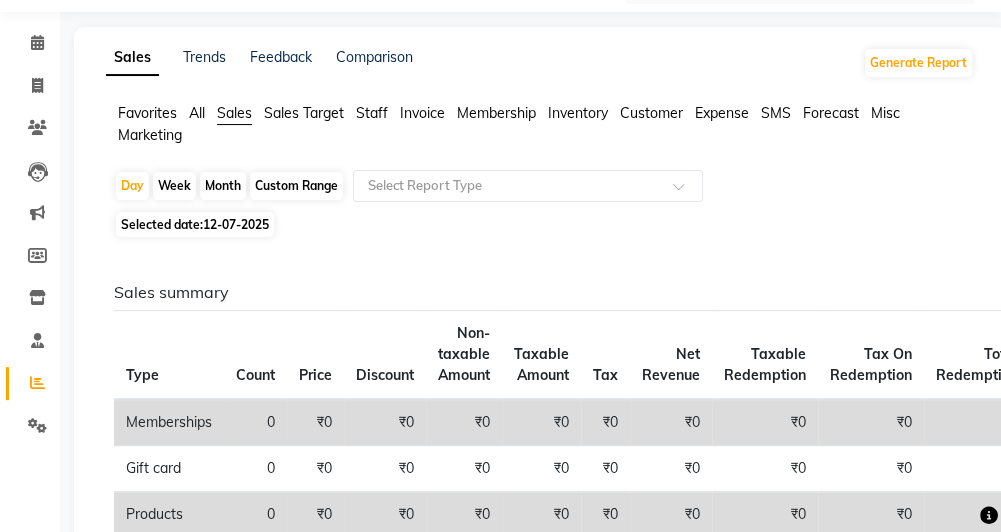 click on "Sales Target" 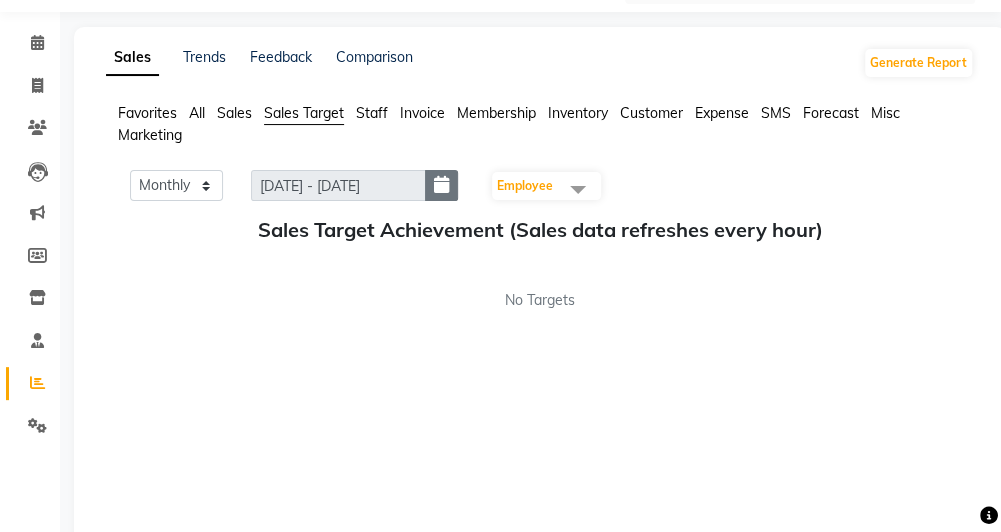 click 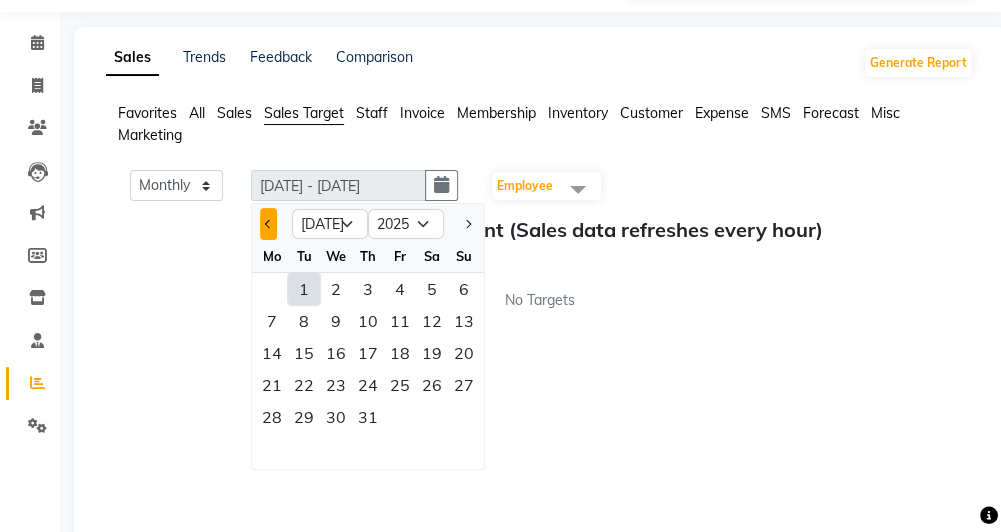 click 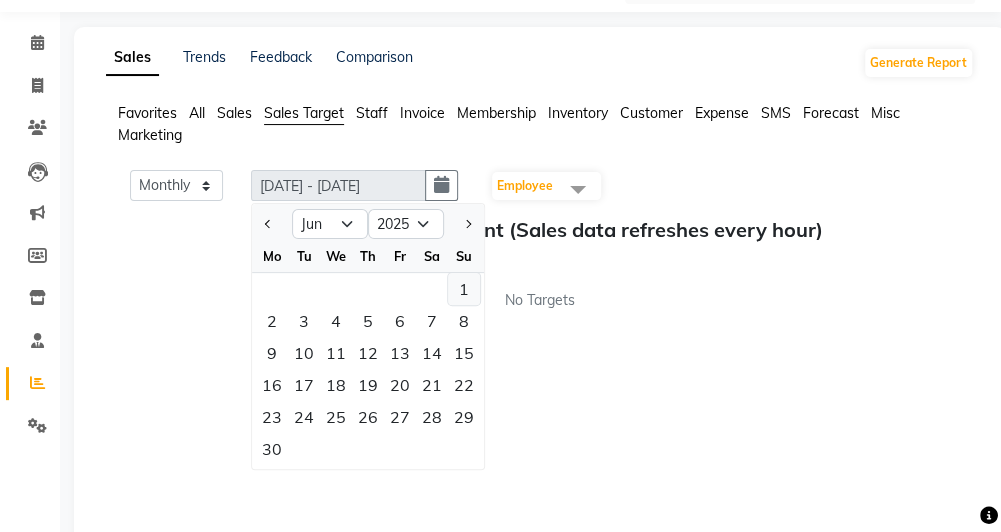 click on "1" 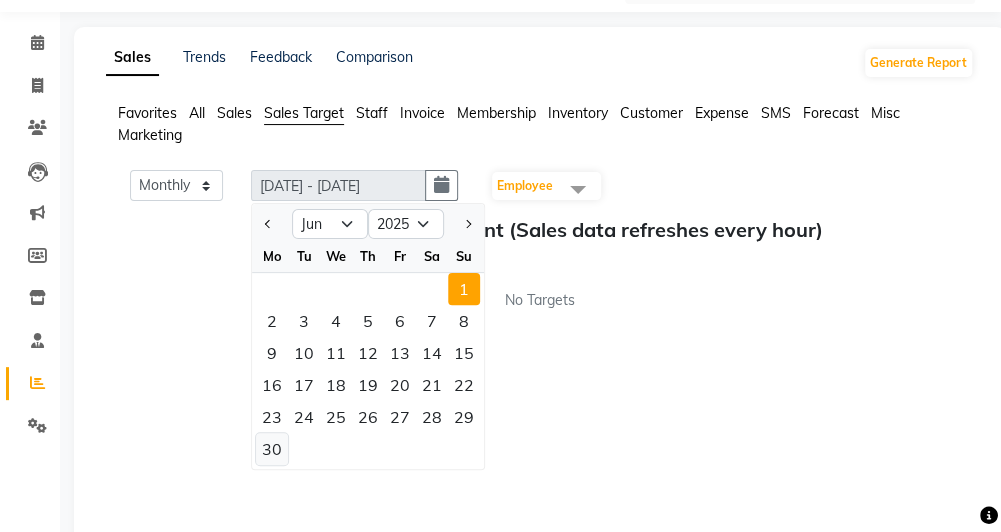 click on "30" 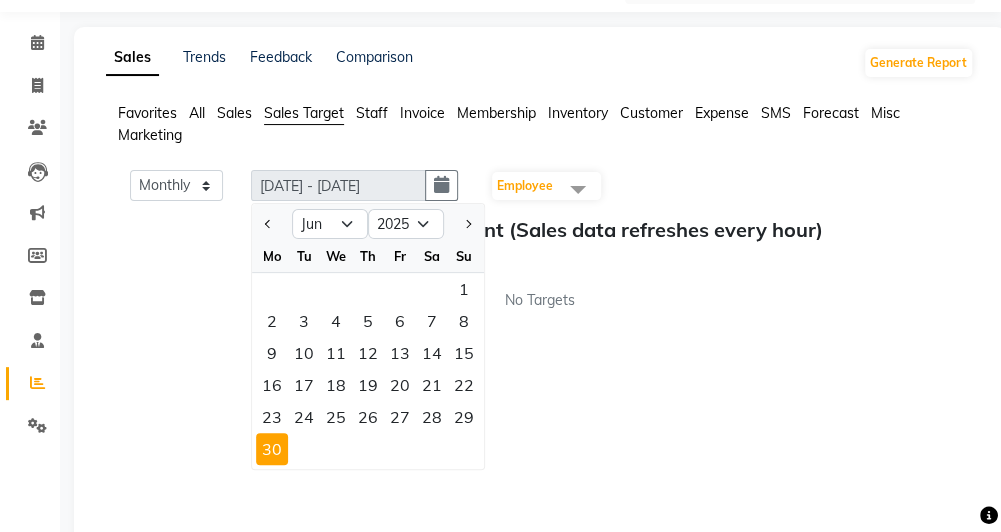 click 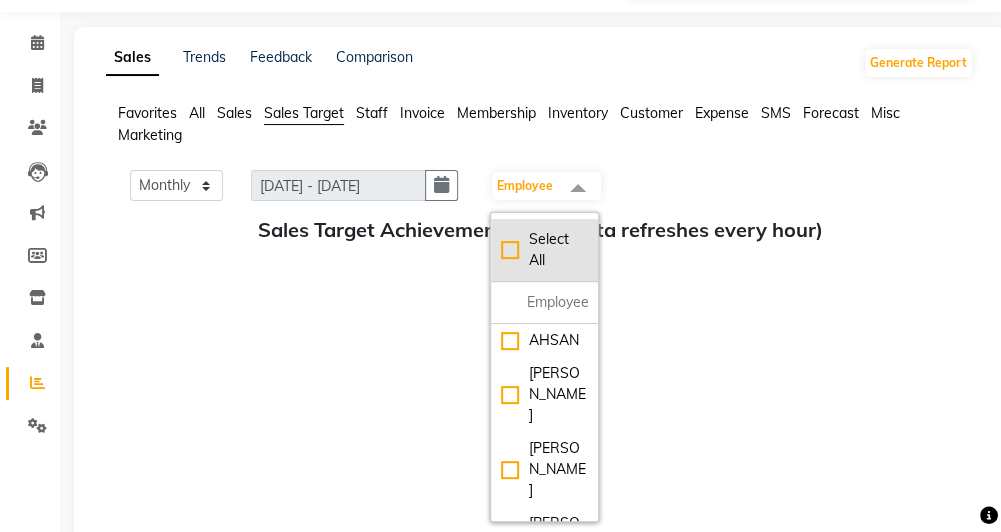 click on "Select All" 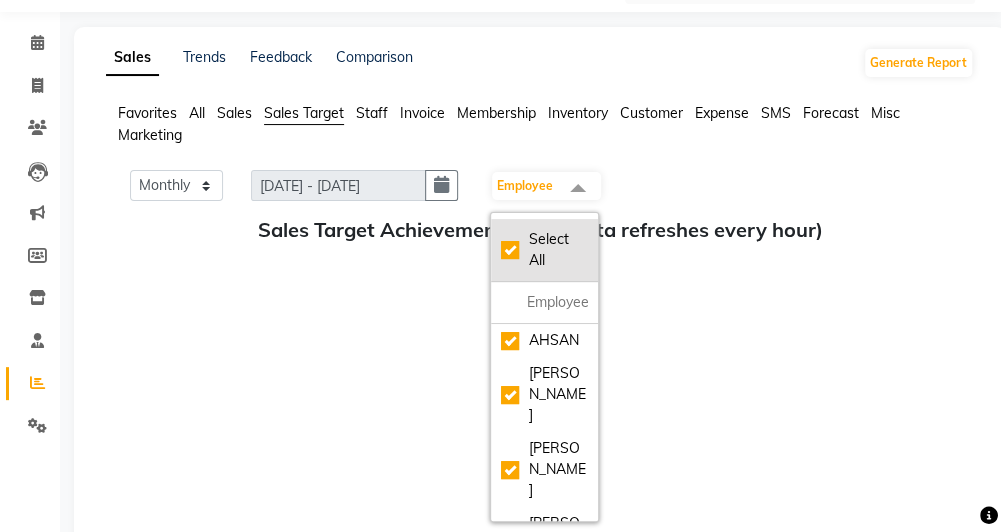 checkbox on "true" 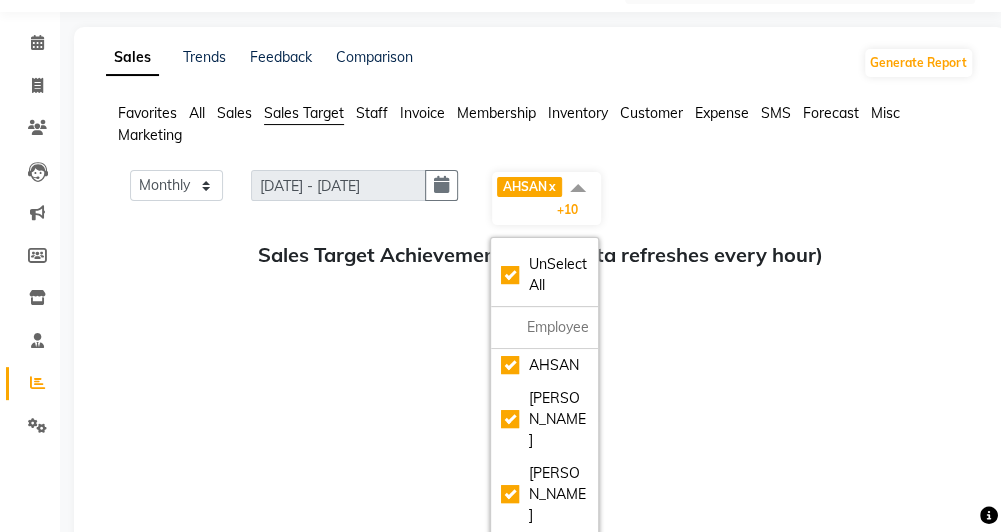click 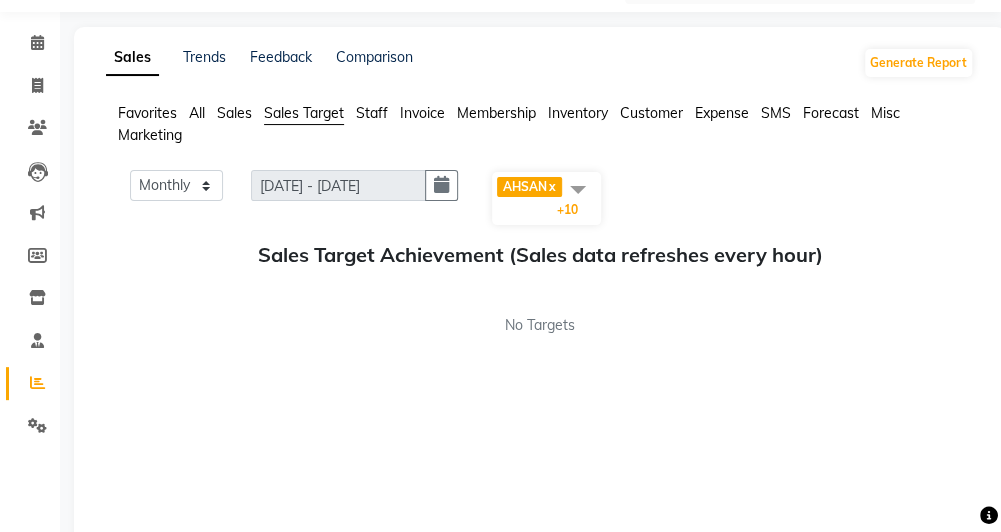 click on "All" 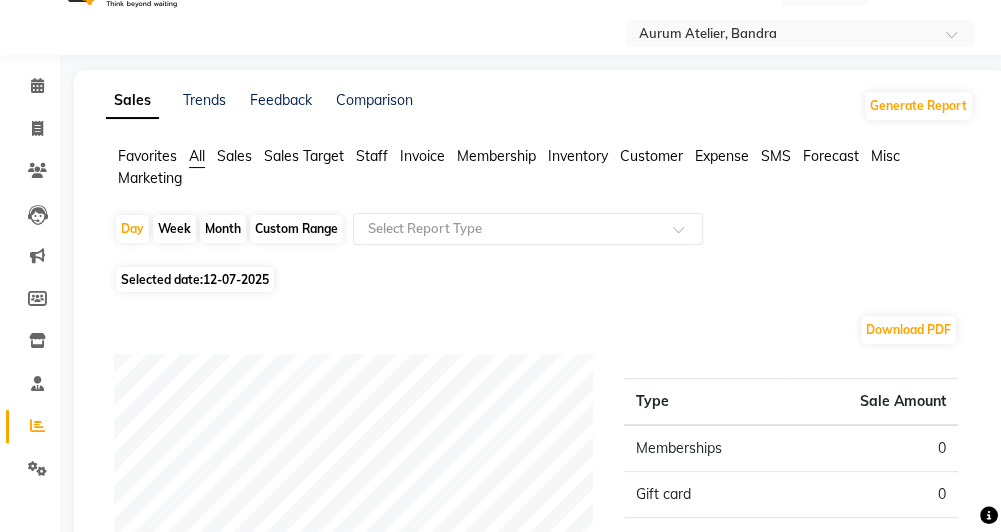 scroll, scrollTop: 0, scrollLeft: 0, axis: both 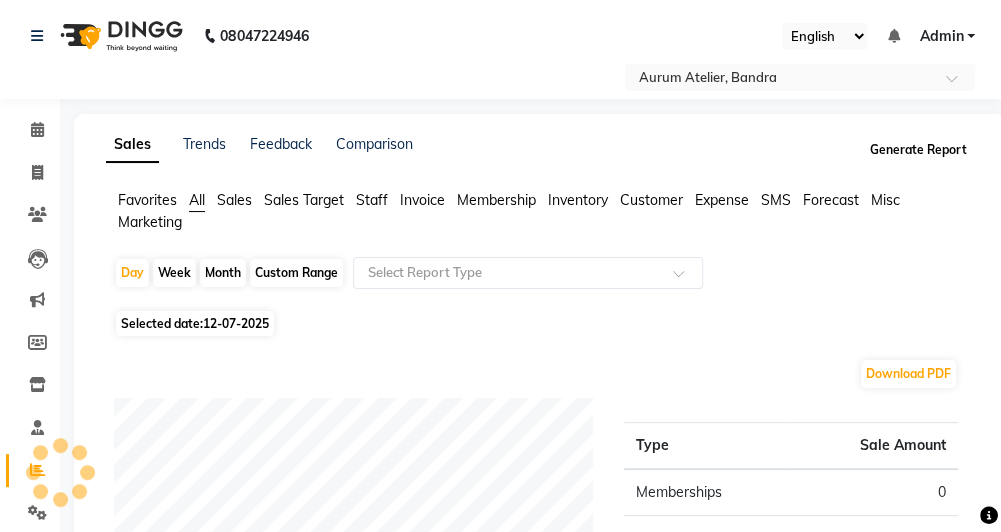 click on "Generate Report" 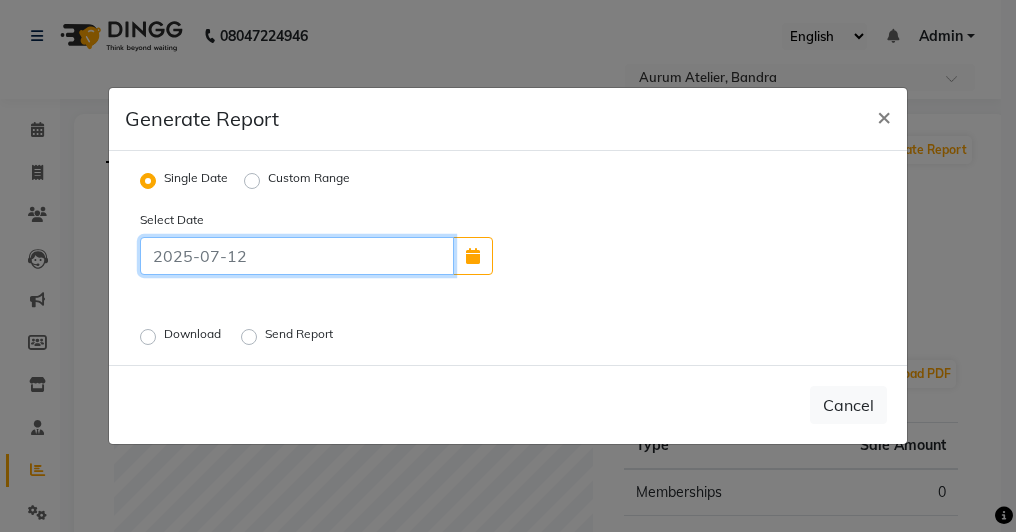 click 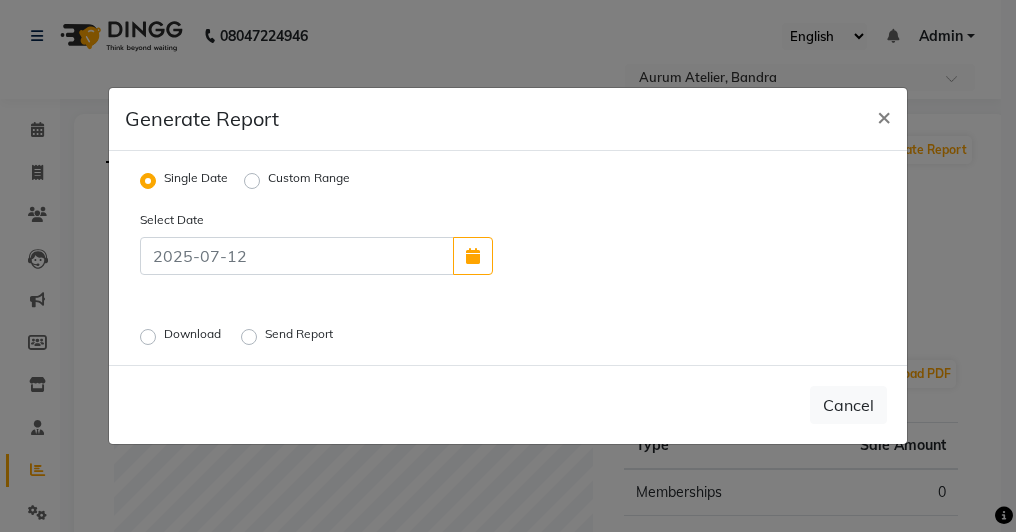 click on "Custom Range" 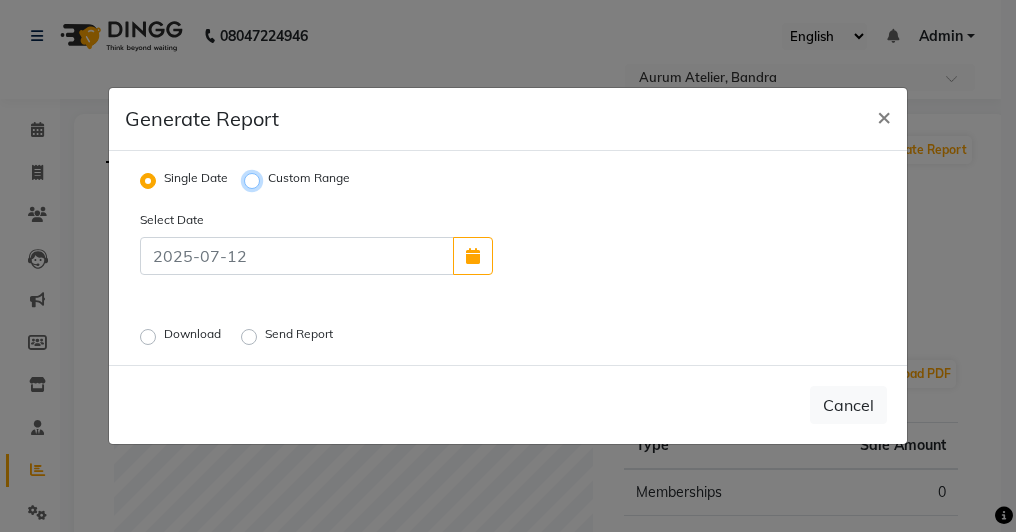 click on "Custom Range" at bounding box center [255, 181] 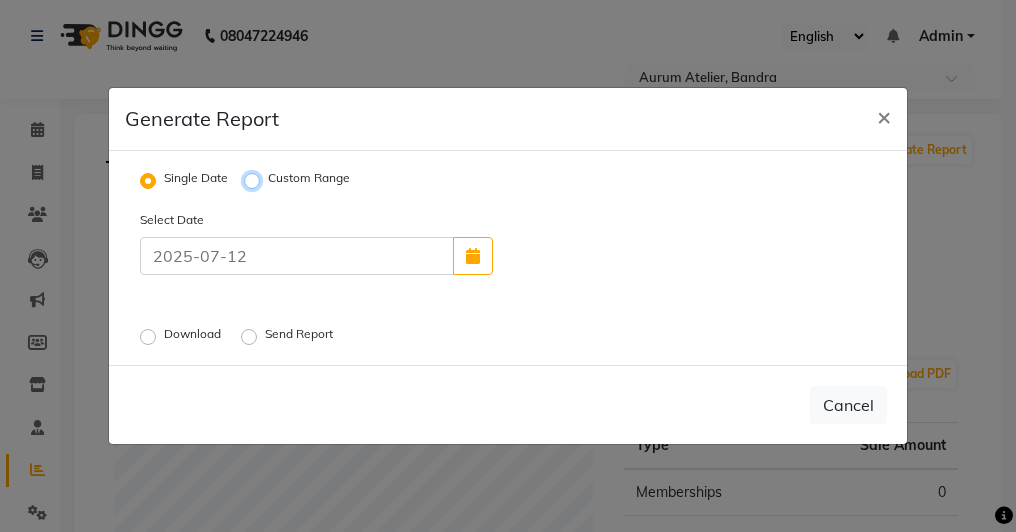 radio on "true" 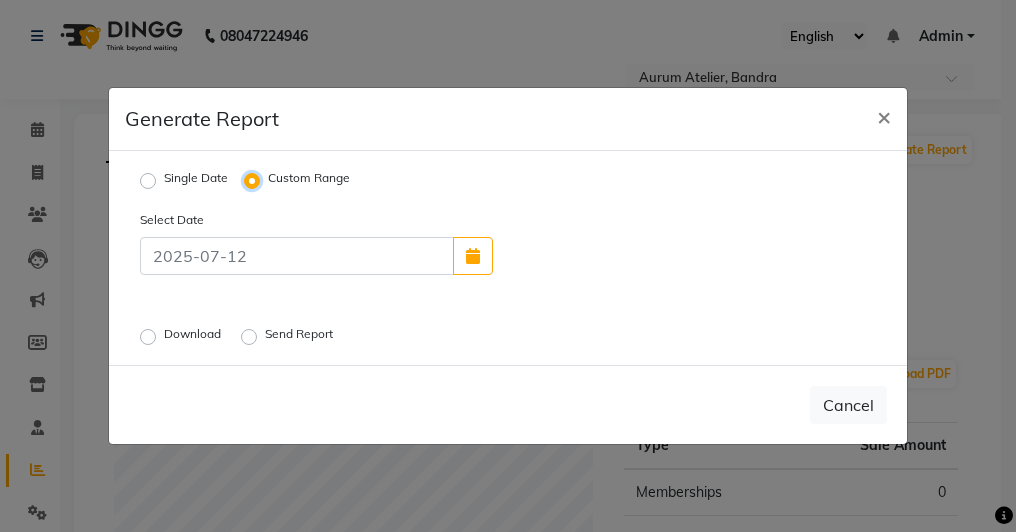 select on "7" 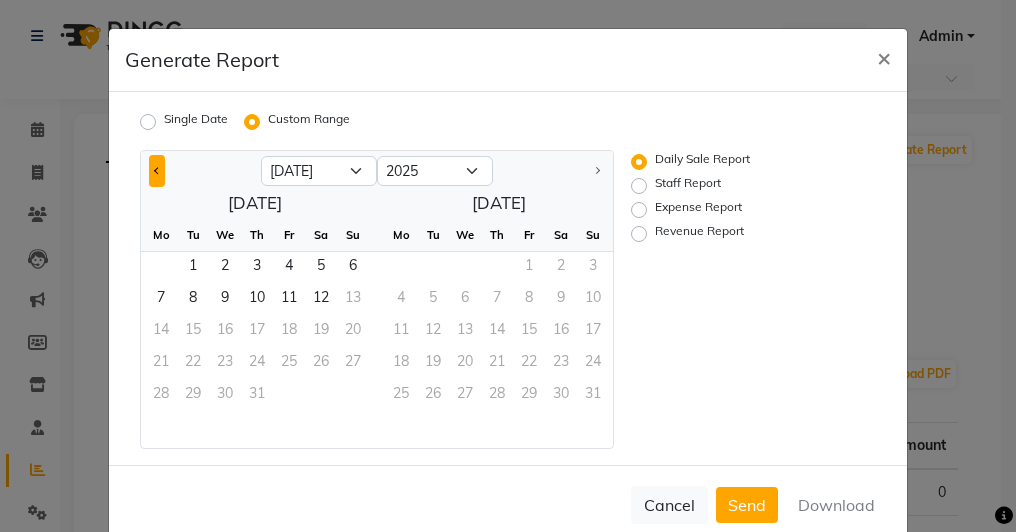 click 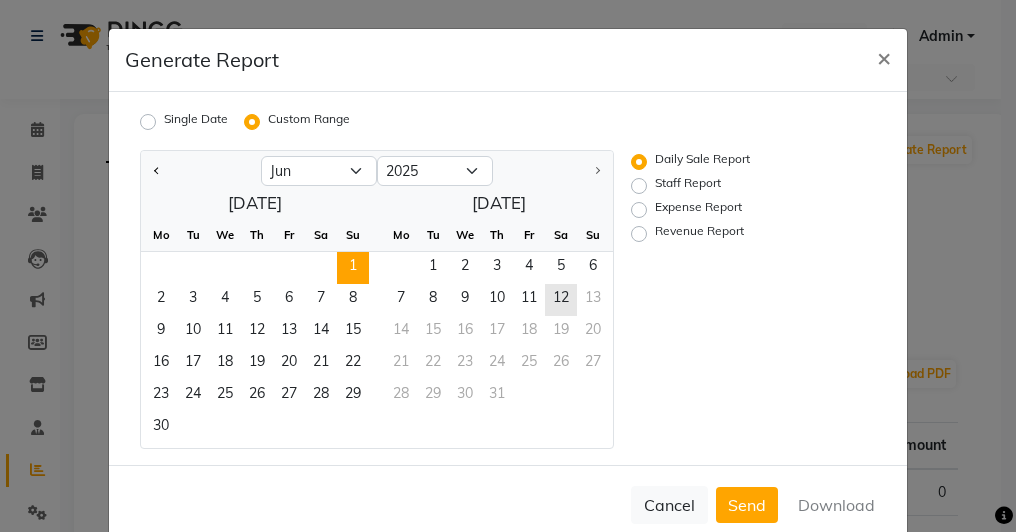 click on "1" 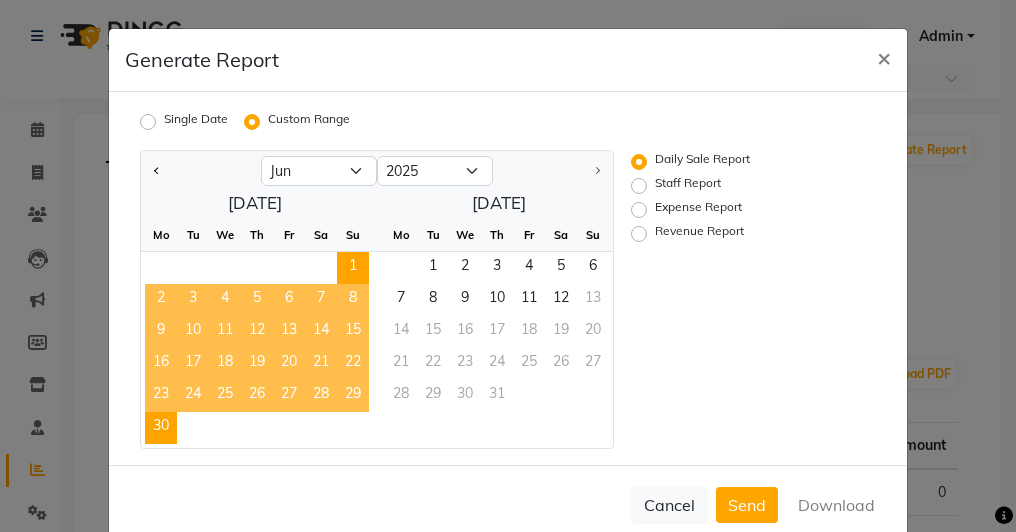 click on "30" 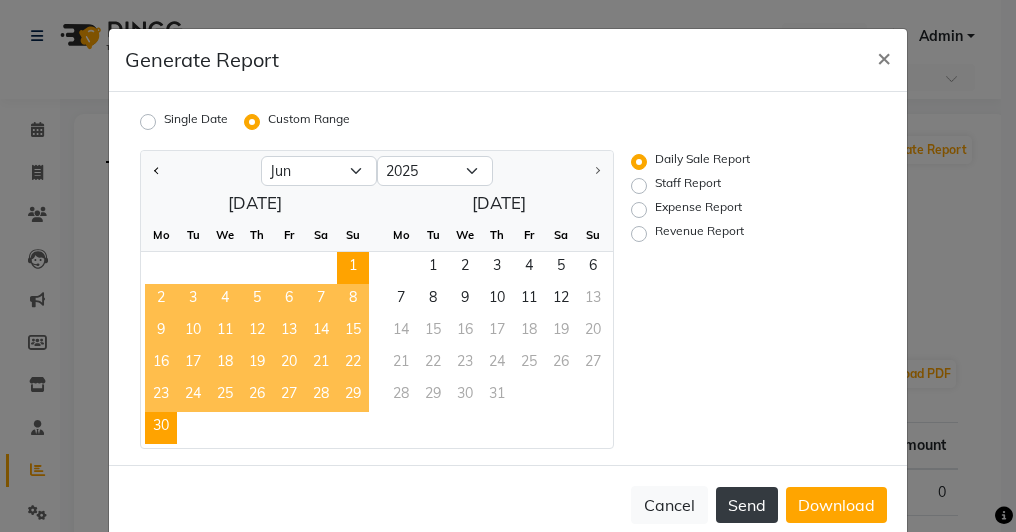 click on "Send" 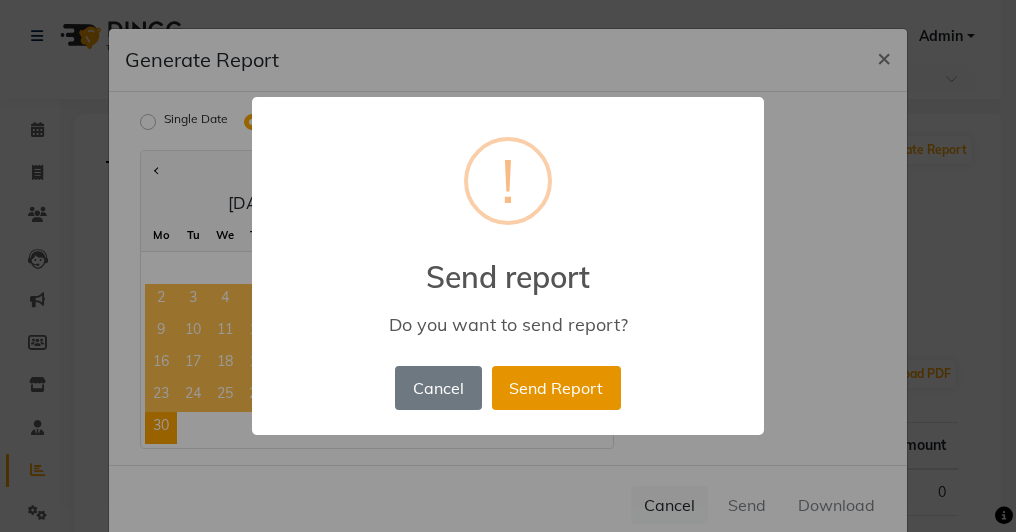 click on "Send Report" at bounding box center [556, 388] 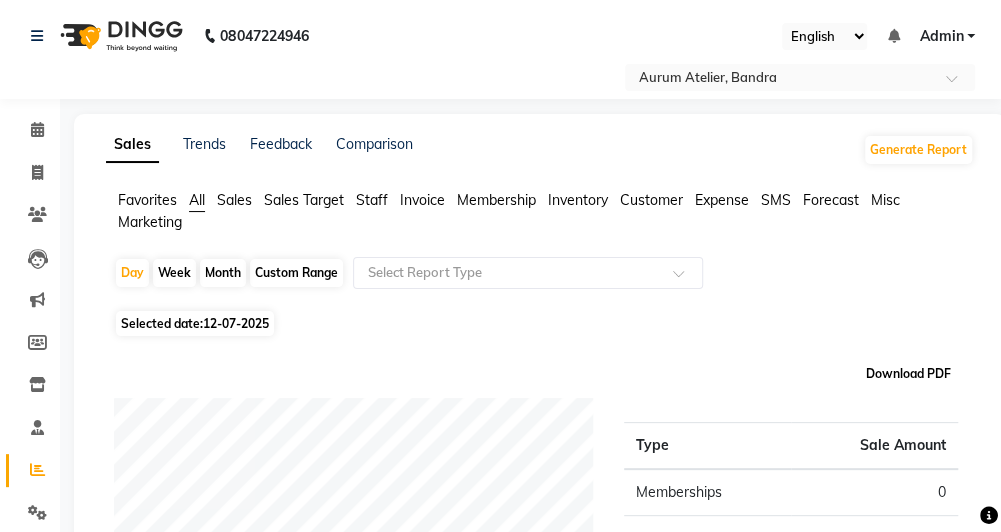click on "Download PDF" 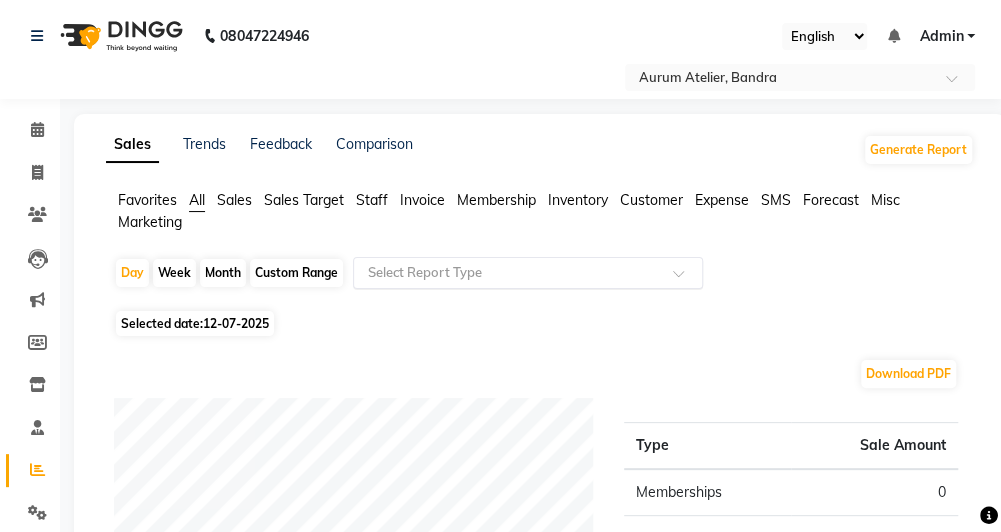 click 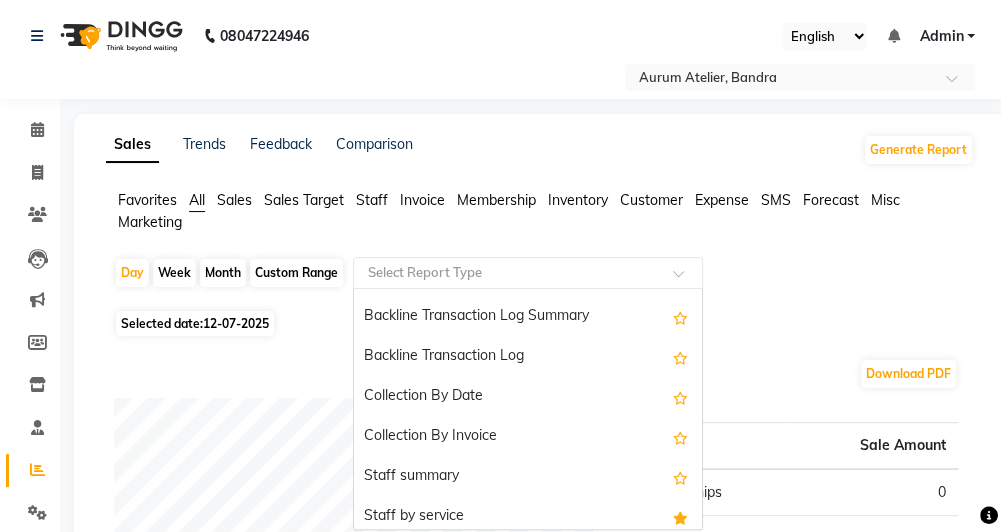 scroll, scrollTop: 600, scrollLeft: 0, axis: vertical 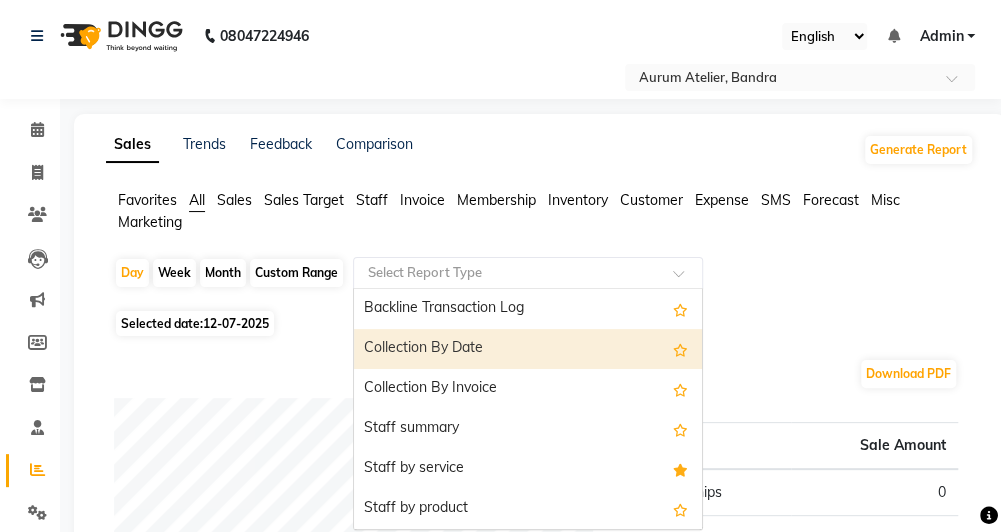 click on "Custom Range" 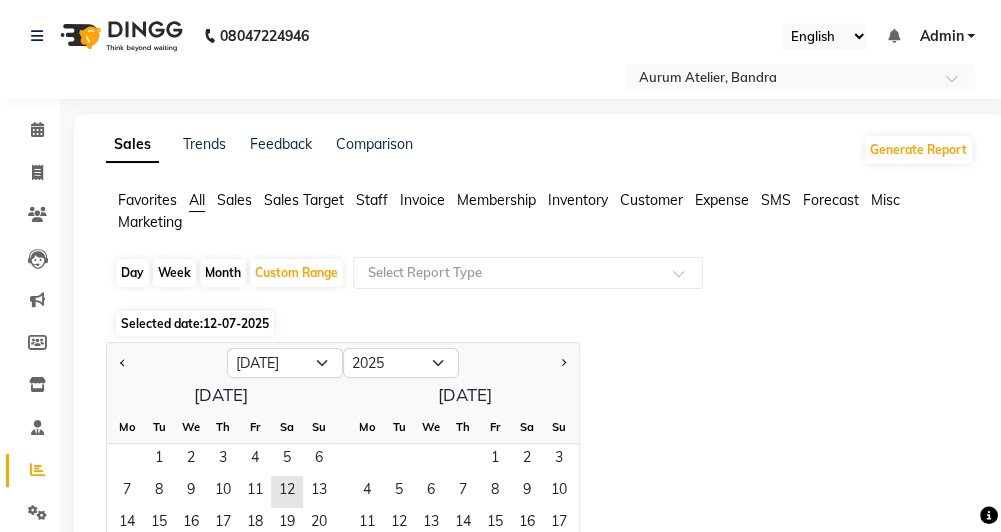 click 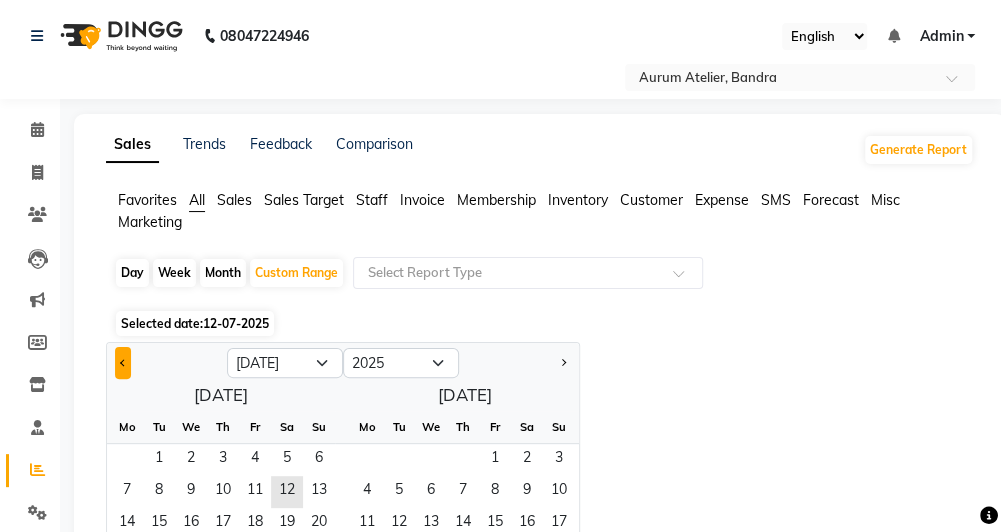 click 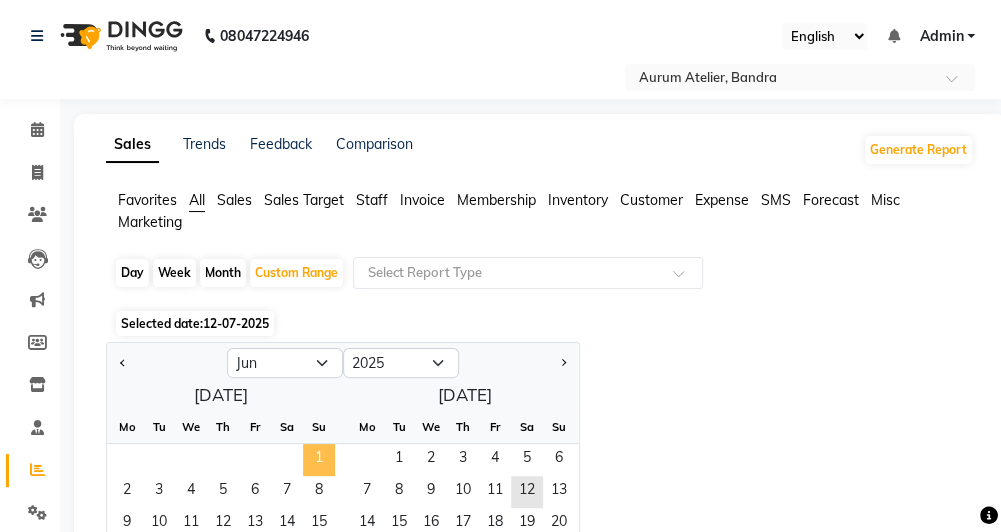 click on "1" 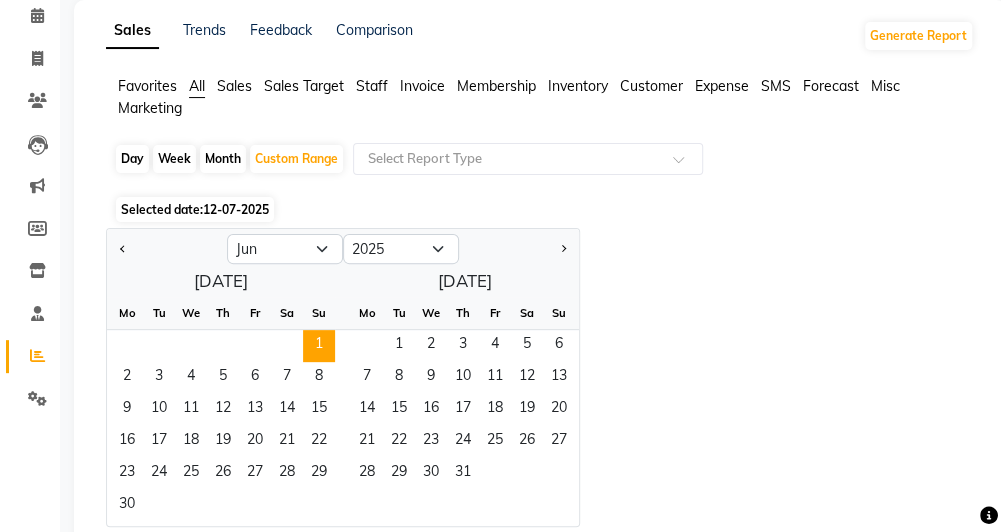 scroll, scrollTop: 120, scrollLeft: 0, axis: vertical 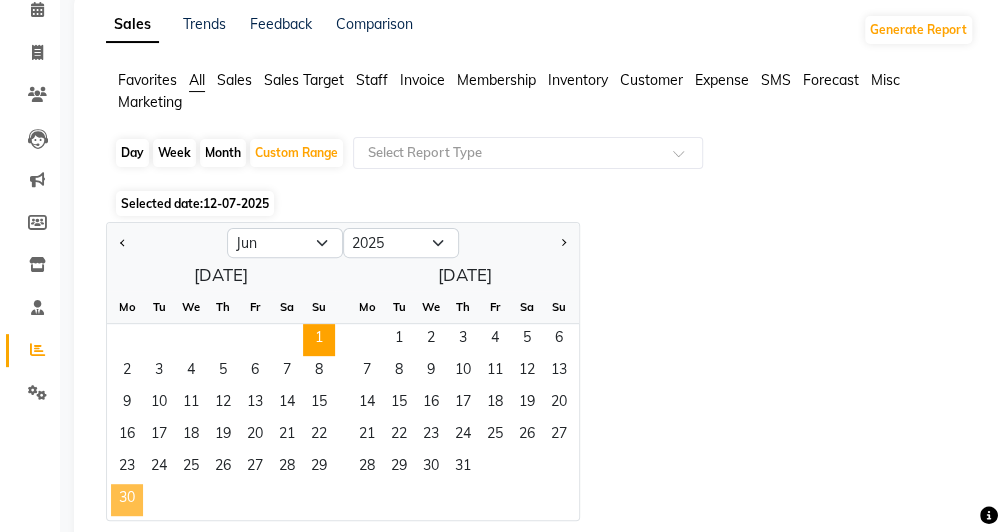 click on "30" 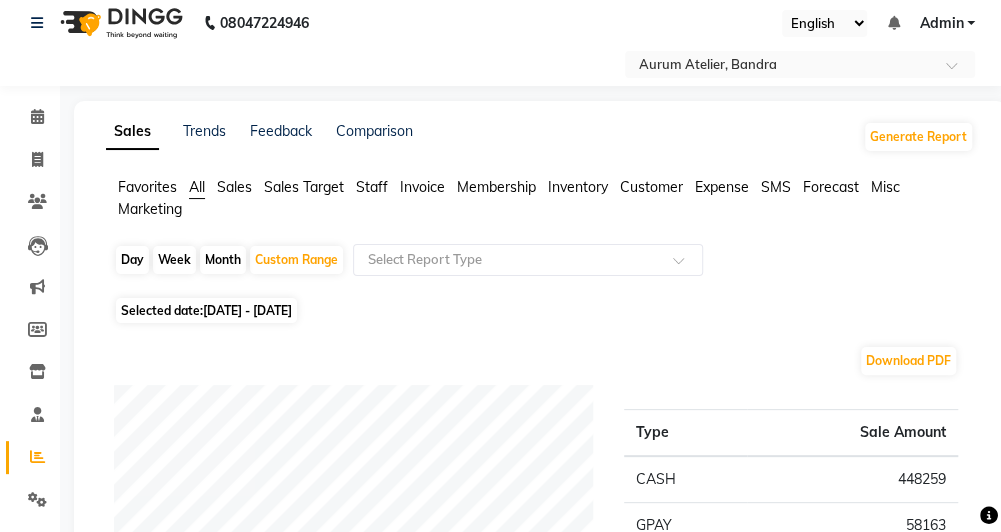 scroll, scrollTop: 0, scrollLeft: 0, axis: both 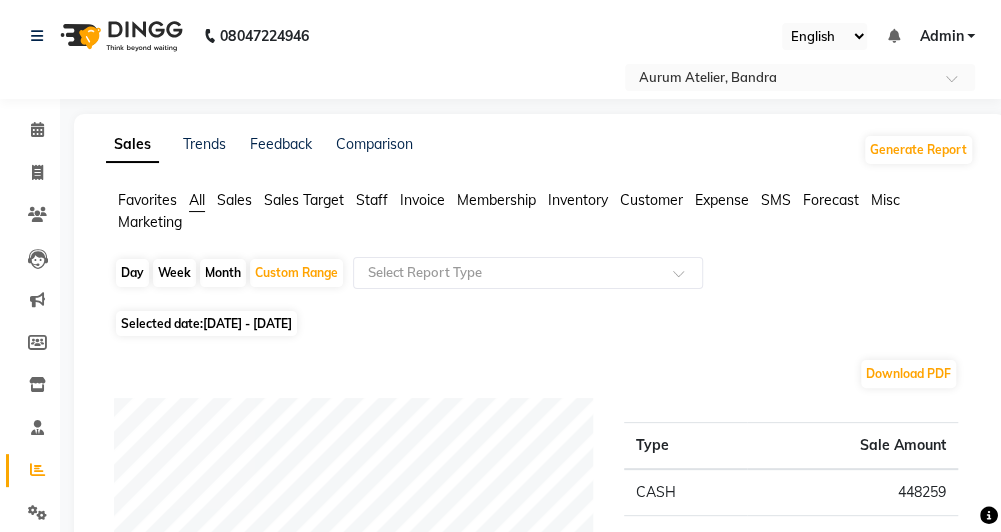 click on "Sales" 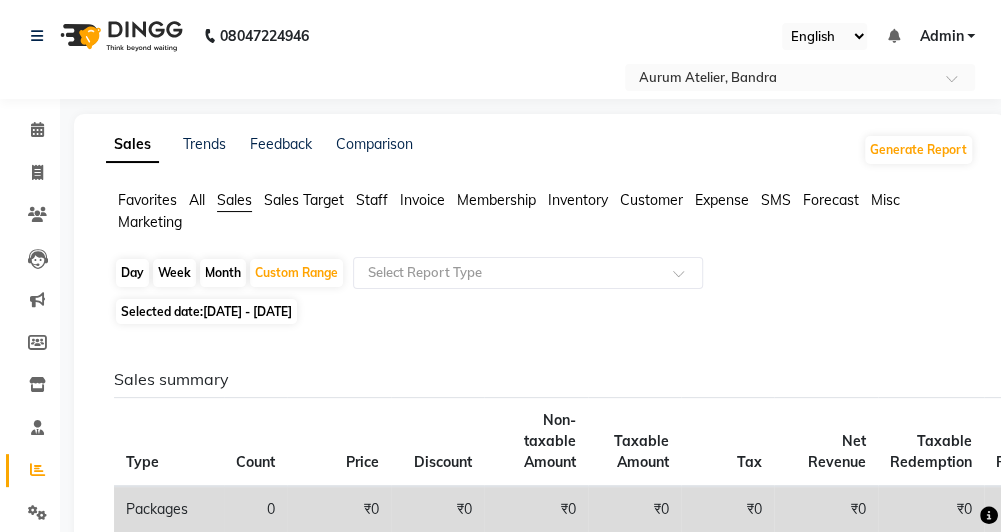 click on "Sales Target" 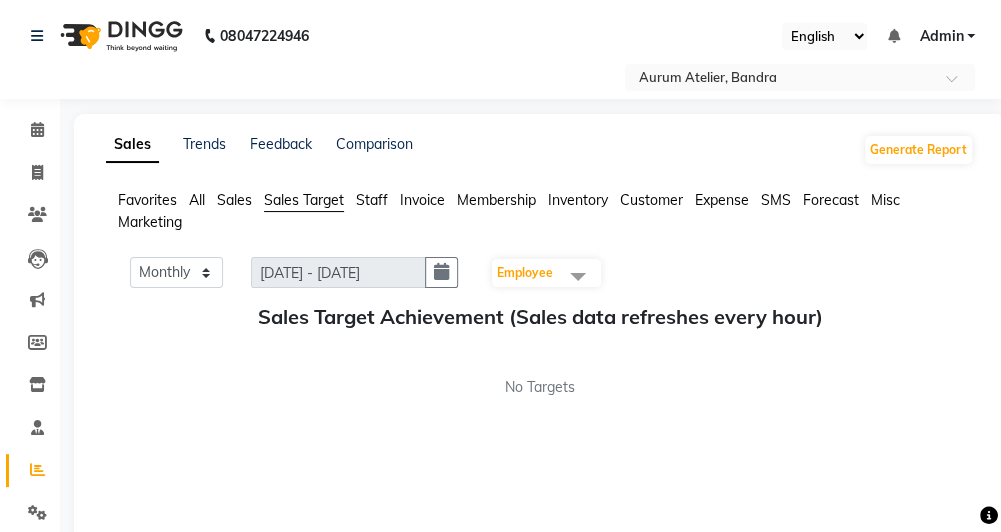 click on "Sales Target" 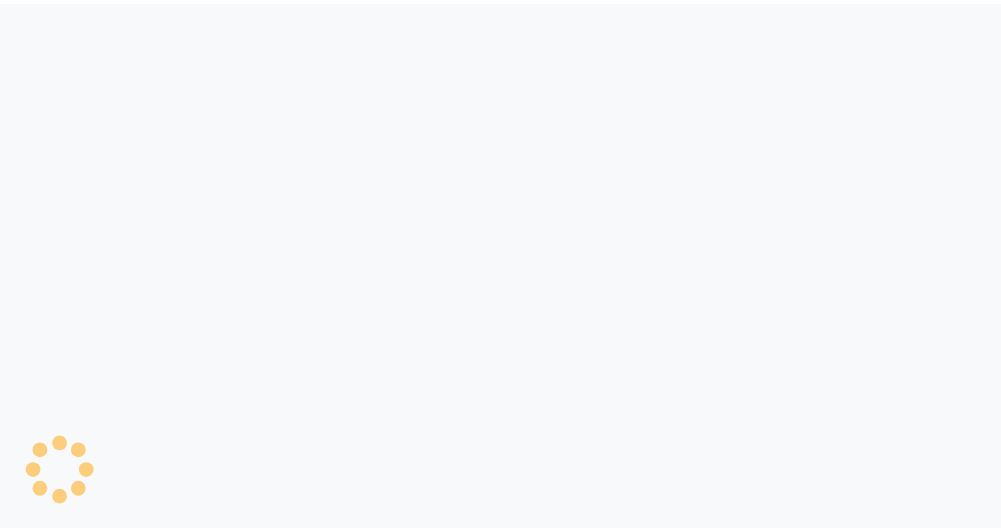 scroll, scrollTop: 0, scrollLeft: 0, axis: both 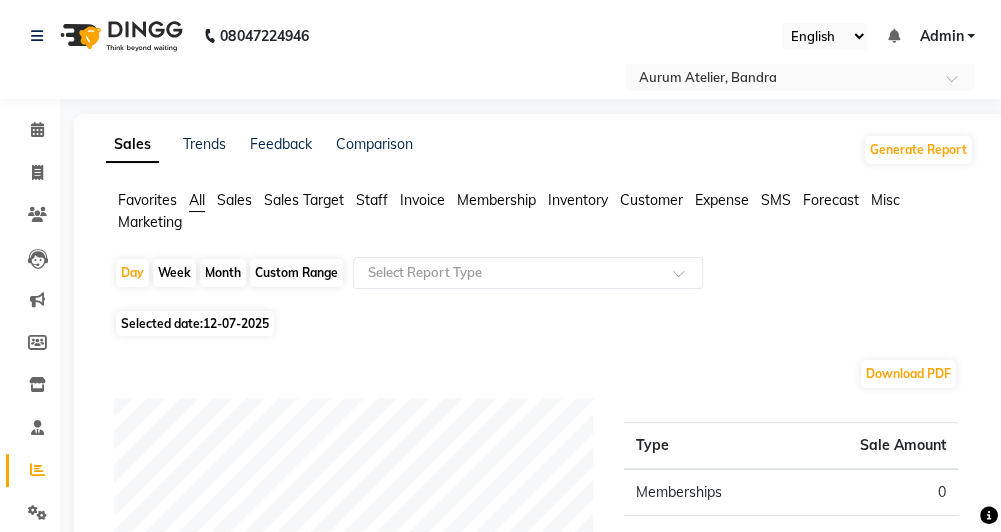 click on "Invoice" 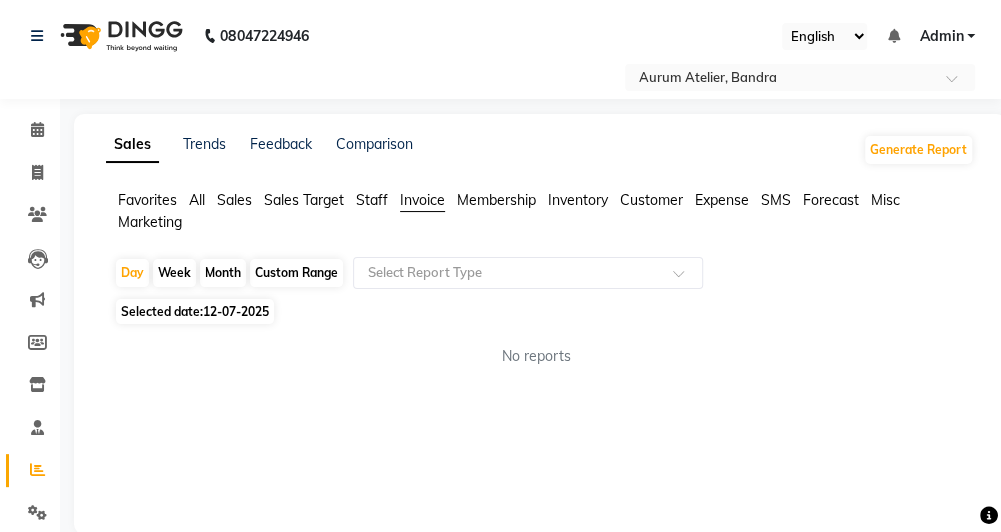 click on "Custom Range" 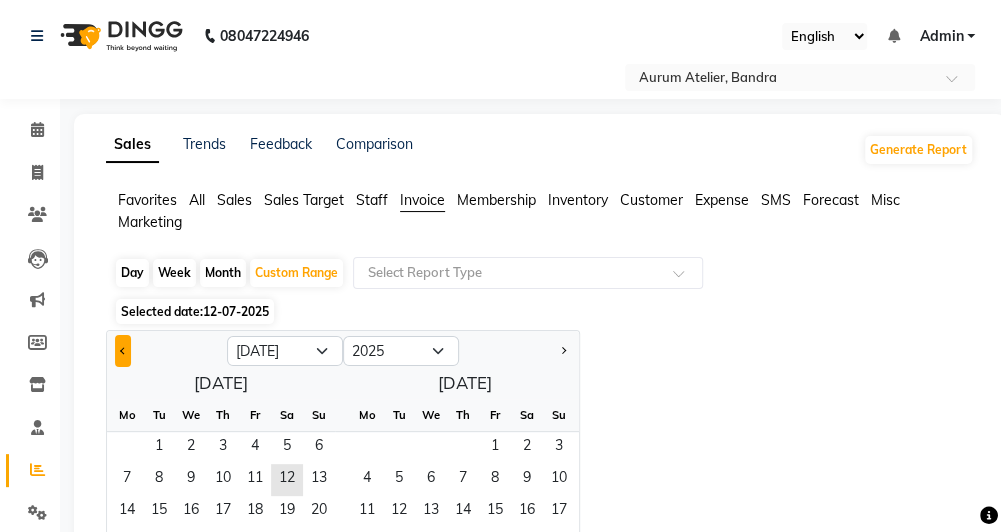 click 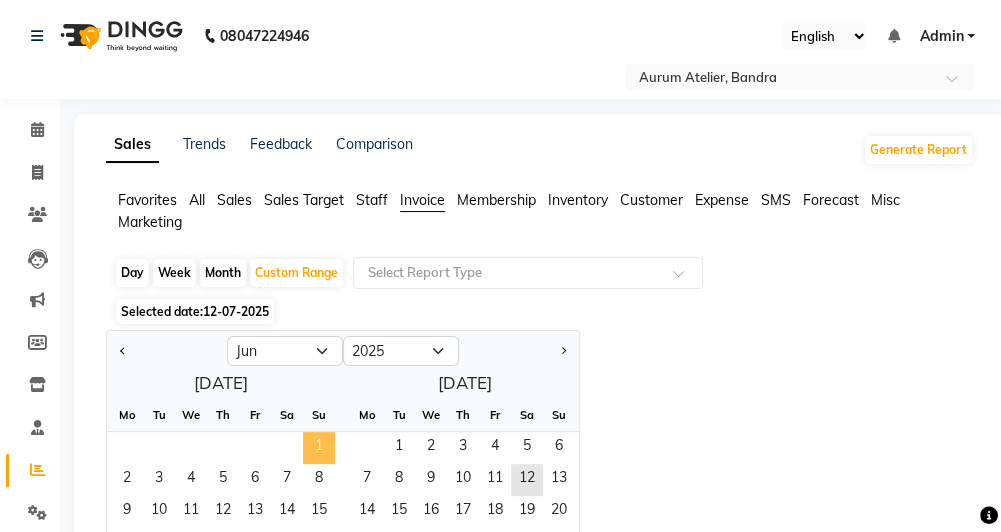 click on "1" 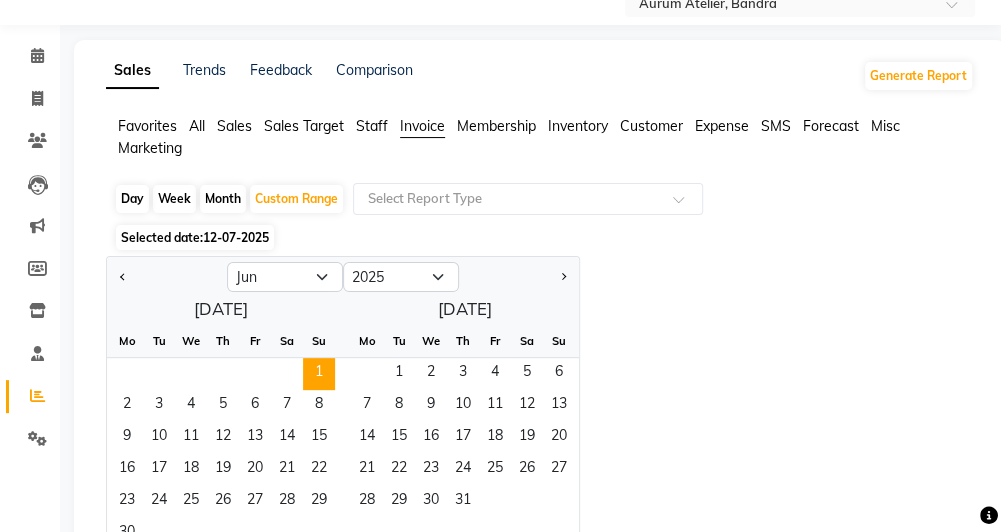scroll, scrollTop: 199, scrollLeft: 0, axis: vertical 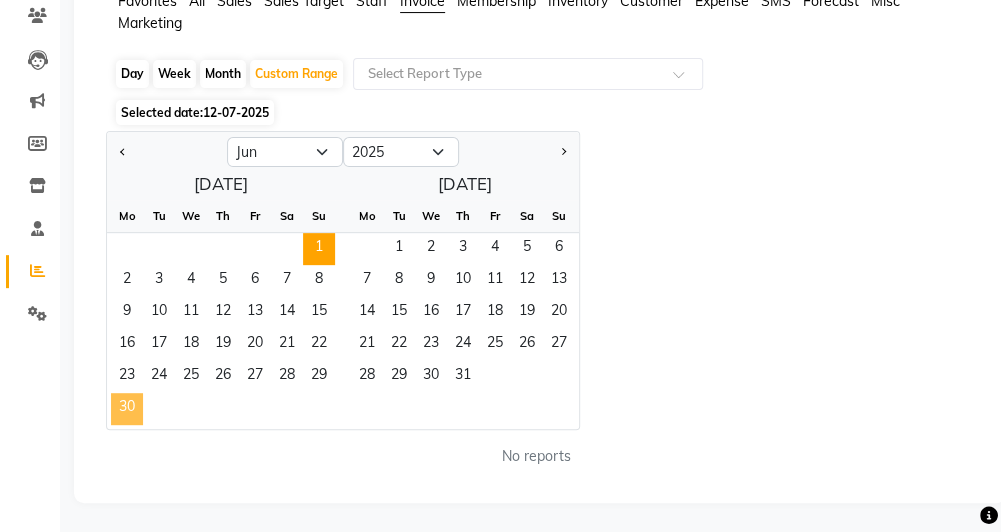 click on "30" 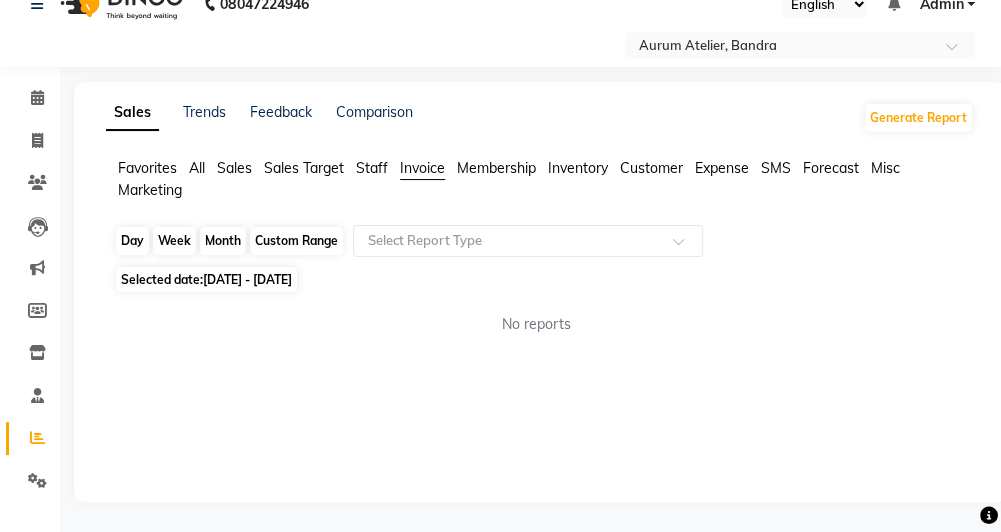 click on "Custom Range" 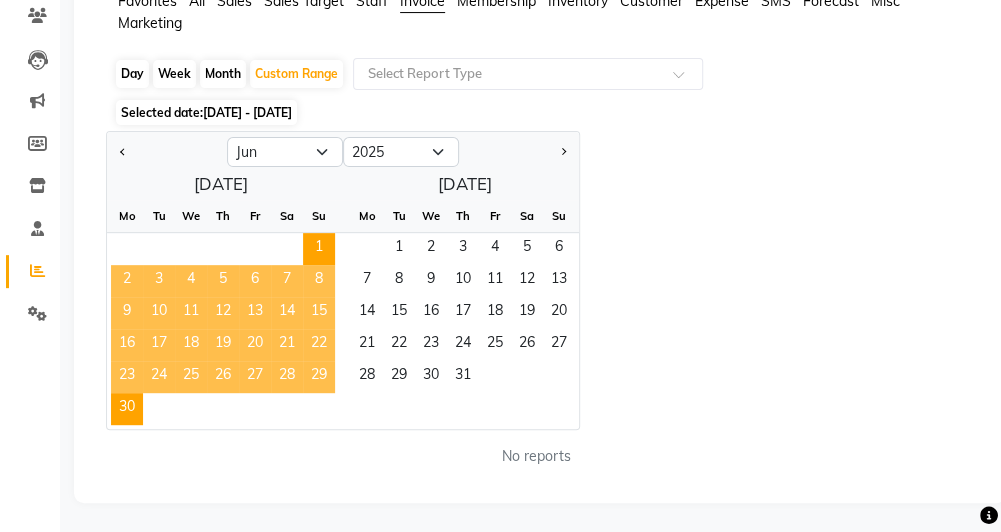 click on "Jan Feb Mar Apr May Jun Jul Aug Sep Oct Nov Dec 2015 2016 2017 2018 2019 2020 2021 2022 2023 2024 2025 2026 2027 2028 2029 2030 2031 2032 2033 2034 2035  June 2025  Mo Tu We Th Fr Sa Su  1   2   3   4   5   6   7   8   9   10   11   12   13   14   15   16   17   18   19   20   21   22   23   24   25   26   27   28   29   30   July 2025  Mo Tu We Th Fr Sa Su  1   2   3   4   5   6   7   8   9   10   11   12   13   14   15   16   17   18   19   20   21   22   23   24   25   26   27   28   29   30   31" 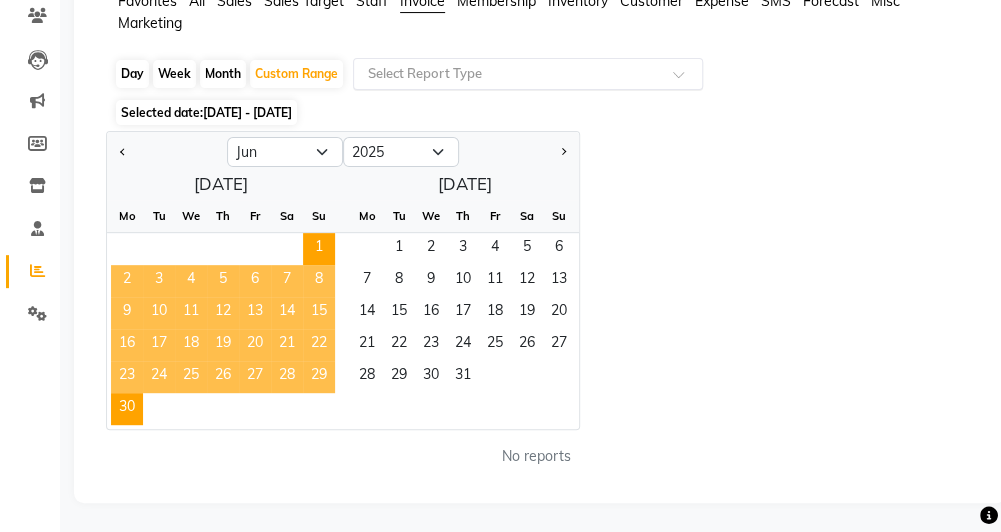 click 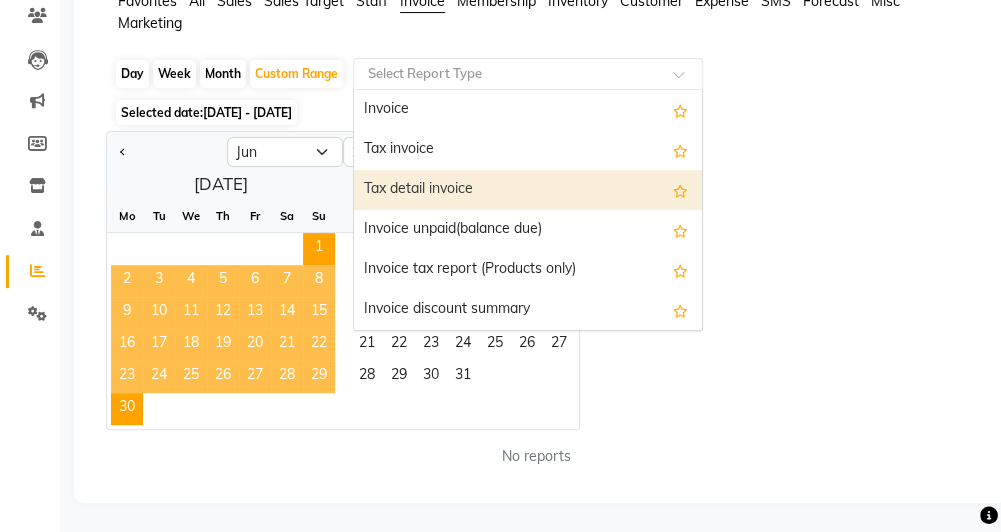 click on "Tax detail invoice" at bounding box center [528, 190] 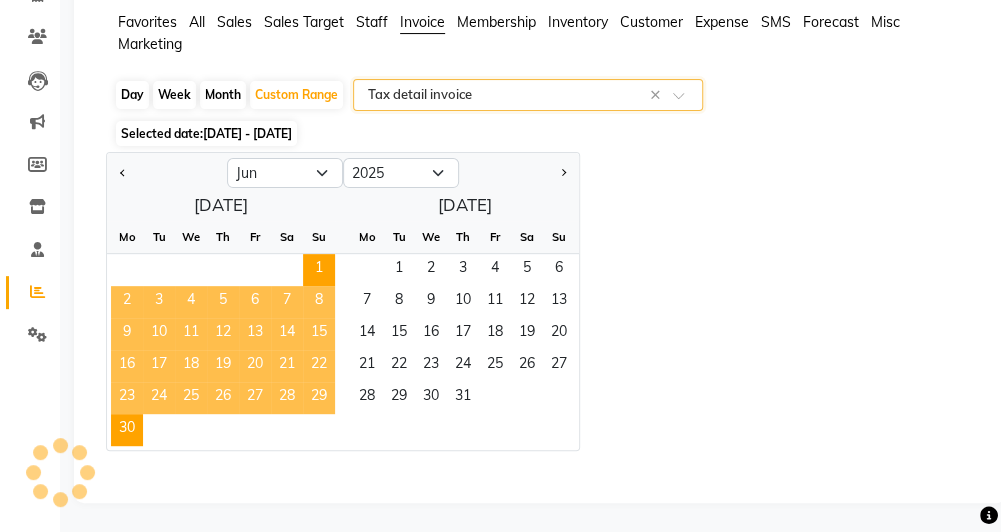 select on "filtered_report" 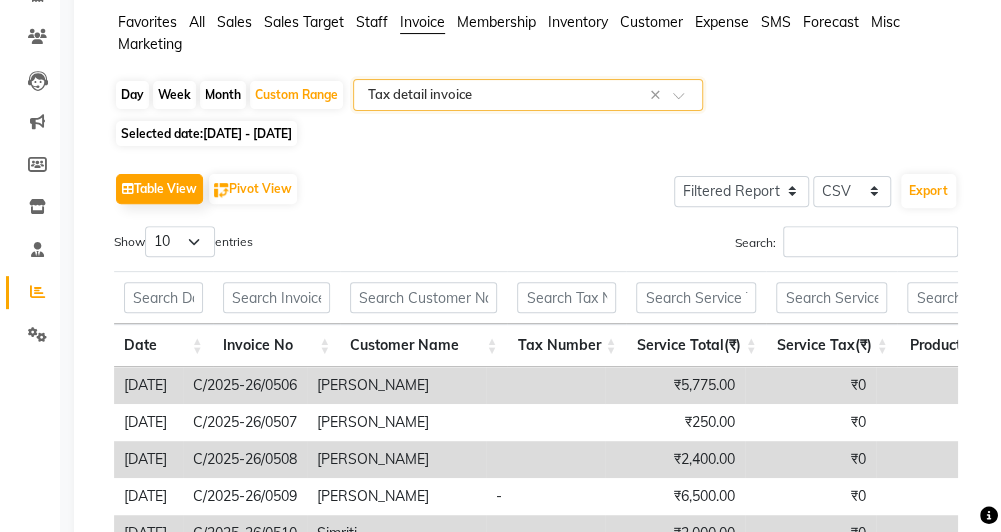 scroll, scrollTop: 126, scrollLeft: 0, axis: vertical 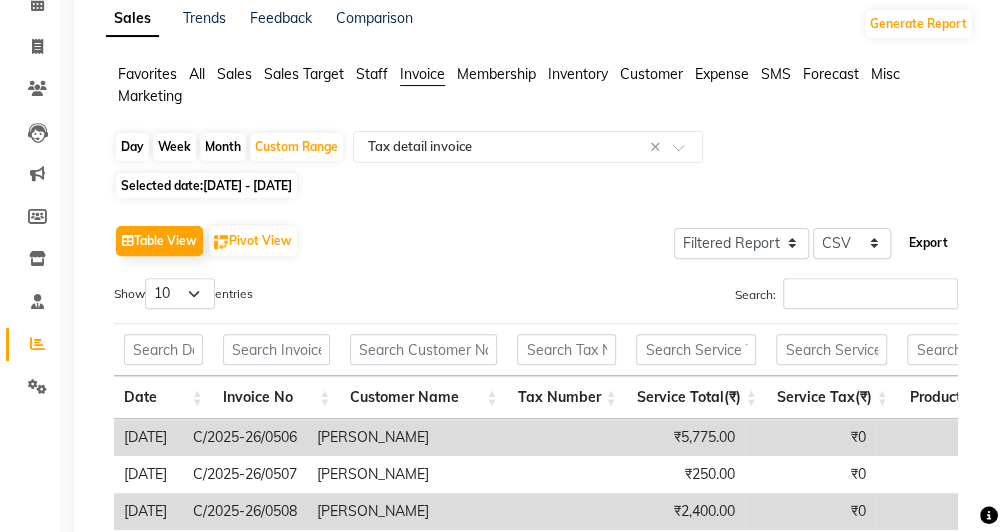 click on "Export" 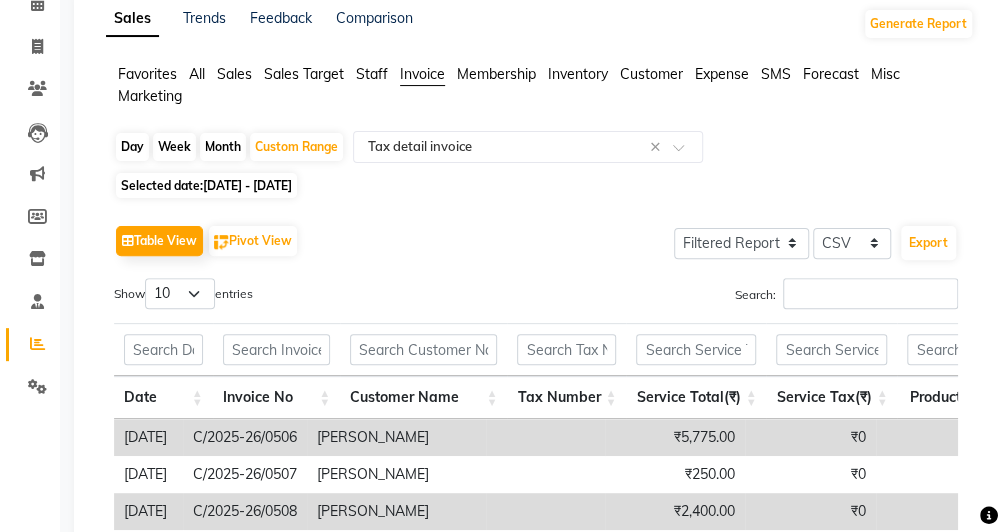 click on "Favorites All Sales Sales Target Staff Invoice Membership Inventory Customer Expense SMS Forecast Misc Marketing" 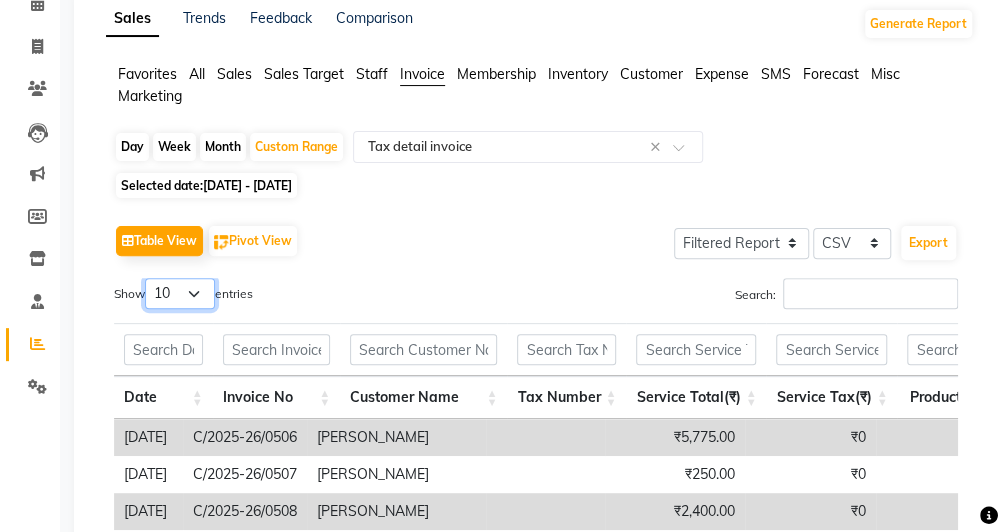 click on "10 25 50 100" at bounding box center [180, 293] 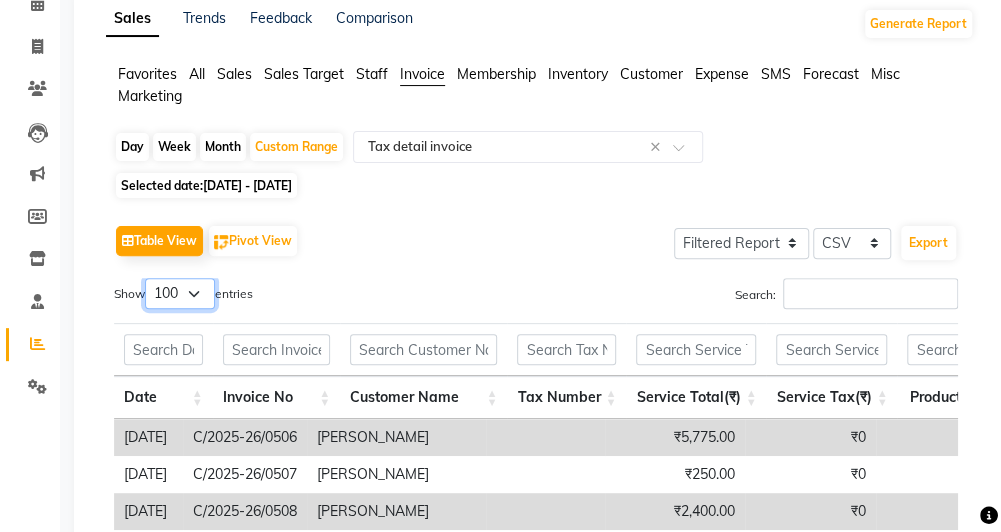 click on "10 25 50 100" at bounding box center (180, 293) 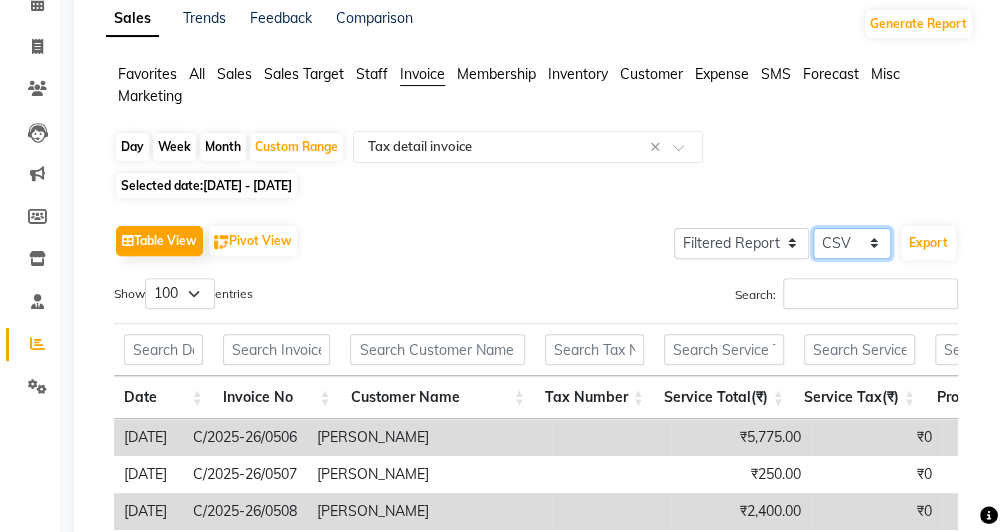 click on "Select CSV PDF" 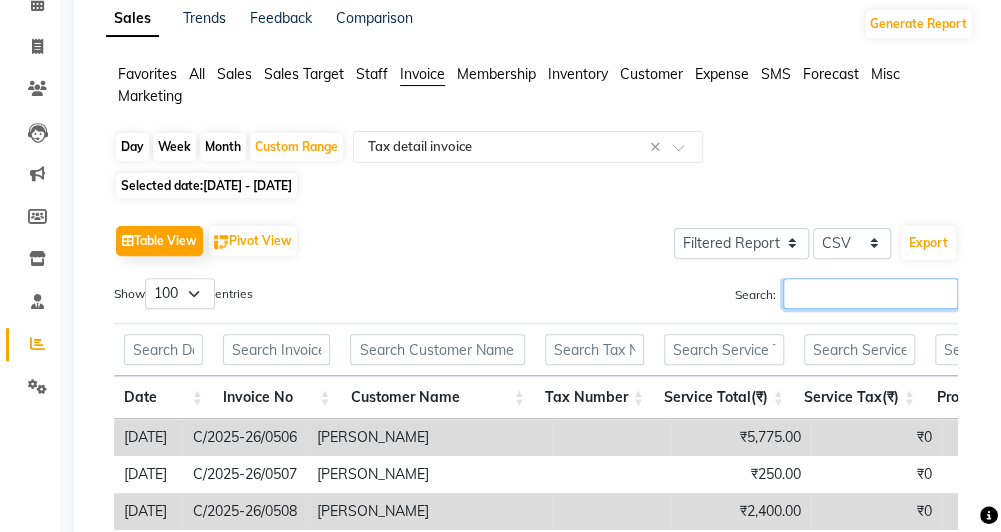 click on "Search:" at bounding box center (870, 293) 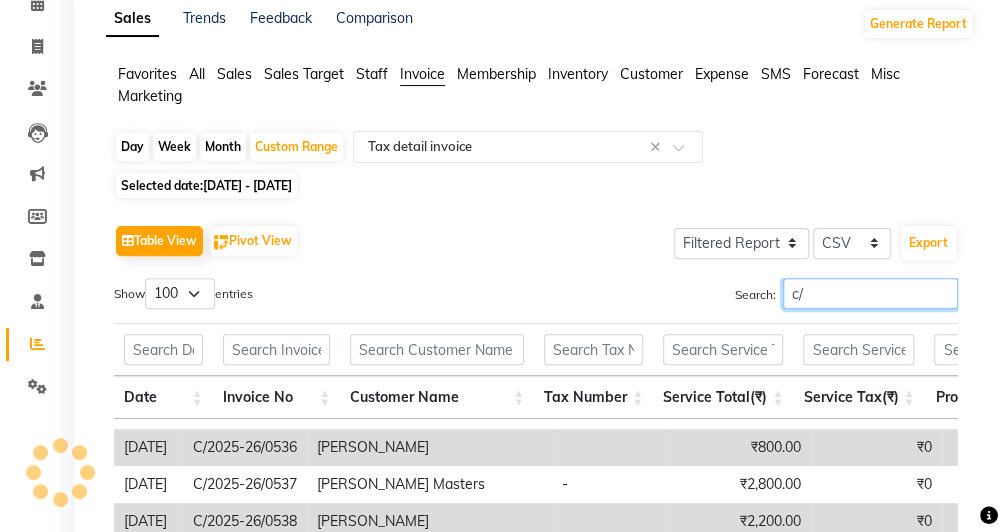 scroll, scrollTop: 1000, scrollLeft: 0, axis: vertical 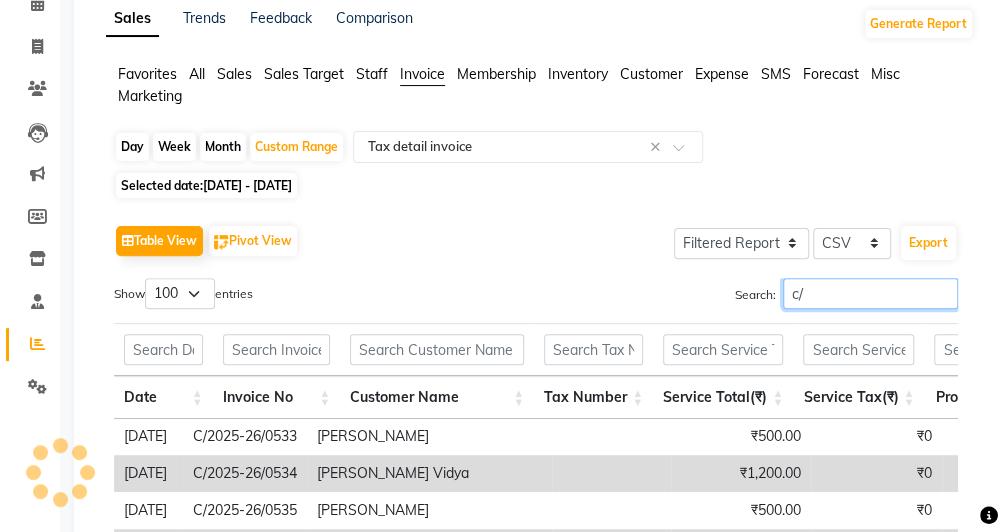 type on "c" 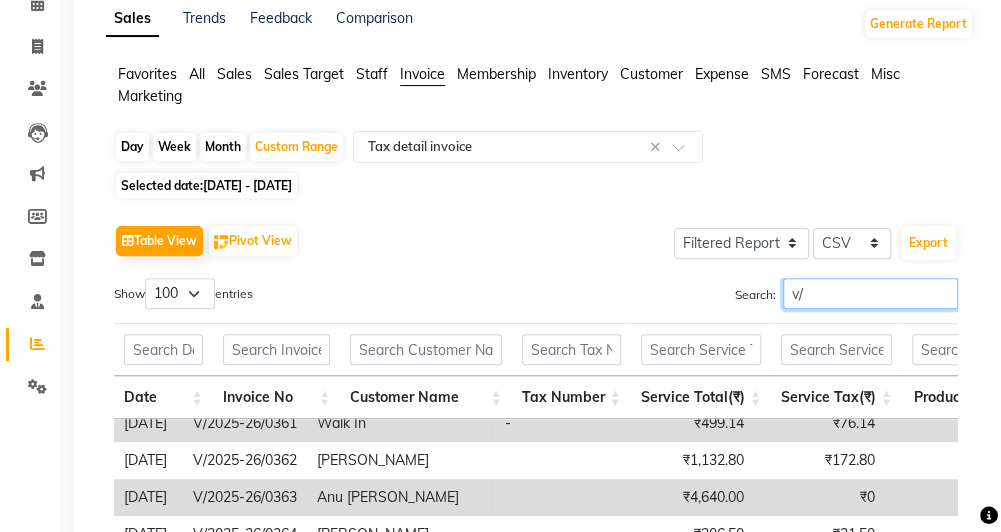 scroll, scrollTop: 3315, scrollLeft: 0, axis: vertical 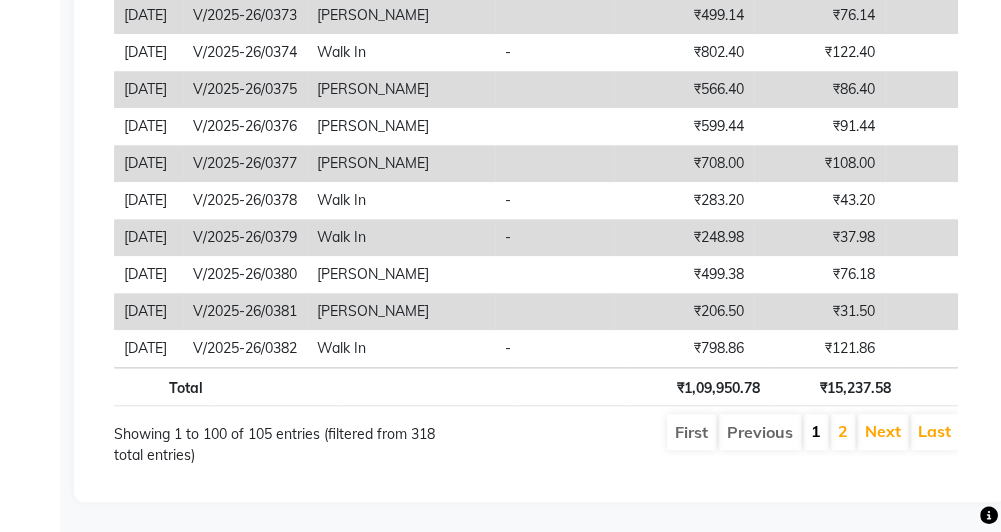 type on "v/" 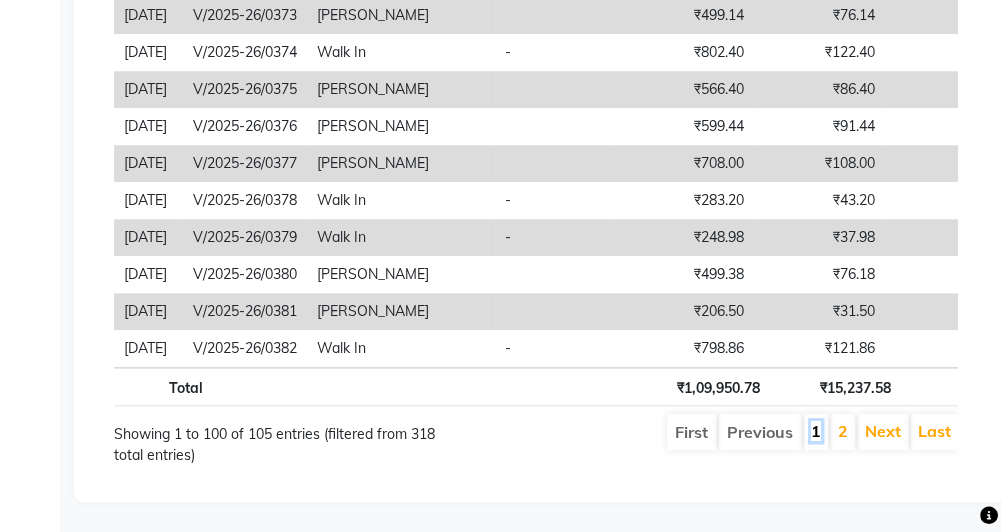 click on "1" at bounding box center [816, 431] 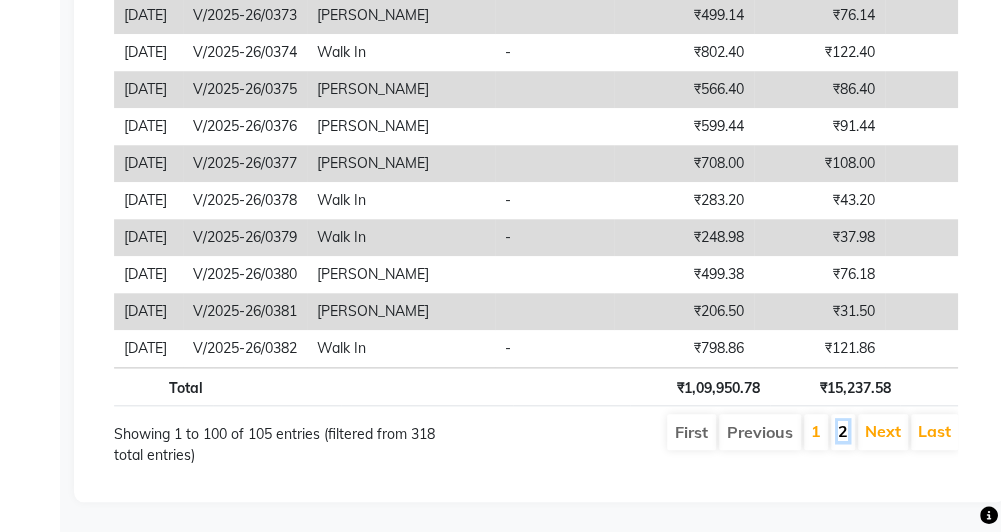 click on "2" at bounding box center [843, 431] 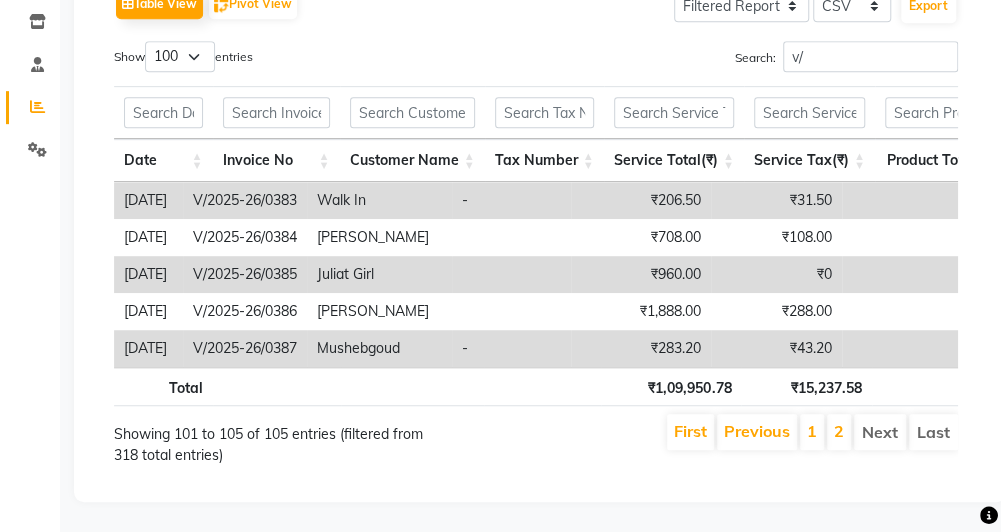 scroll, scrollTop: 0, scrollLeft: 0, axis: both 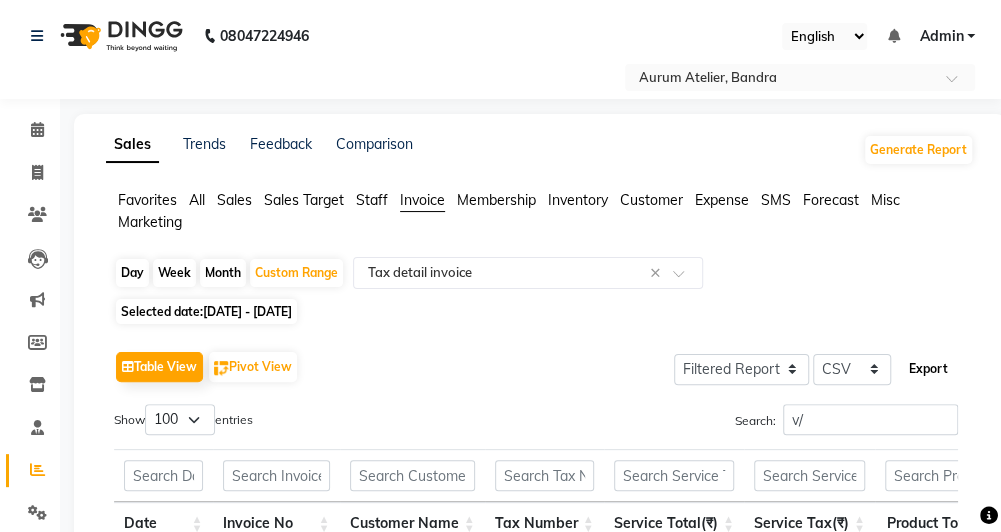 click on "Export" 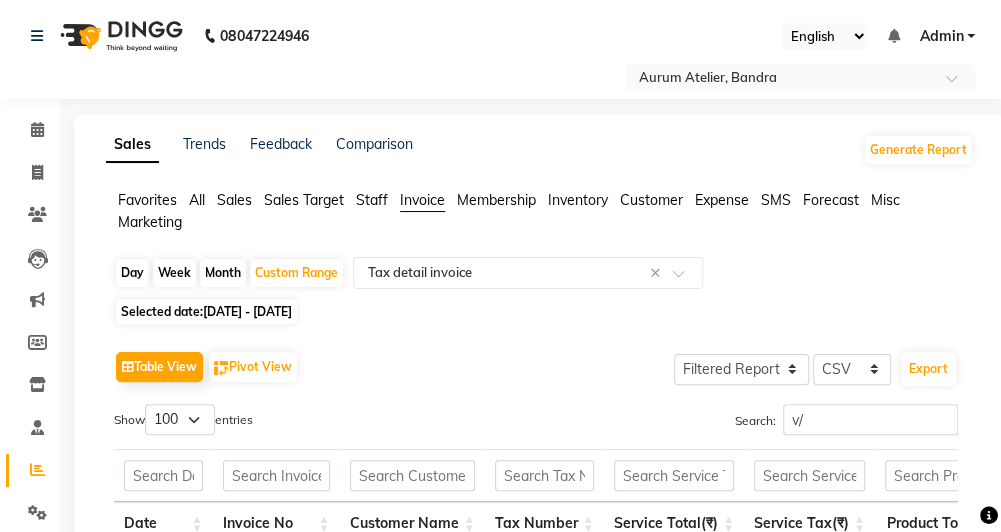click on "08047224946 Select Location × Aurum Atelier, Bandra English ENGLISH Español العربية मराठी हिंदी ગુજરાતી தமிழ் 中文 Notifications nothing to show Admin Manage Profile Change Password Sign out  Version:3.15.4" 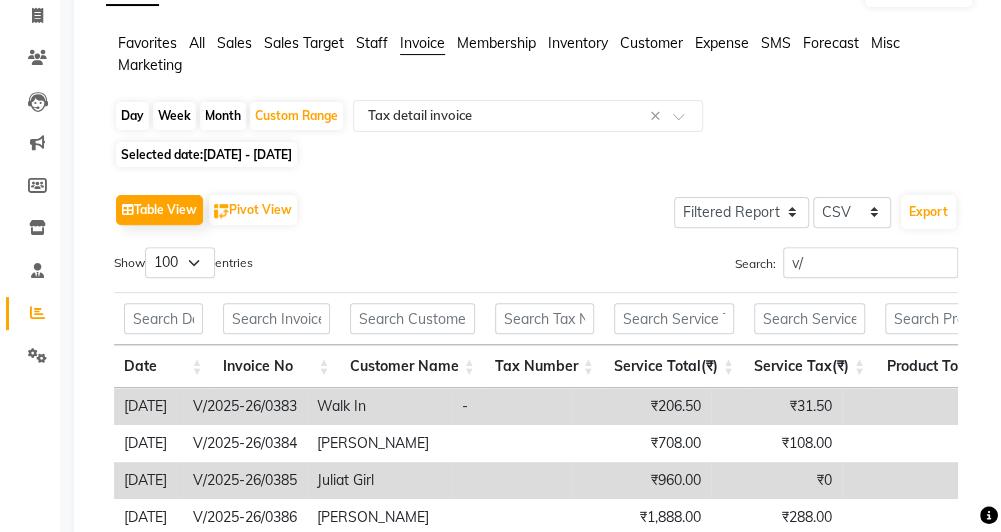 scroll, scrollTop: 200, scrollLeft: 0, axis: vertical 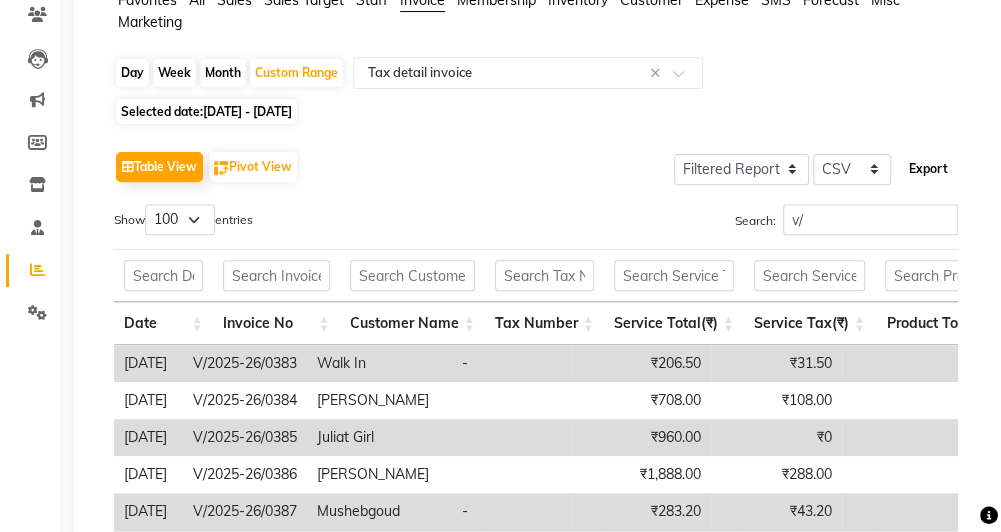 click on "Export" 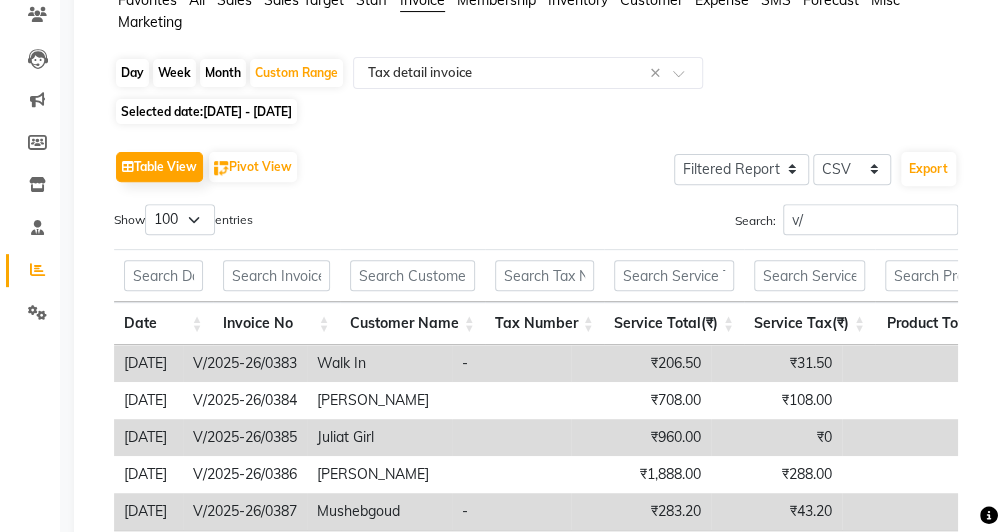 scroll, scrollTop: 0, scrollLeft: 0, axis: both 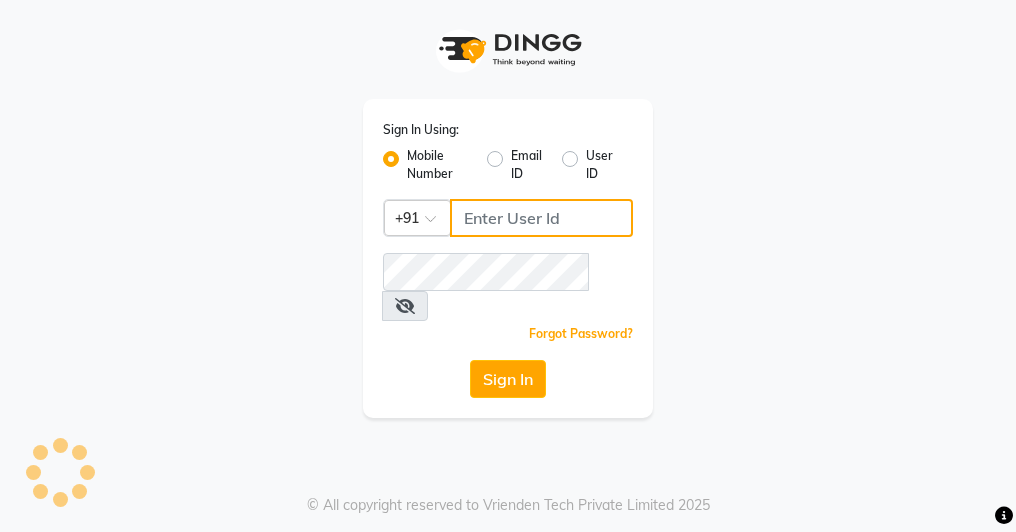 type on "7977244035" 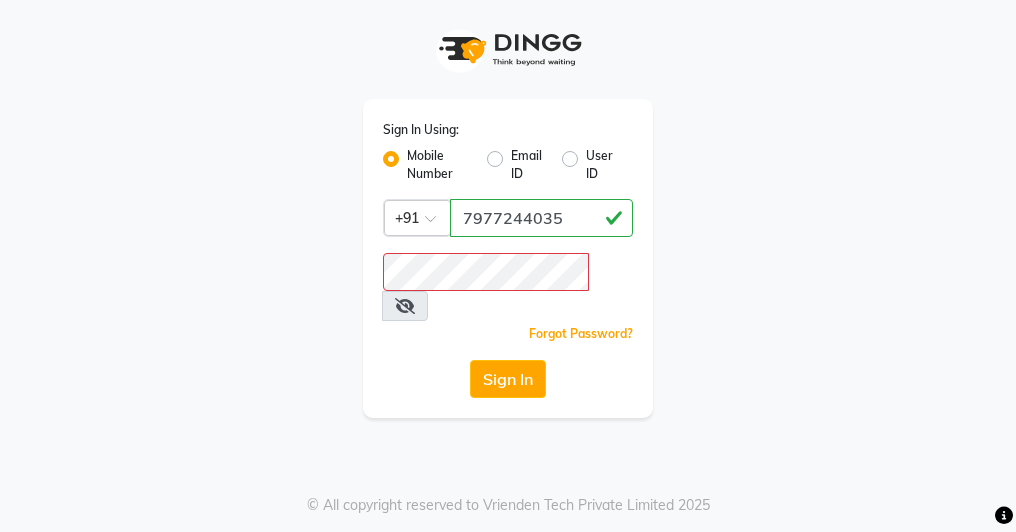 click on "Sign In Using: Mobile Number Email ID User ID Country Code × +91 7977244035  Remember me Forgot Password?  Sign In" 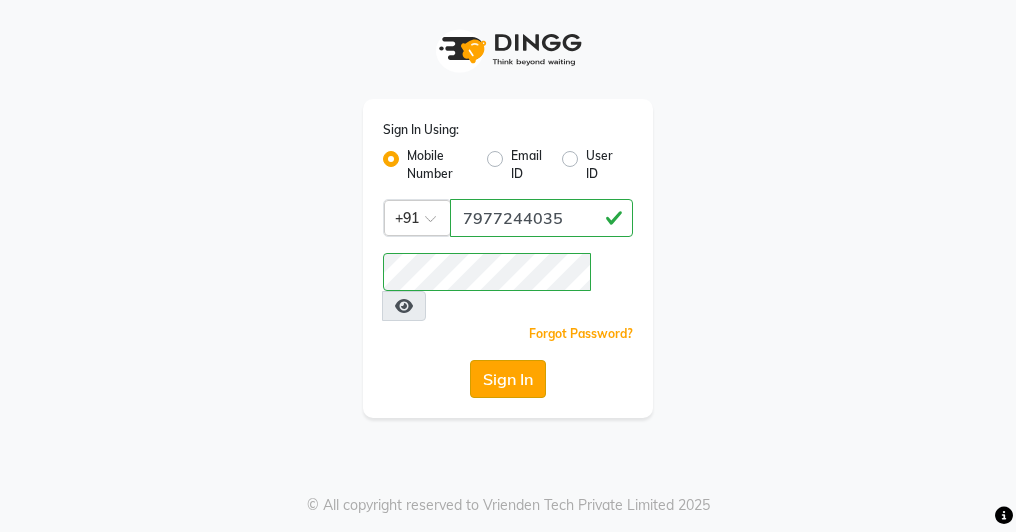 click on "Sign In" 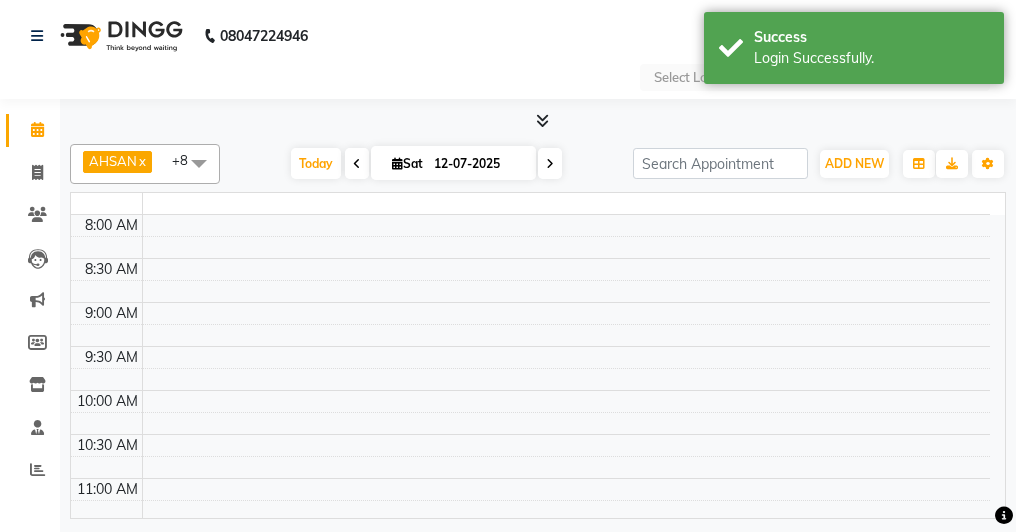 select on "en" 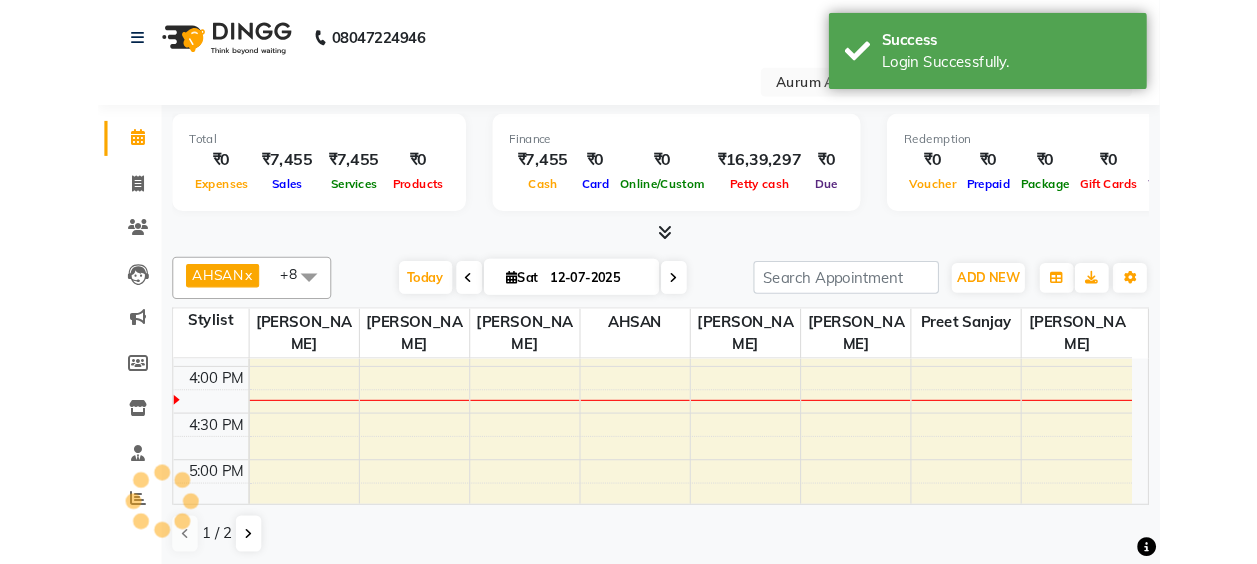 scroll, scrollTop: 0, scrollLeft: 0, axis: both 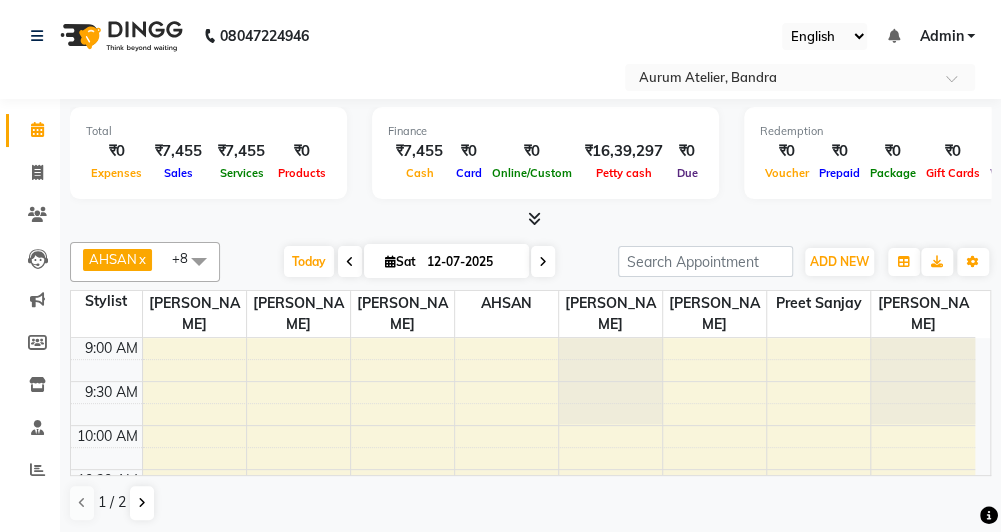 click on "12-07-2025" at bounding box center (471, 262) 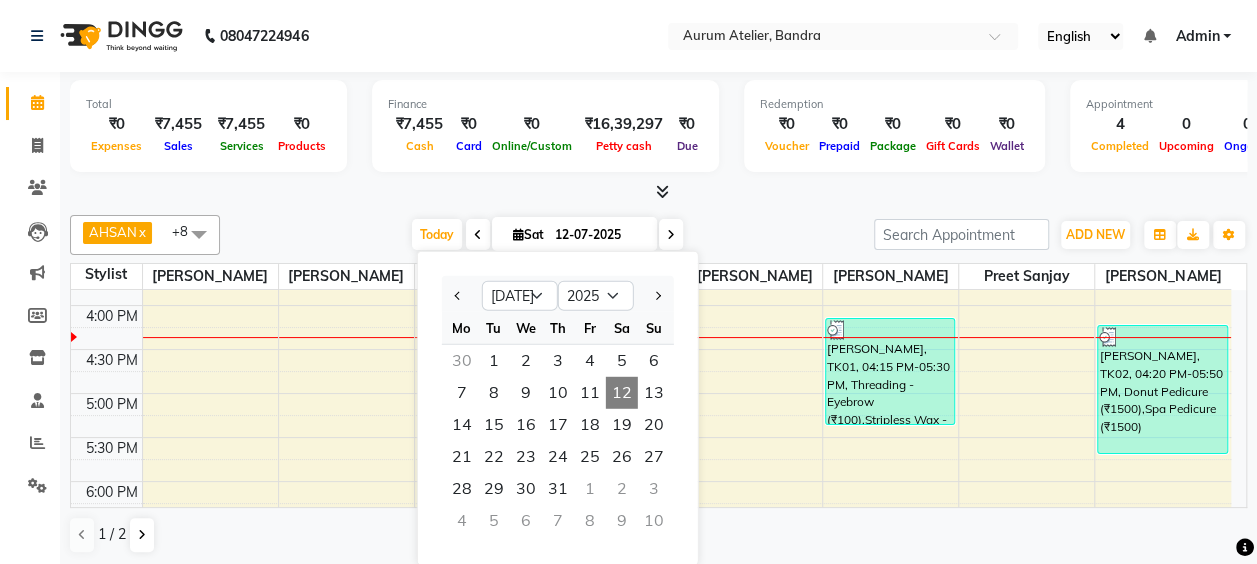 scroll, scrollTop: 700, scrollLeft: 0, axis: vertical 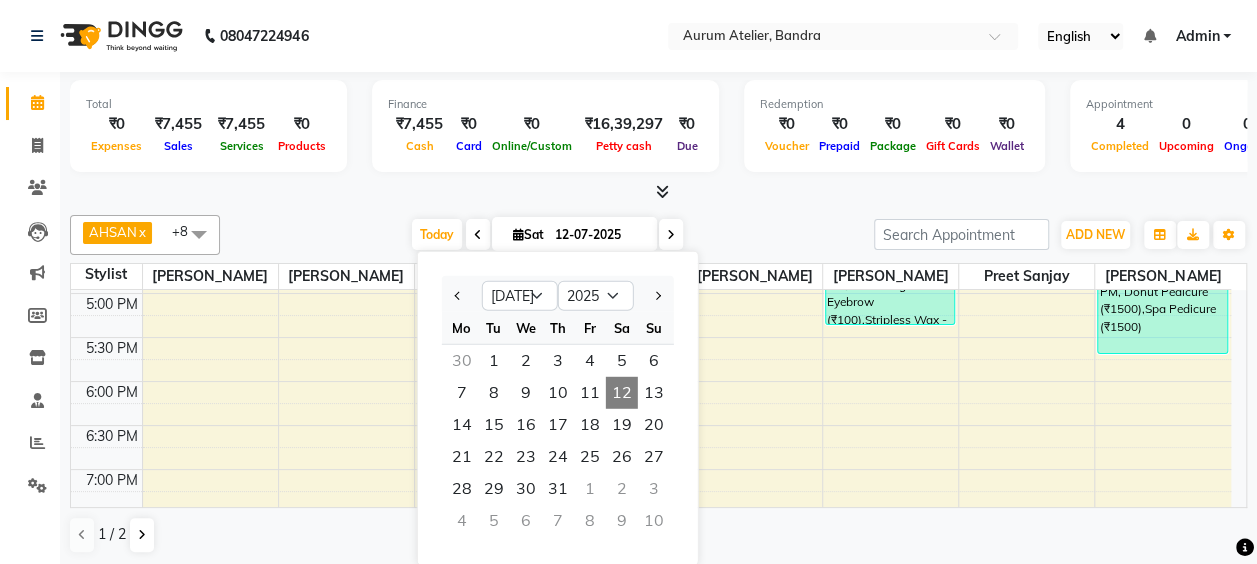 click on "AHSAN  x Aishwariya chariya  x DIKSHITA  x Kaleem salmani  x Praveen bhandari  x Preet sanjay  x Sultan hawari  x TEHSIN  x vishes  x +8 Select All AHSAN Aishwariya chariya DIKSHITA Kaleem salmani nikhil noor shaikh Praveen bhandari Preet sanjay Sultan hawari TEHSIN vishes Today  Sat 12-07-2025 Jan Feb Mar Apr May Jun Jul Aug Sep Oct Nov Dec 2015 2016 2017 2018 2019 2020 2021 2022 2023 2024 2025 2026 2027 2028 2029 2030 2031 2032 2033 2034 2035 Mo Tu We Th Fr Sa Su  30   1   2   3   4   5   6   7   8   9   10   11   12   13   14   15   16   17   18   19   20   21   22   23   24   25   26   27   28   29   30   31   1   2   3   4   5   6   7   8   9   10  Toggle Dropdown Add Appointment Add Invoice Add Expense Add Attendance Add Client Add Transaction Toggle Dropdown Add Appointment Add Invoice Add Expense Add Attendance Add Client ADD NEW Toggle Dropdown Add Appointment Add Invoice Add Expense Add Attendance Add Client Add Transaction AHSAN  x Aishwariya chariya  x DIKSHITA  x Kaleem salmani  x x" 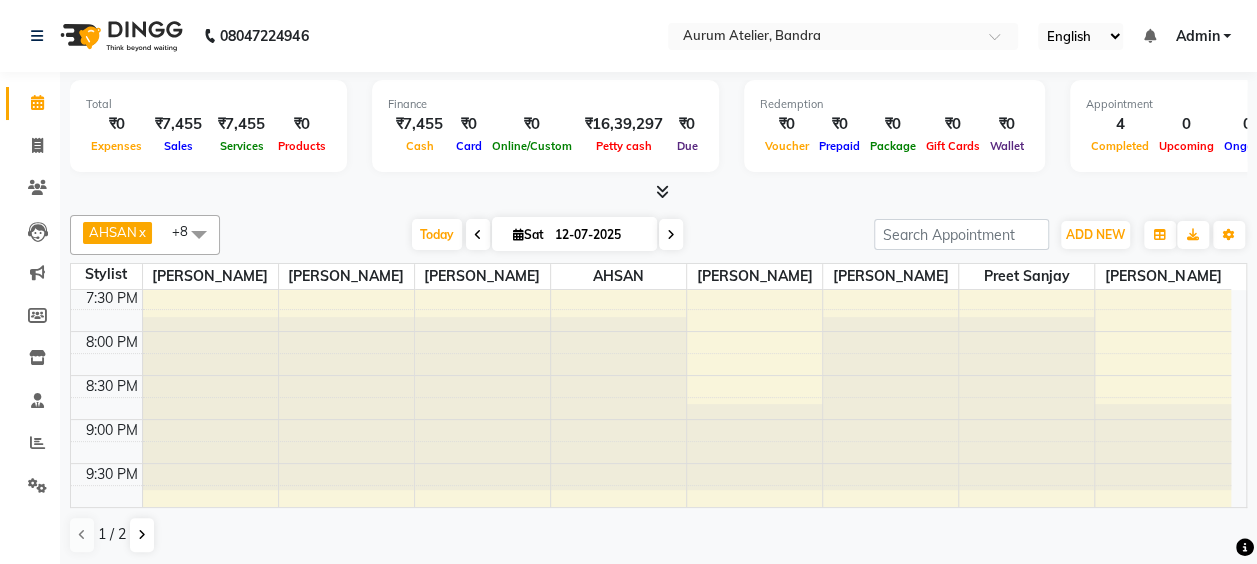 scroll, scrollTop: 929, scrollLeft: 0, axis: vertical 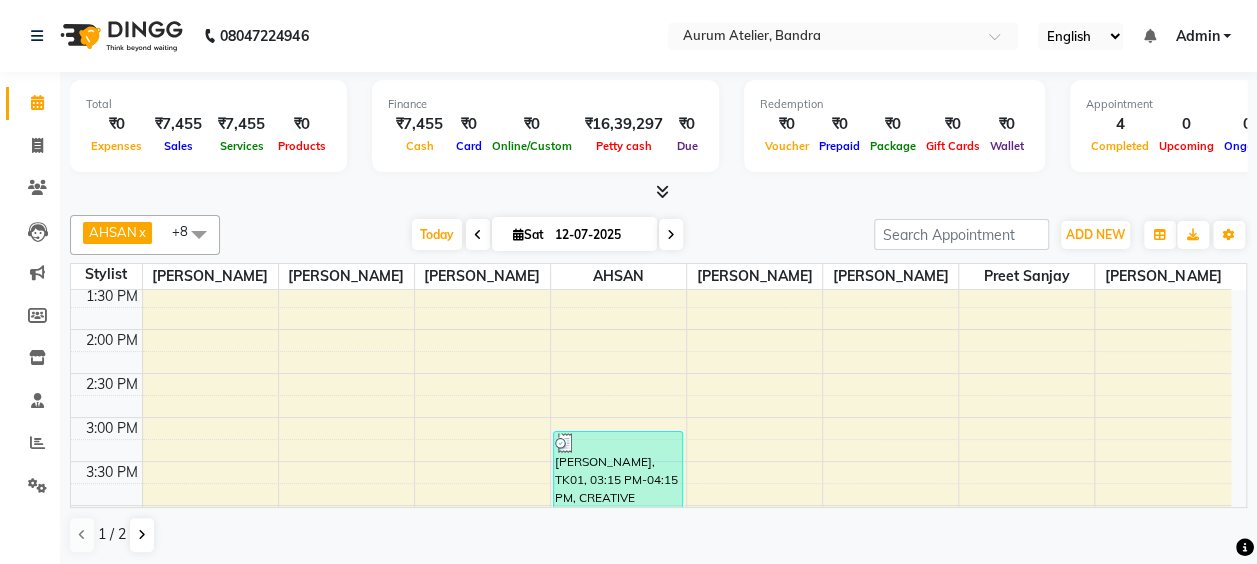 click at bounding box center (199, 234) 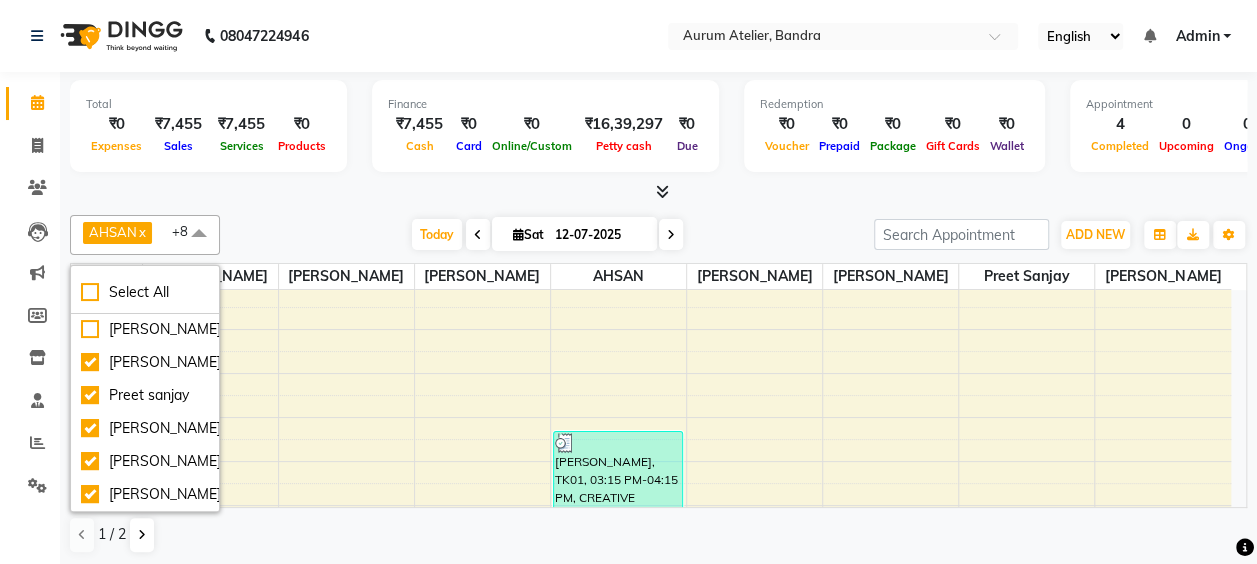 scroll, scrollTop: 250, scrollLeft: 0, axis: vertical 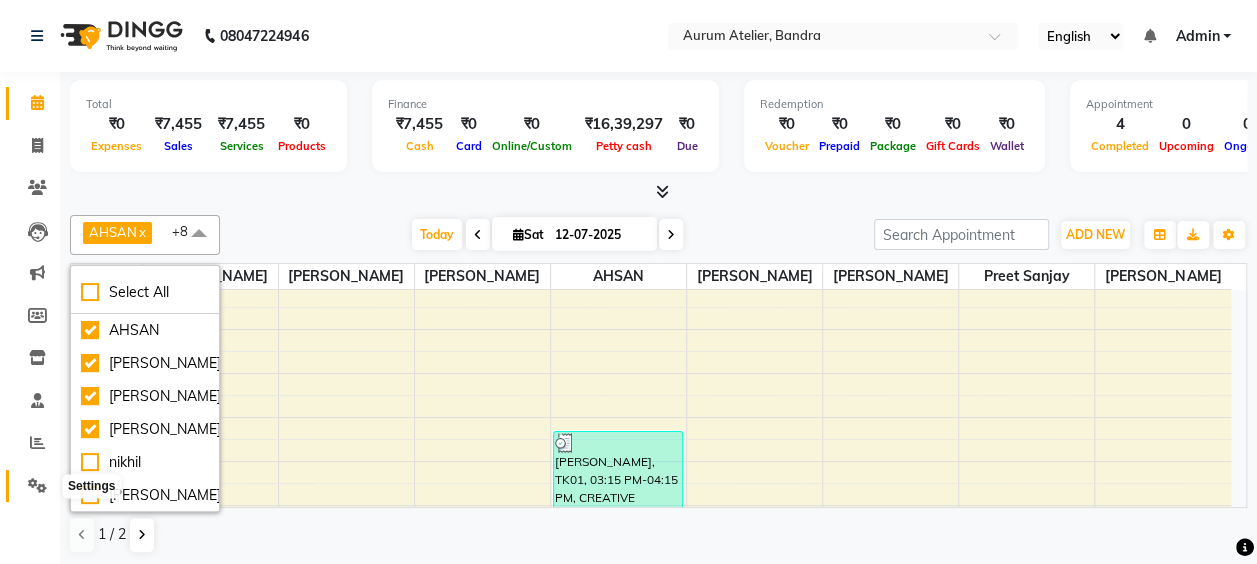 click 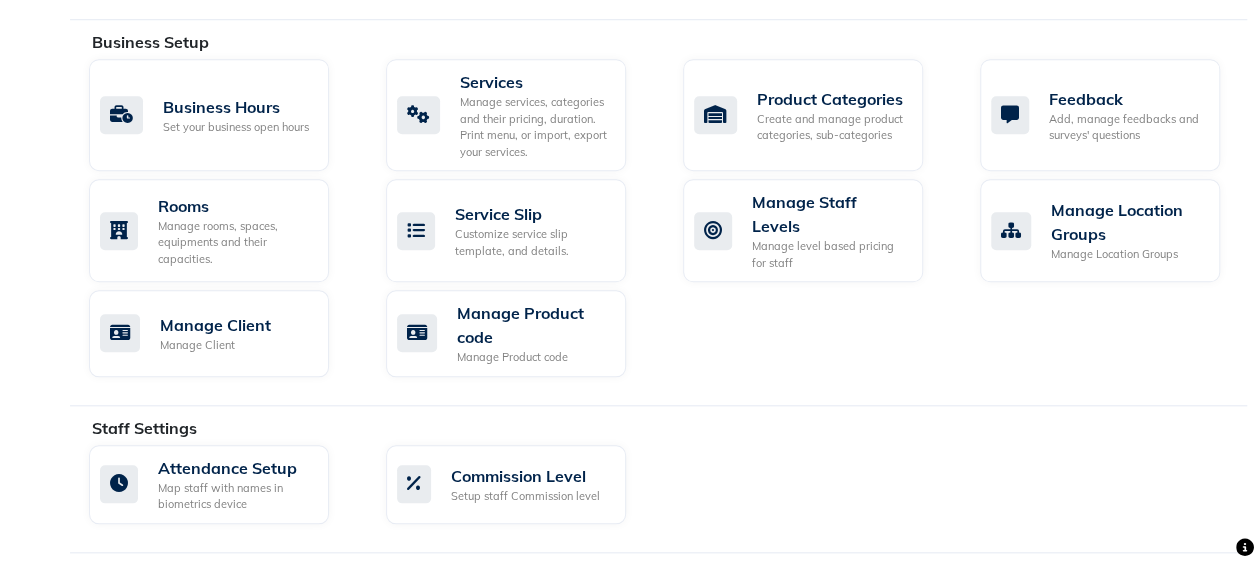 scroll, scrollTop: 900, scrollLeft: 0, axis: vertical 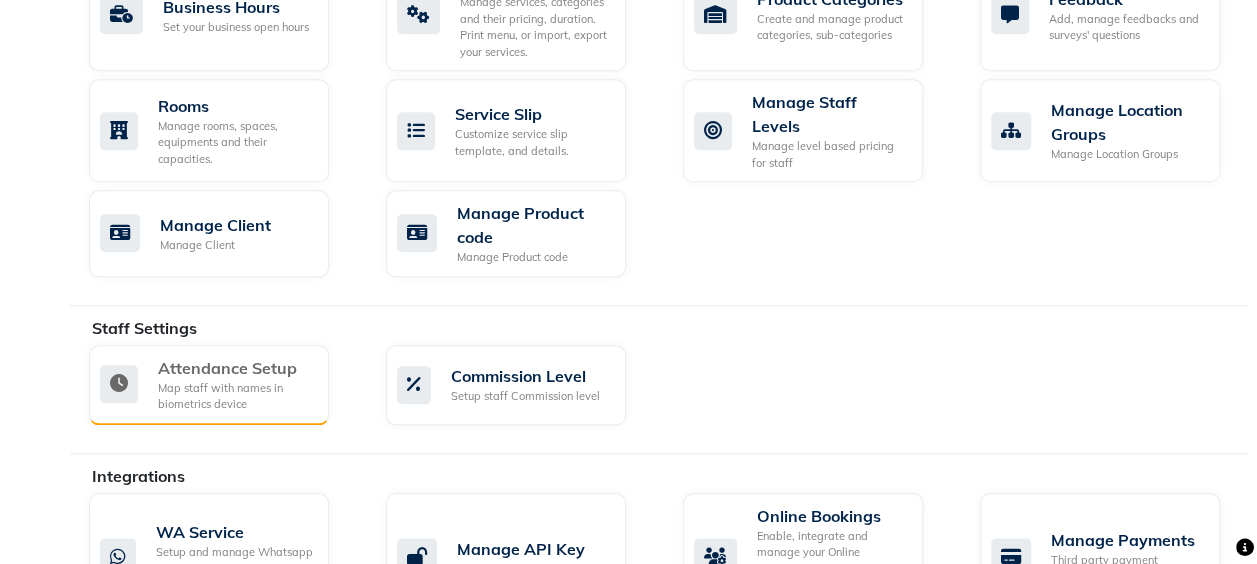 click on "Map staff with names in biometrics device" 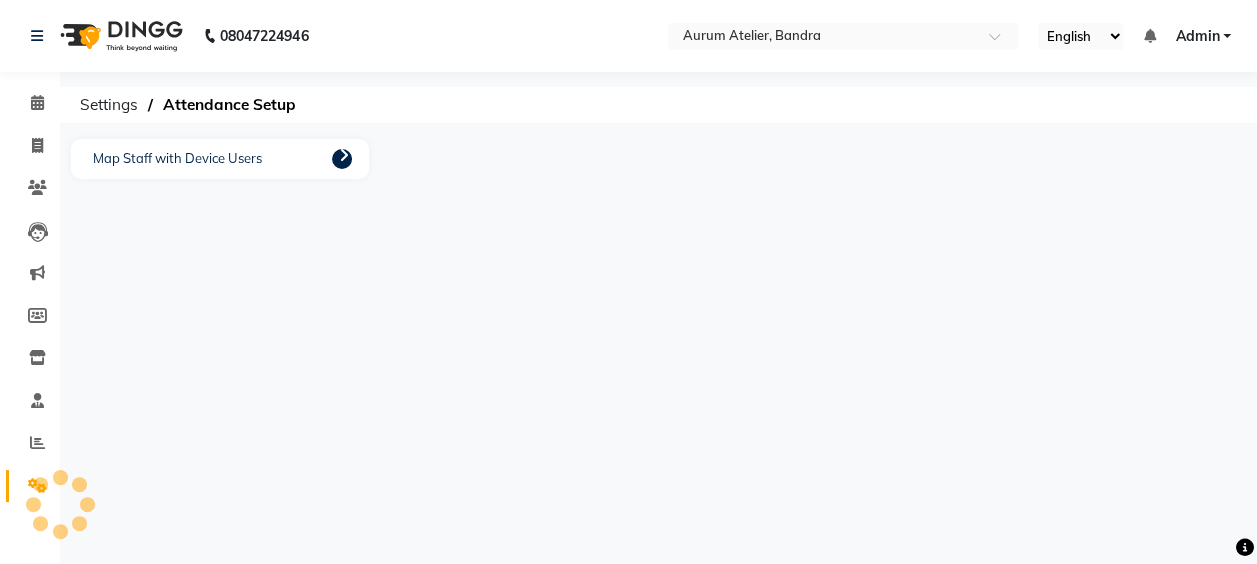 scroll, scrollTop: 0, scrollLeft: 0, axis: both 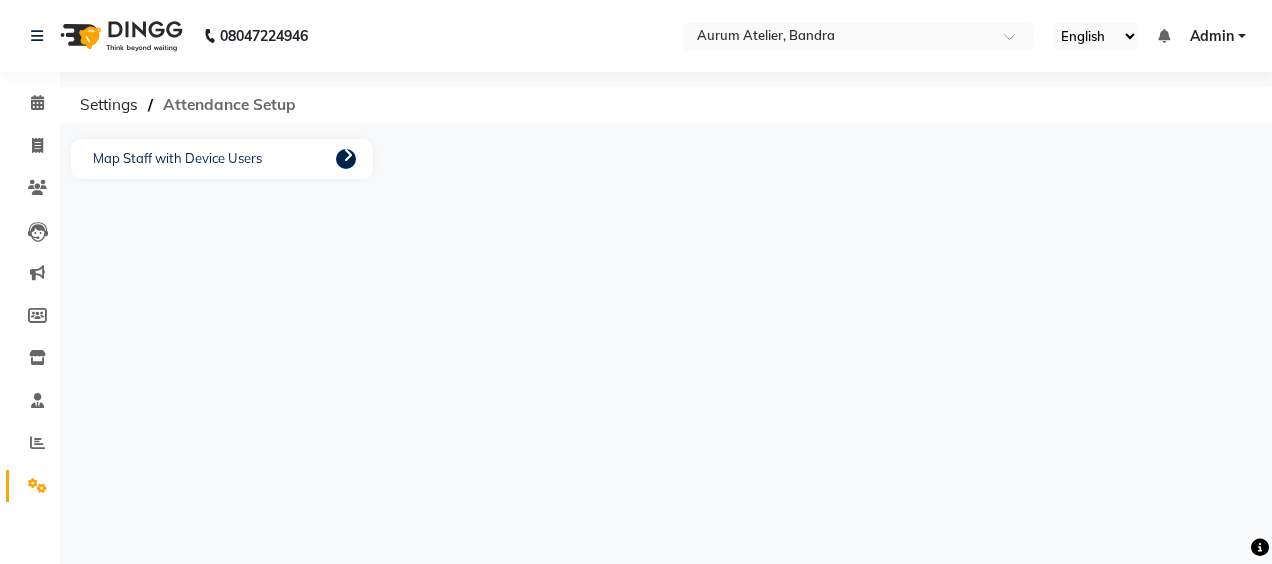 click on "Attendance Setup" 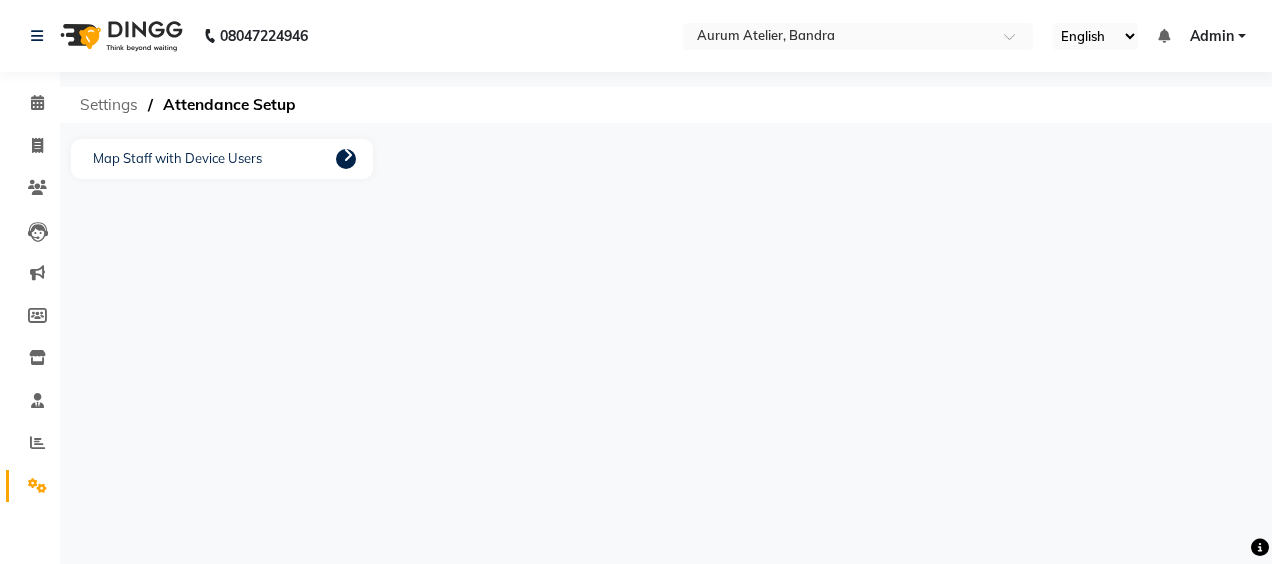 click on "Settings" 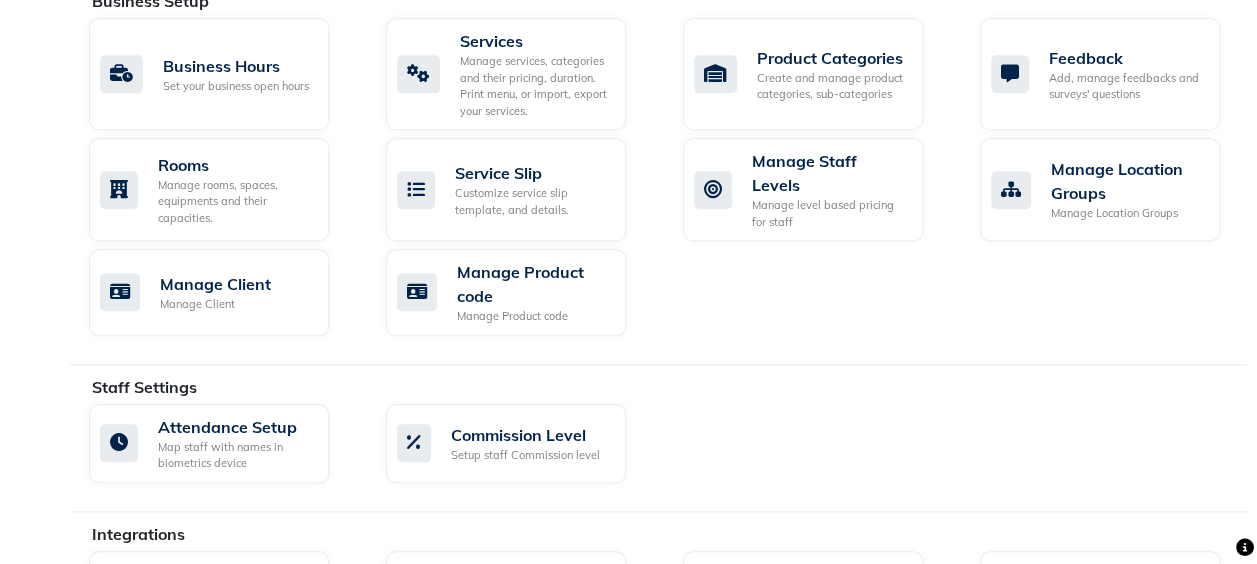 scroll, scrollTop: 900, scrollLeft: 0, axis: vertical 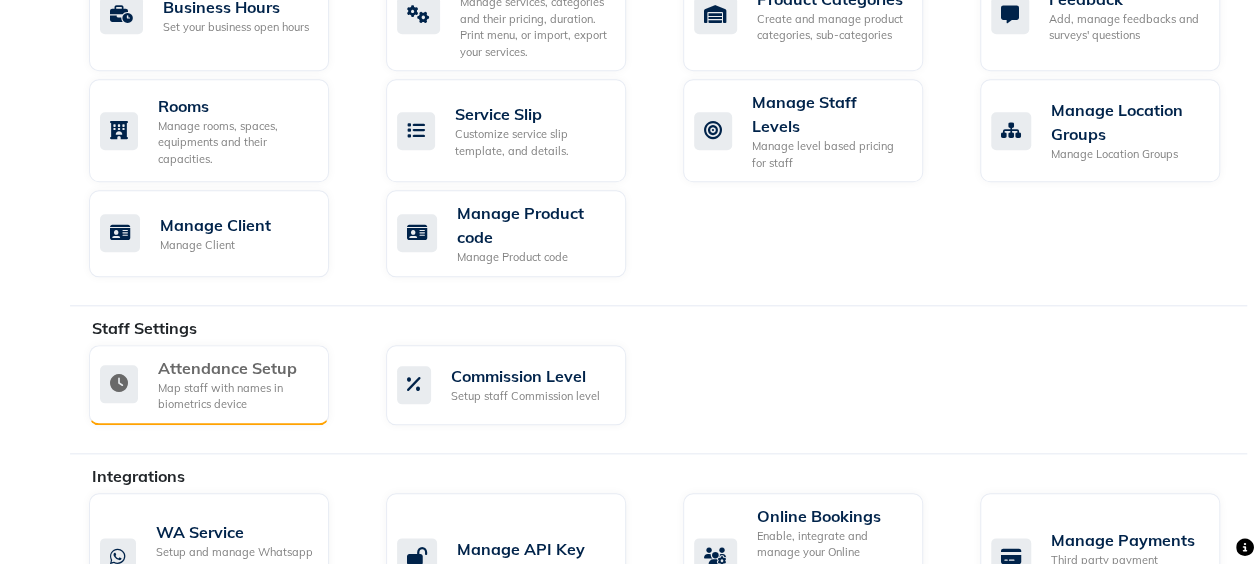 click on "Map staff with names in biometrics device" 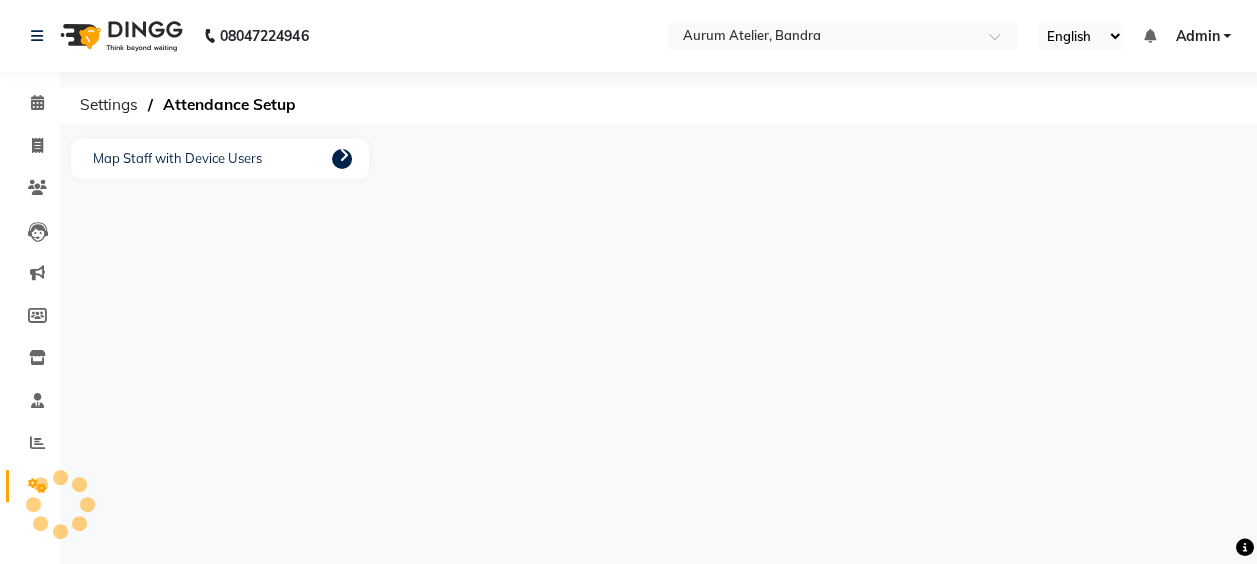 scroll, scrollTop: 0, scrollLeft: 0, axis: both 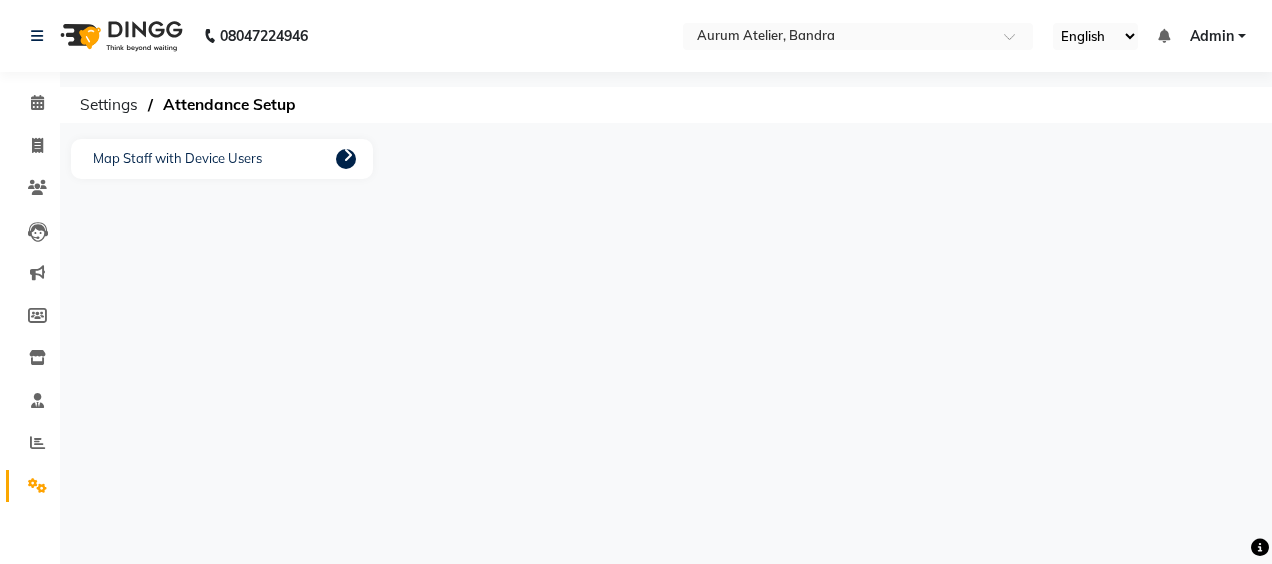 click 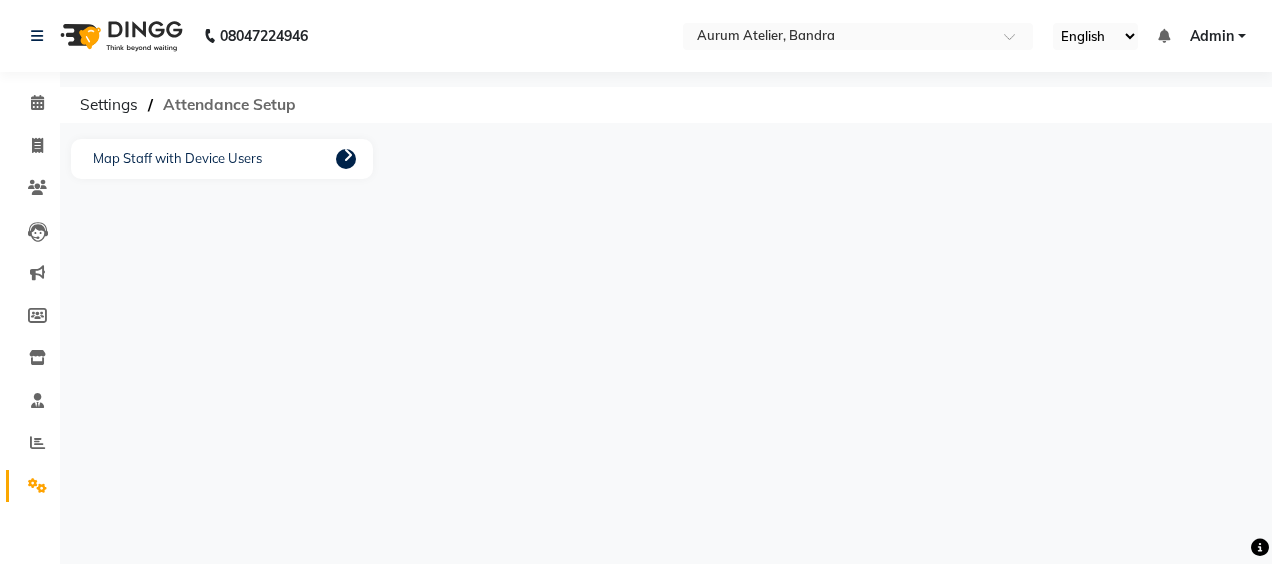 click on "Attendance Setup" 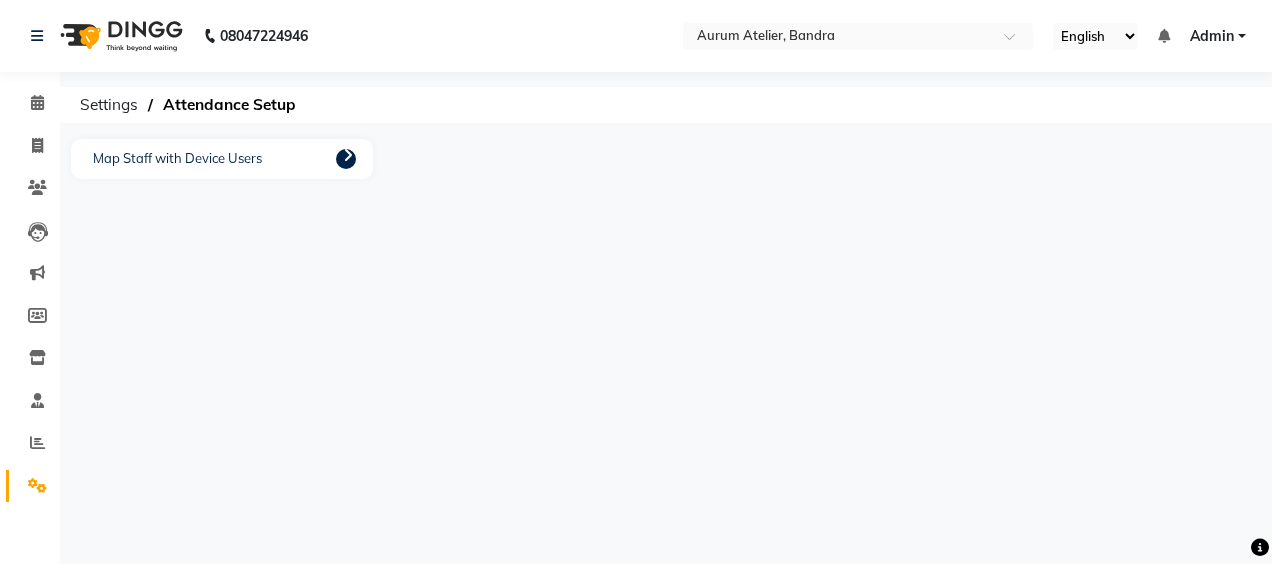 click on "Map Staff with Device Users" 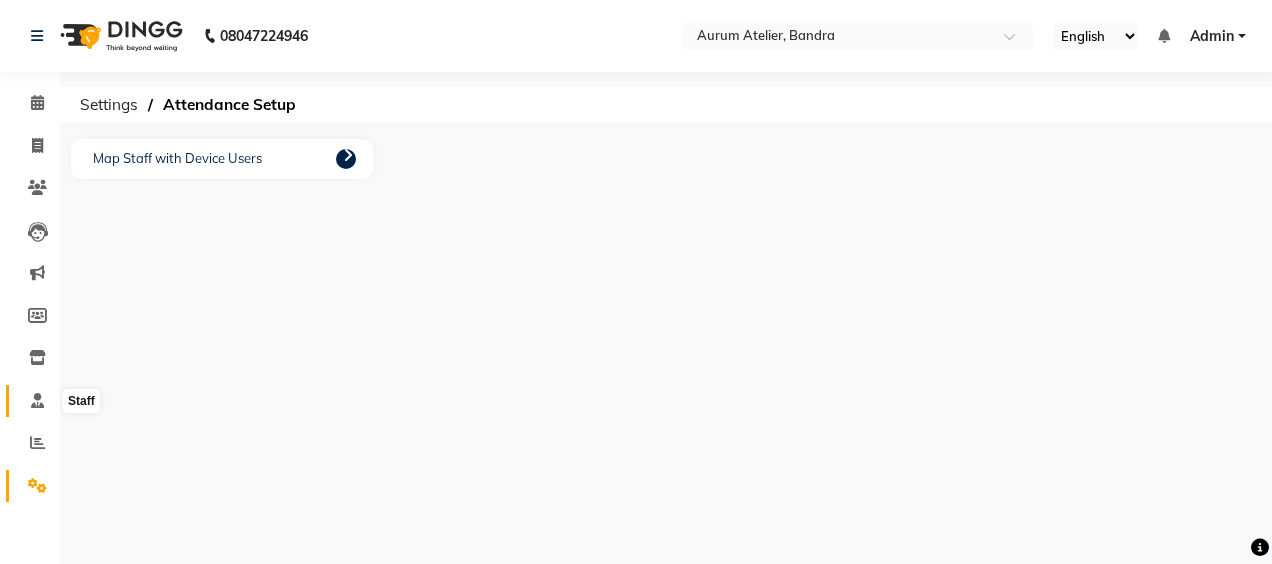 click 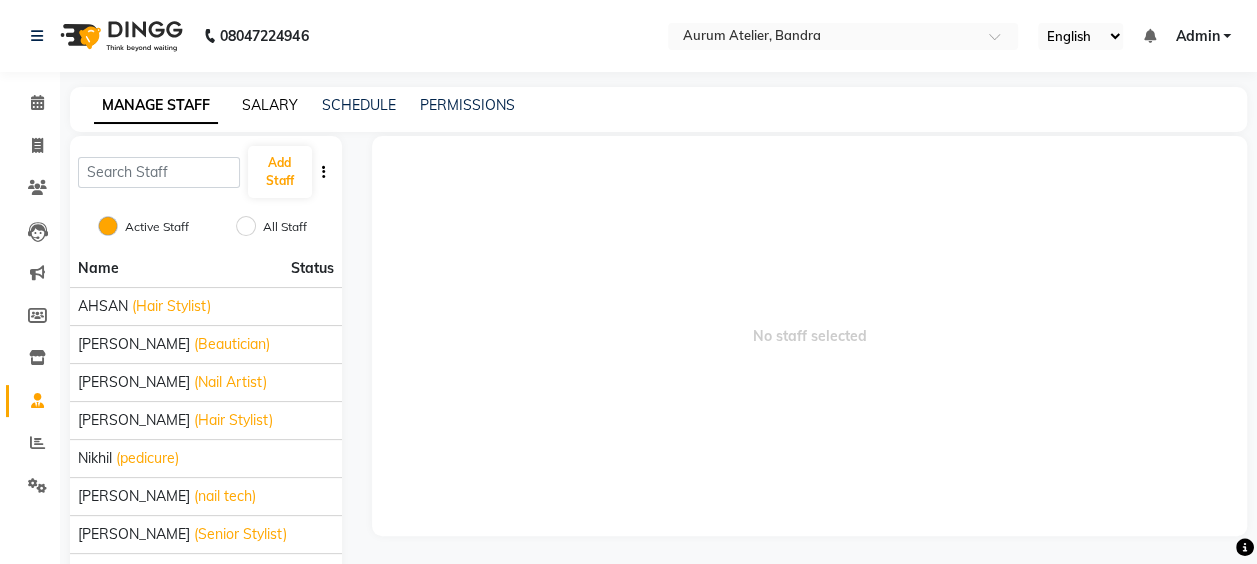 click on "SALARY" 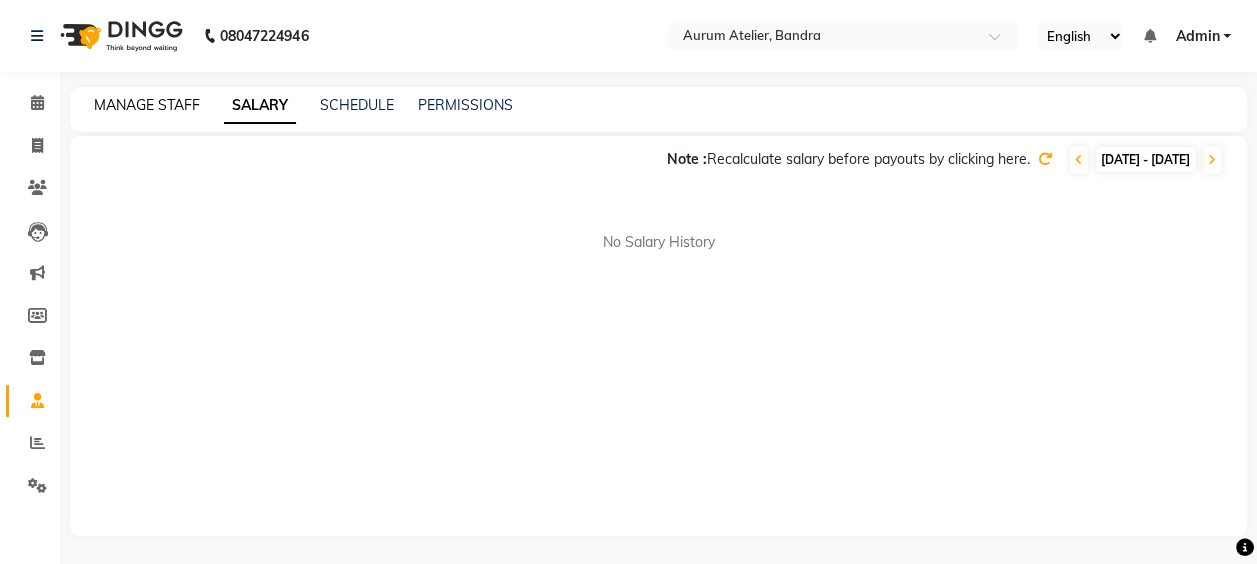click on "MANAGE STAFF" 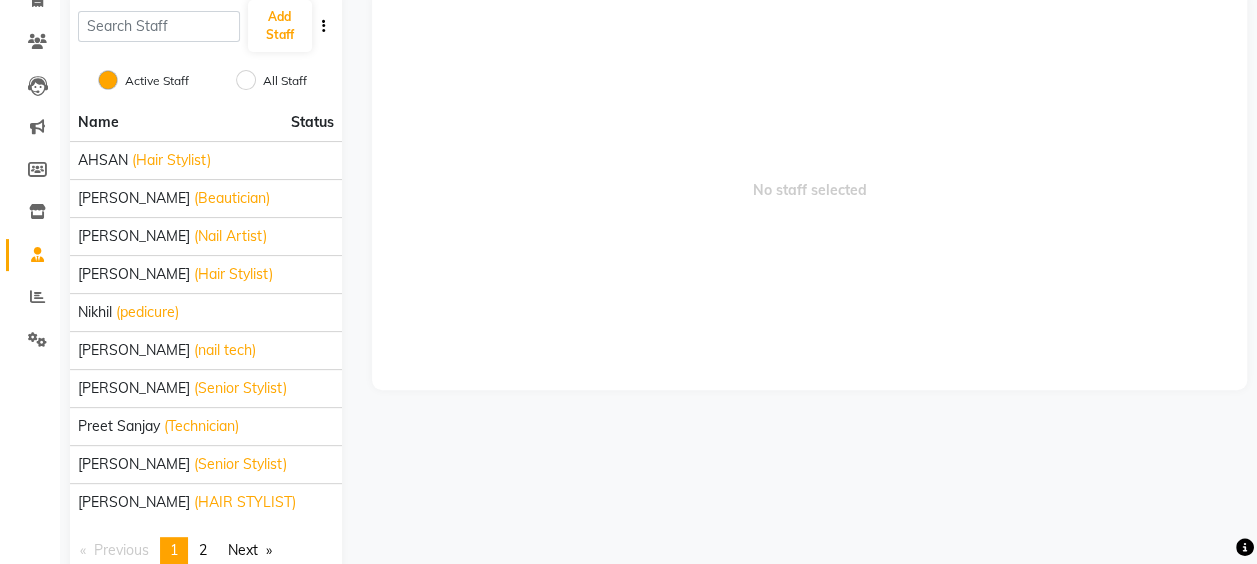 scroll, scrollTop: 188, scrollLeft: 0, axis: vertical 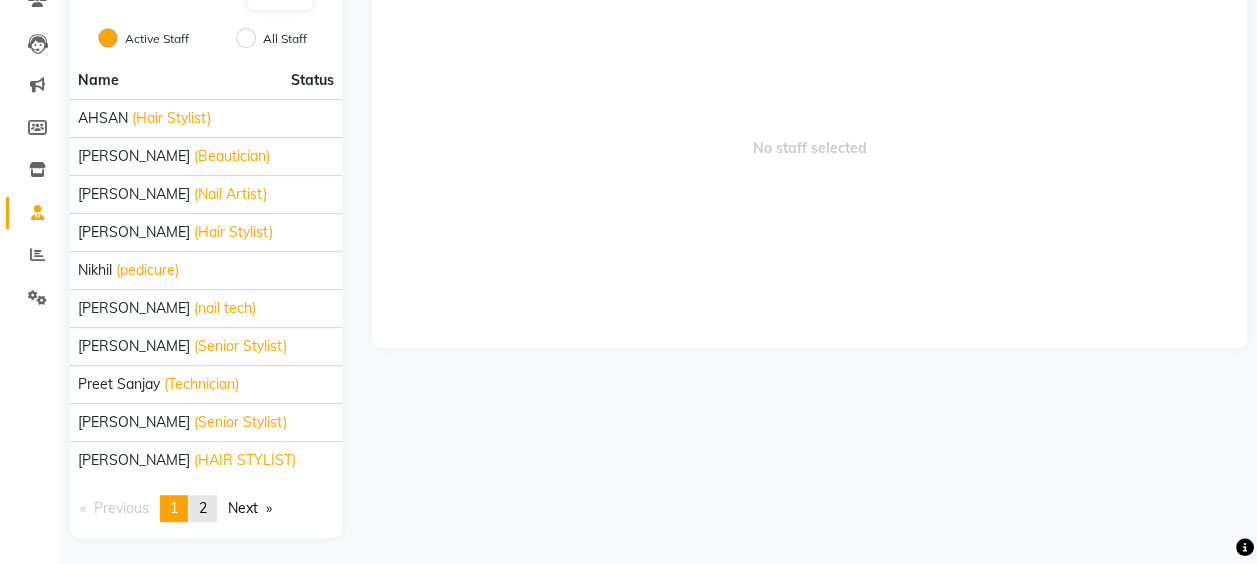 click on "2" at bounding box center (203, 508) 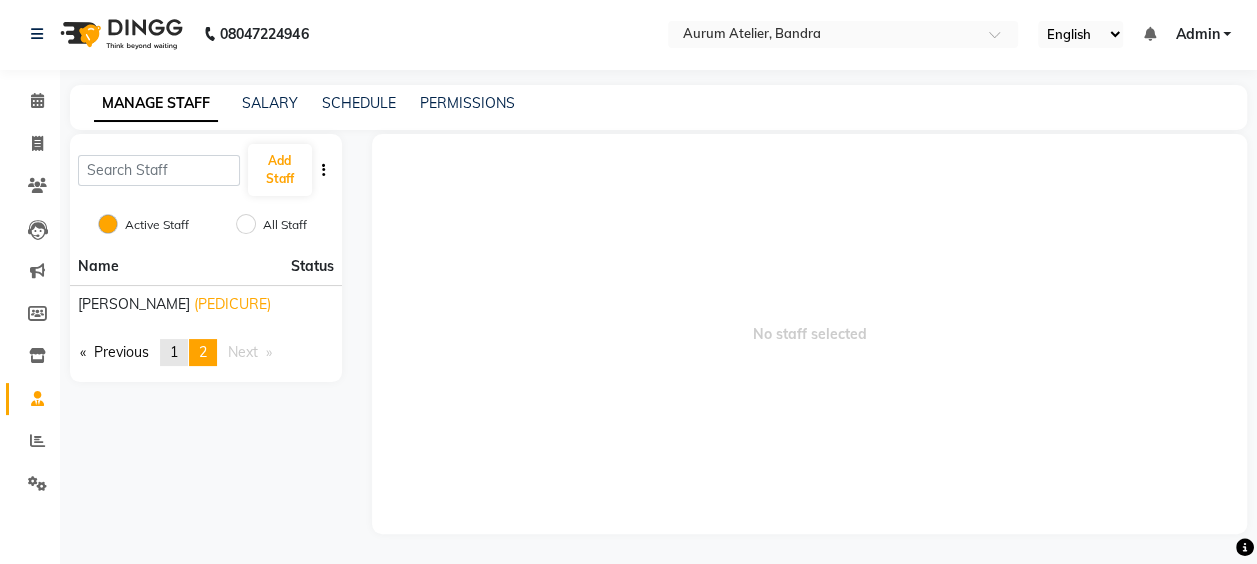 click on "1" at bounding box center (174, 352) 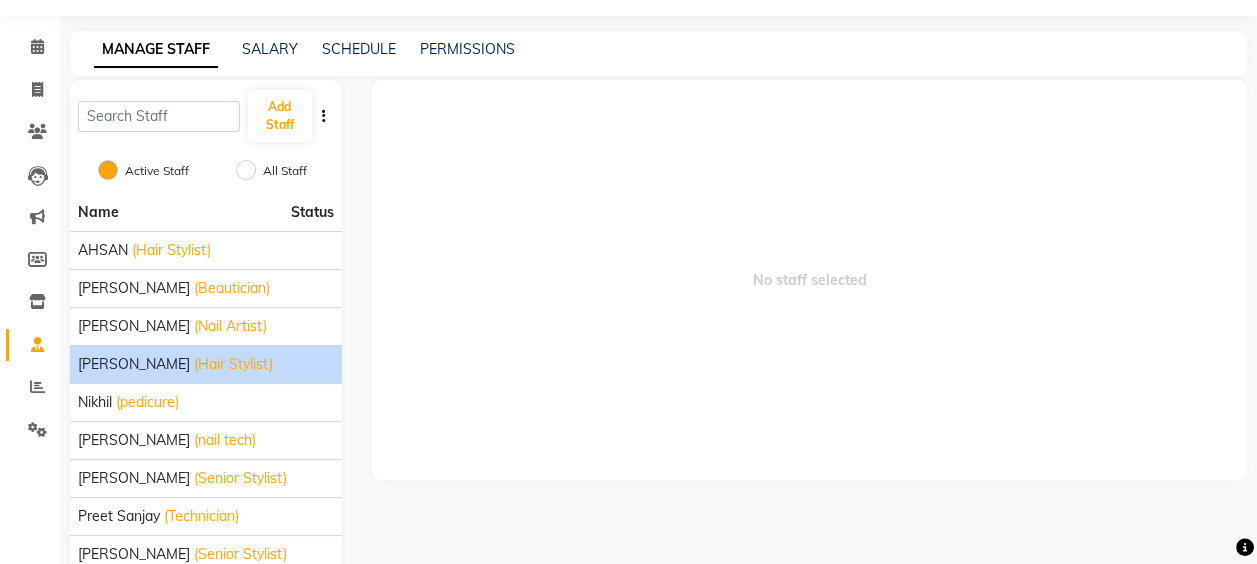 scroll, scrollTop: 102, scrollLeft: 0, axis: vertical 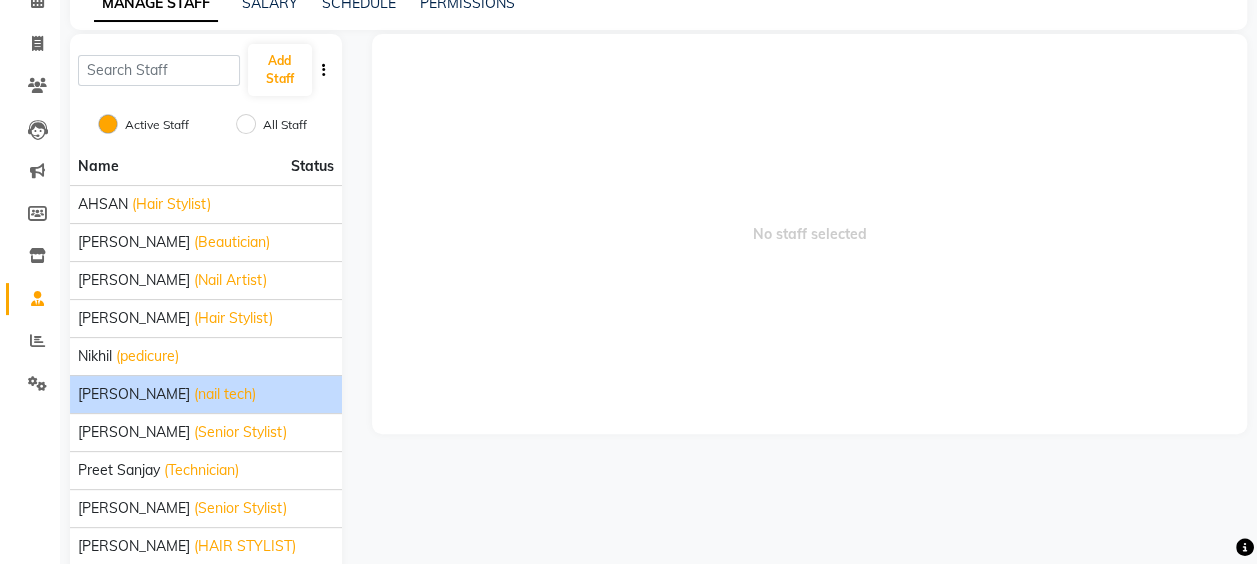 drag, startPoint x: 231, startPoint y: 392, endPoint x: 172, endPoint y: 386, distance: 59.3043 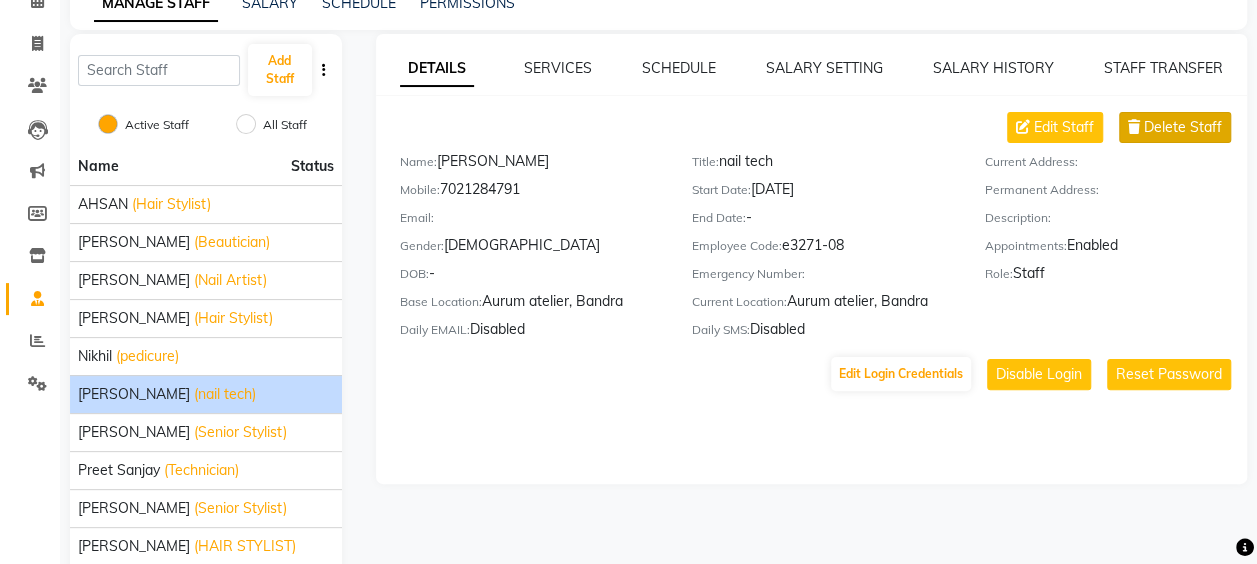 click on "Delete Staff" 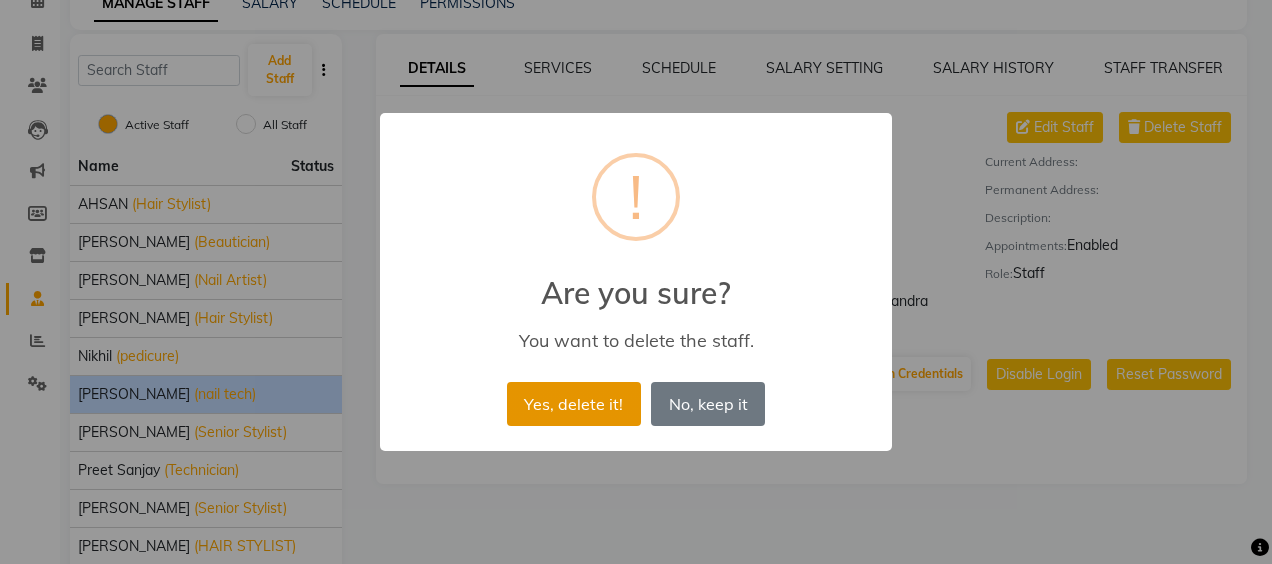 click on "Yes, delete it!" at bounding box center [574, 404] 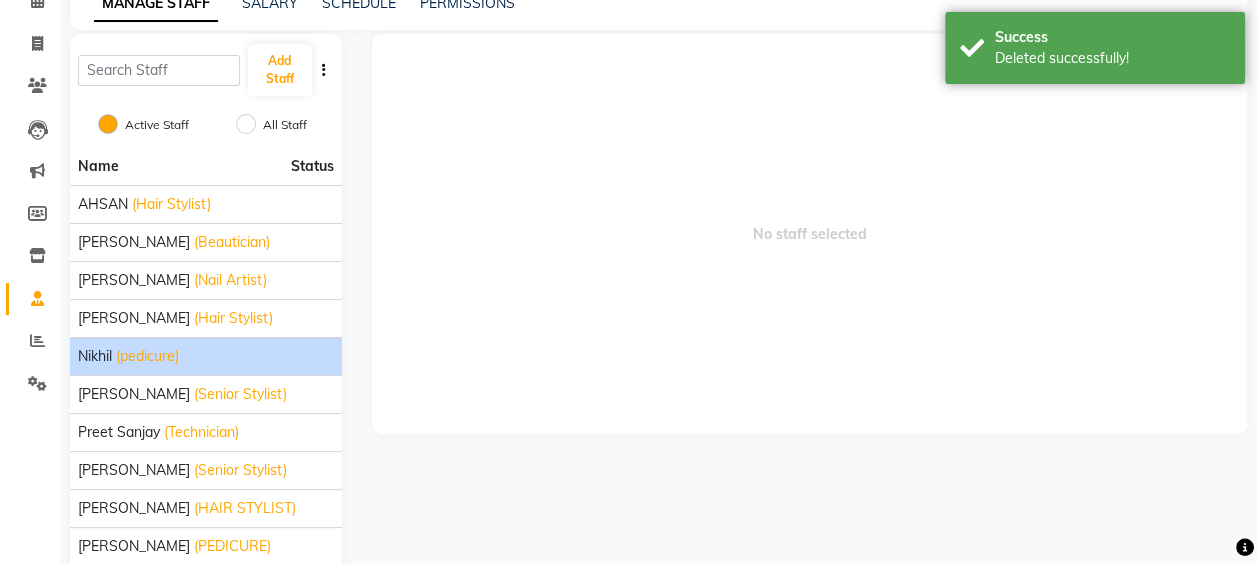 click on "(pedicure)" 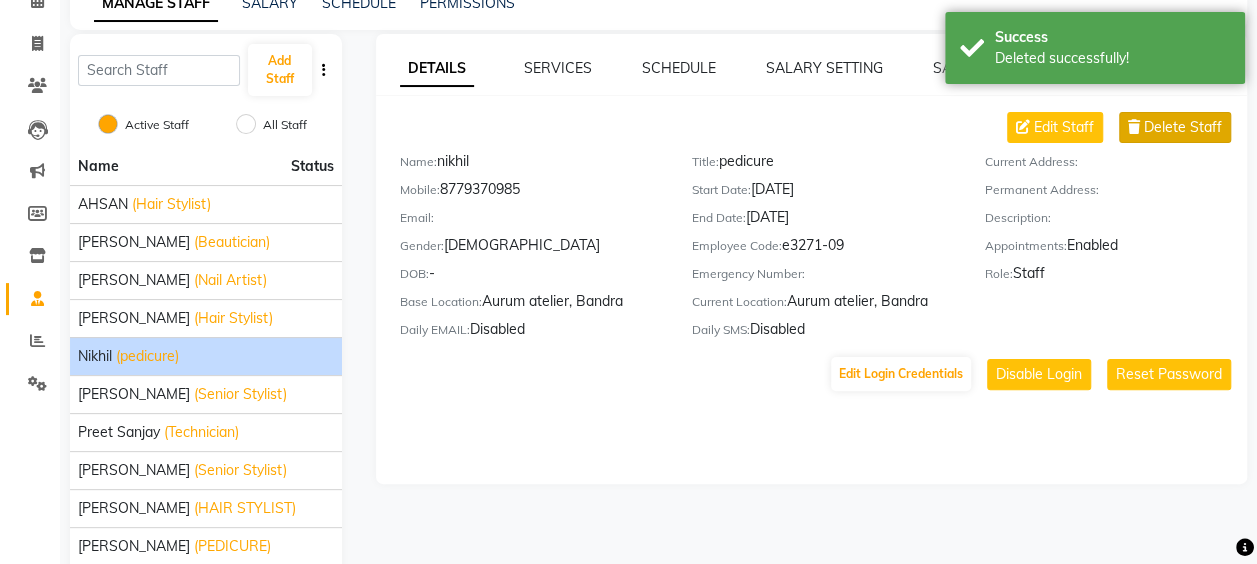 click on "Delete Staff" 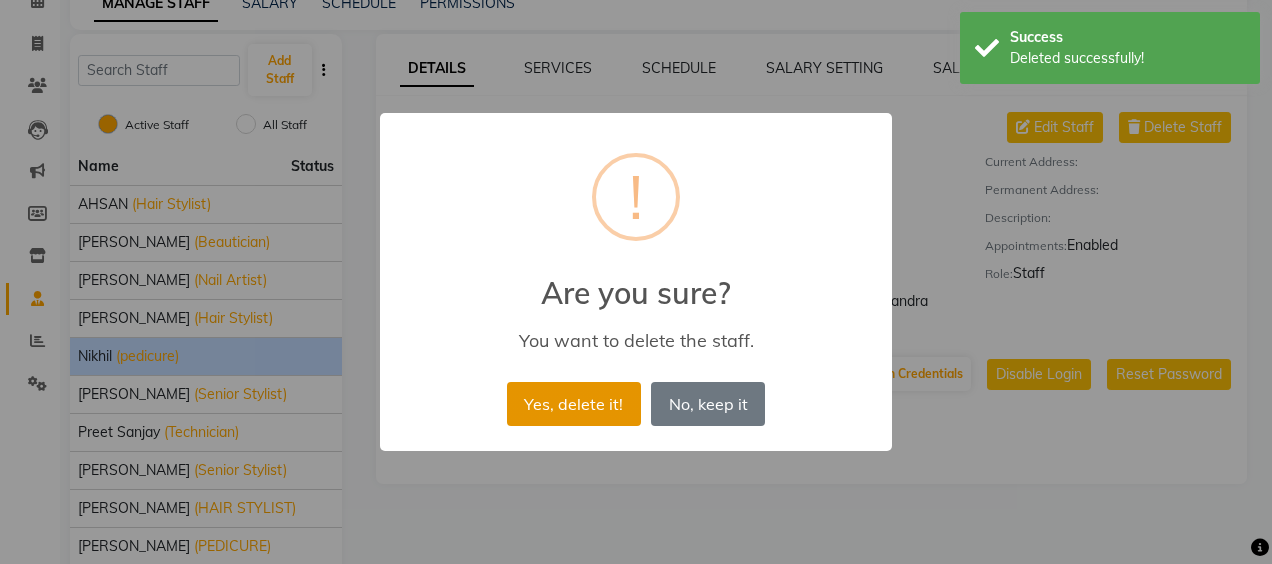 click on "Yes, delete it!" at bounding box center (574, 404) 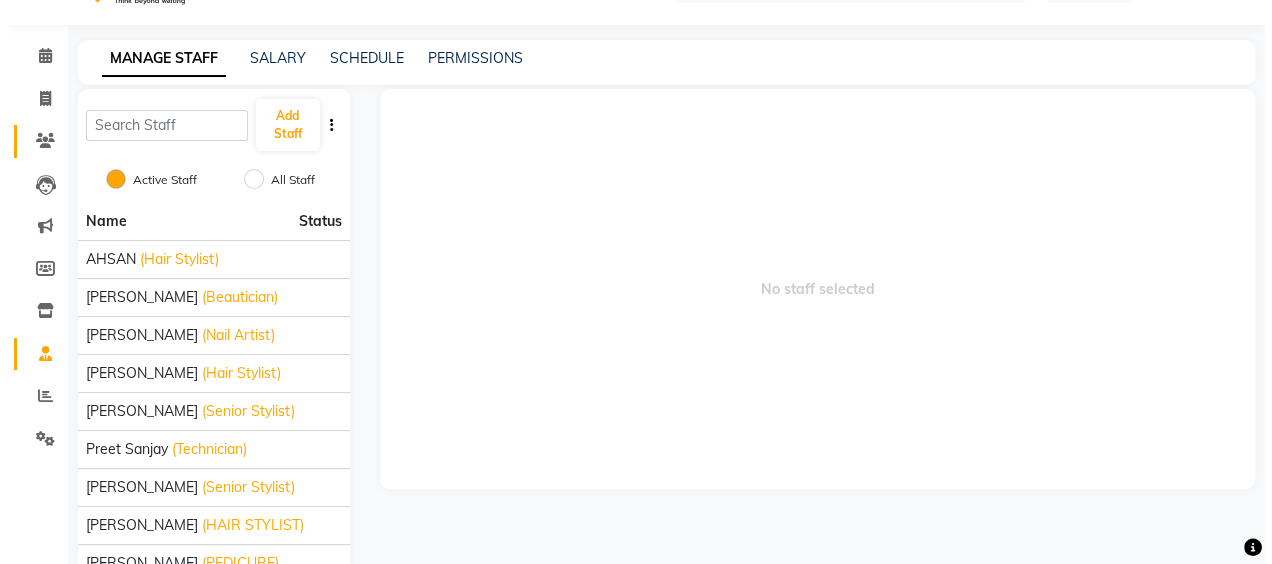 scroll, scrollTop: 2, scrollLeft: 0, axis: vertical 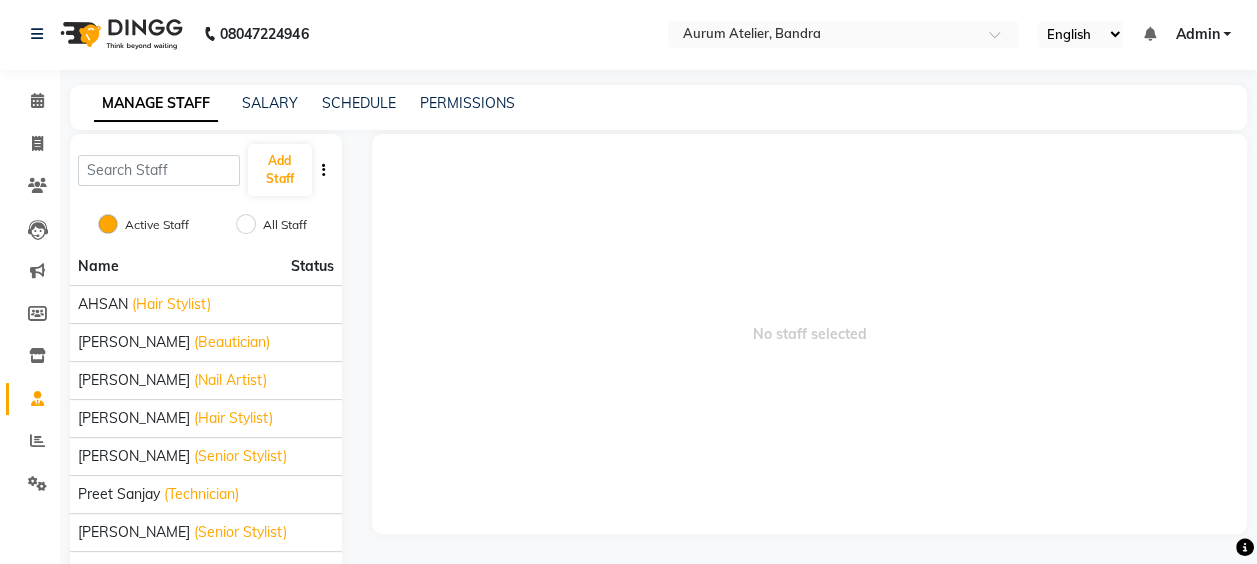 click on "MANAGE STAFF SALARY SCHEDULE PERMISSIONS" 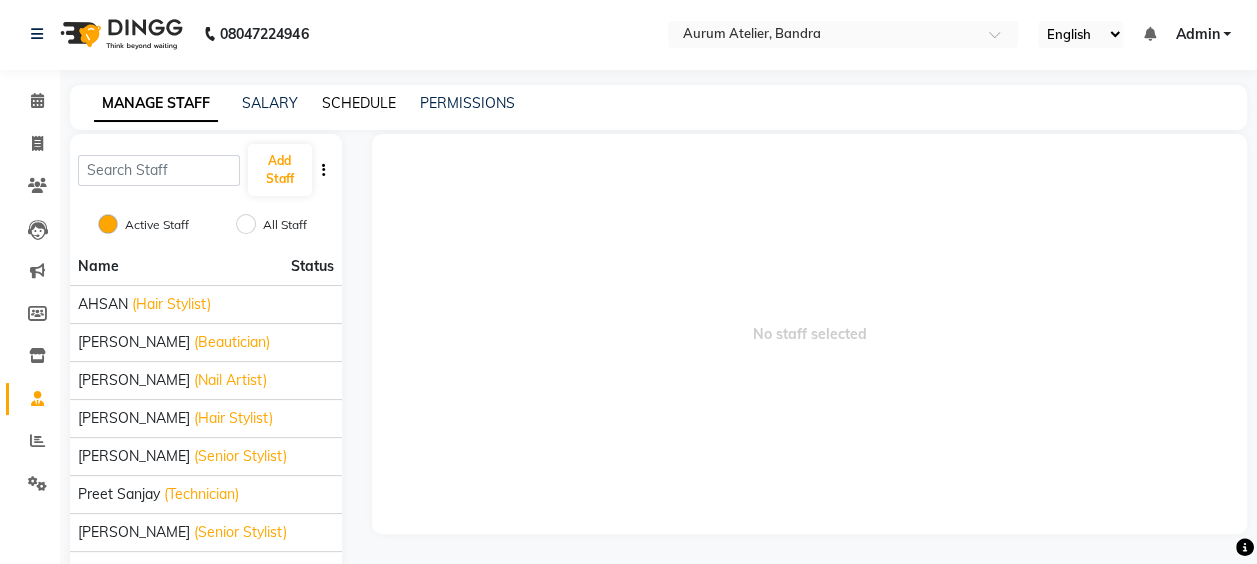click on "SCHEDULE" 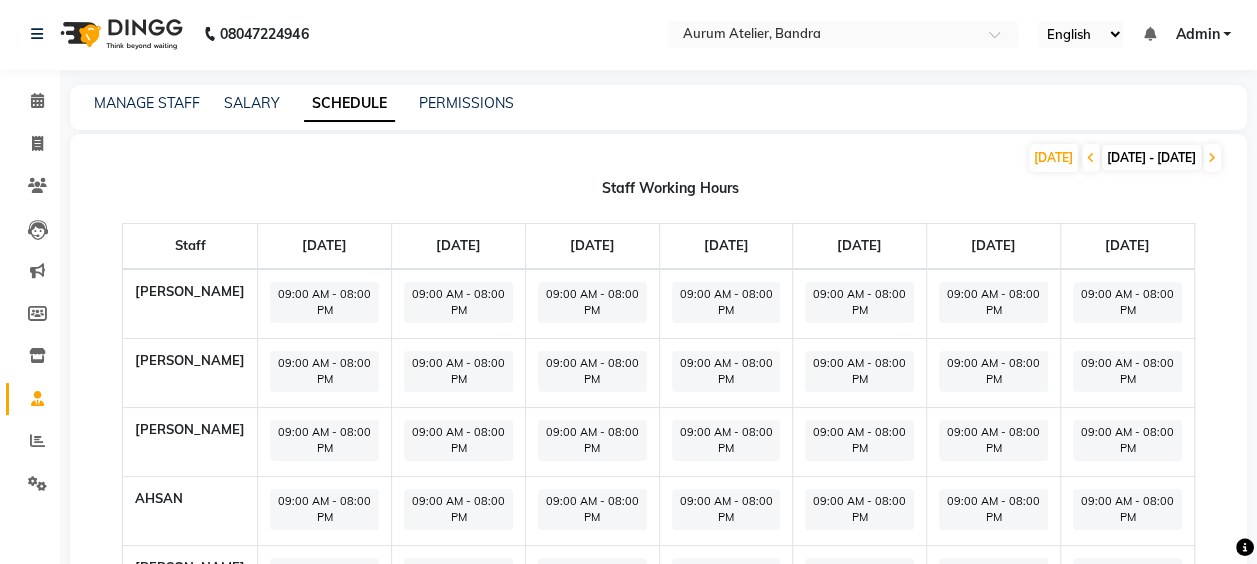 click on "07-07-2025 - 13-07-2025" 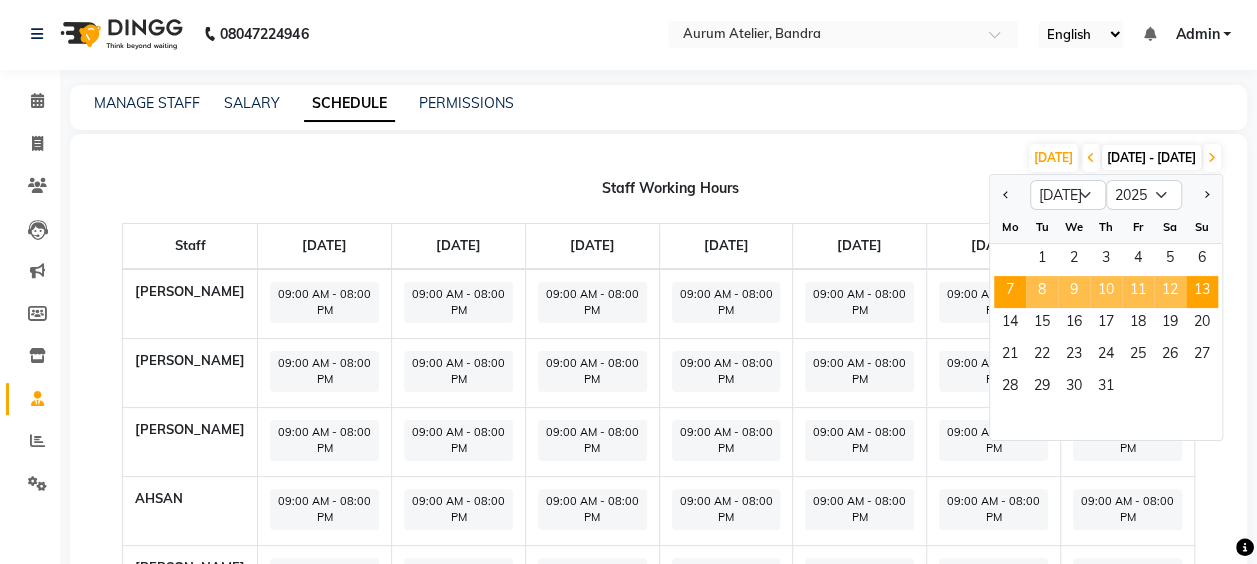 click on "1" 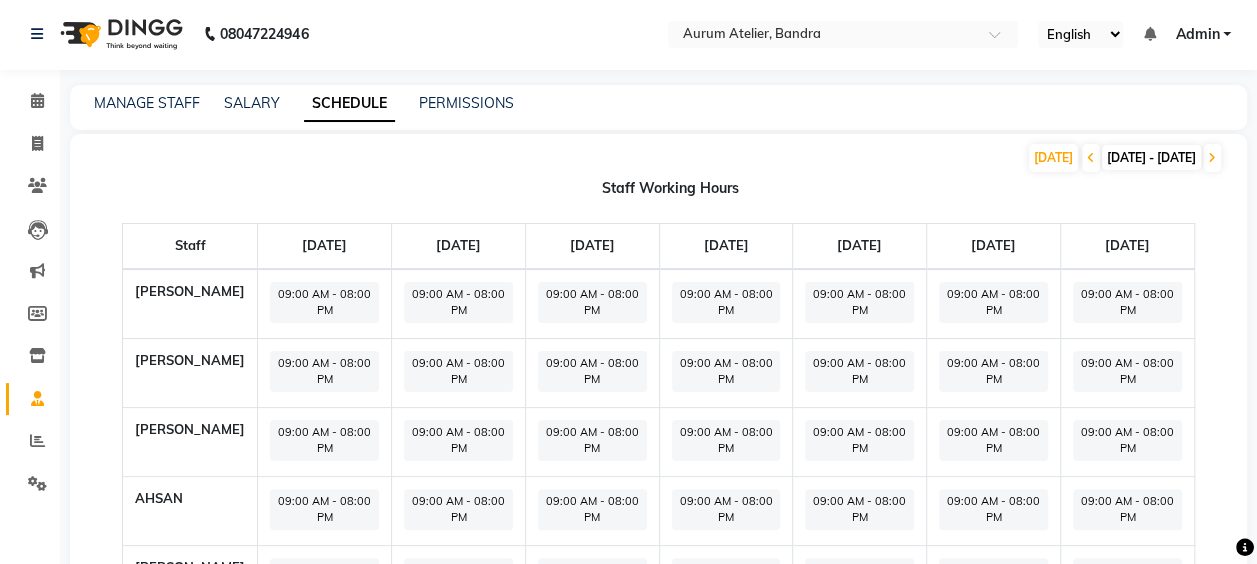click on "30-06-2025 - 06-07-2025" 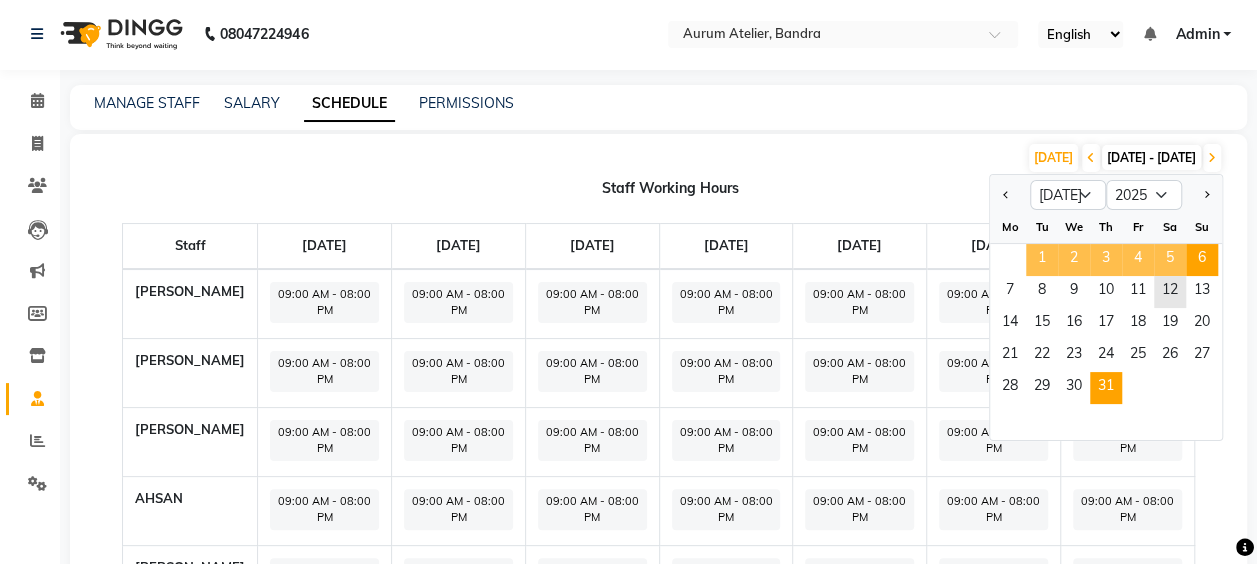 click on "31" 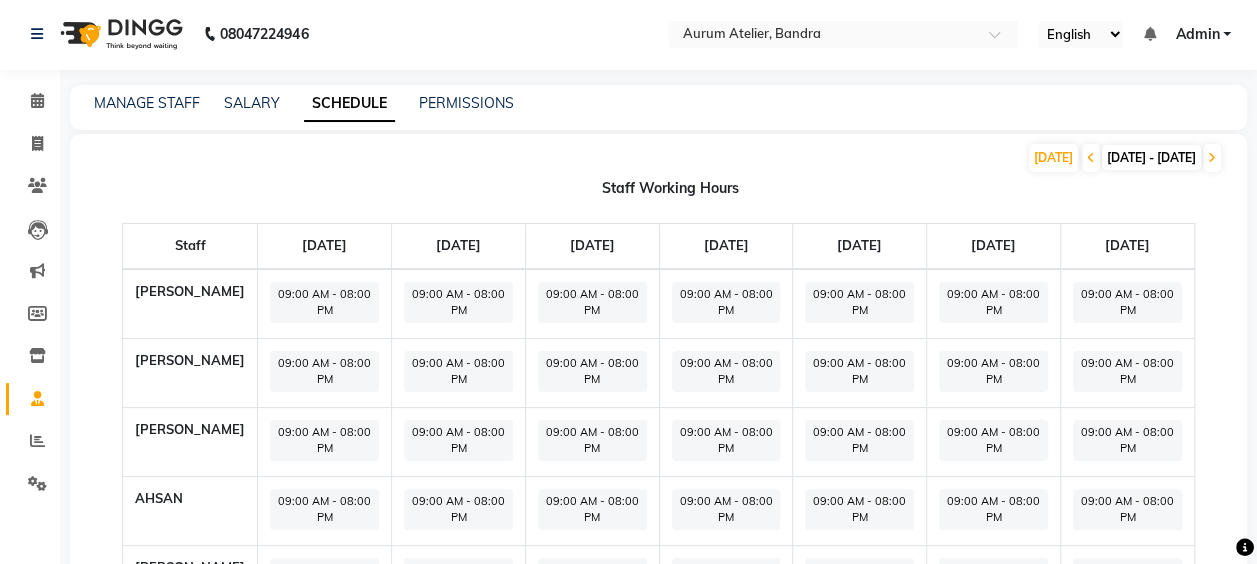 click on "28-07-2025 - 03-08-2025" 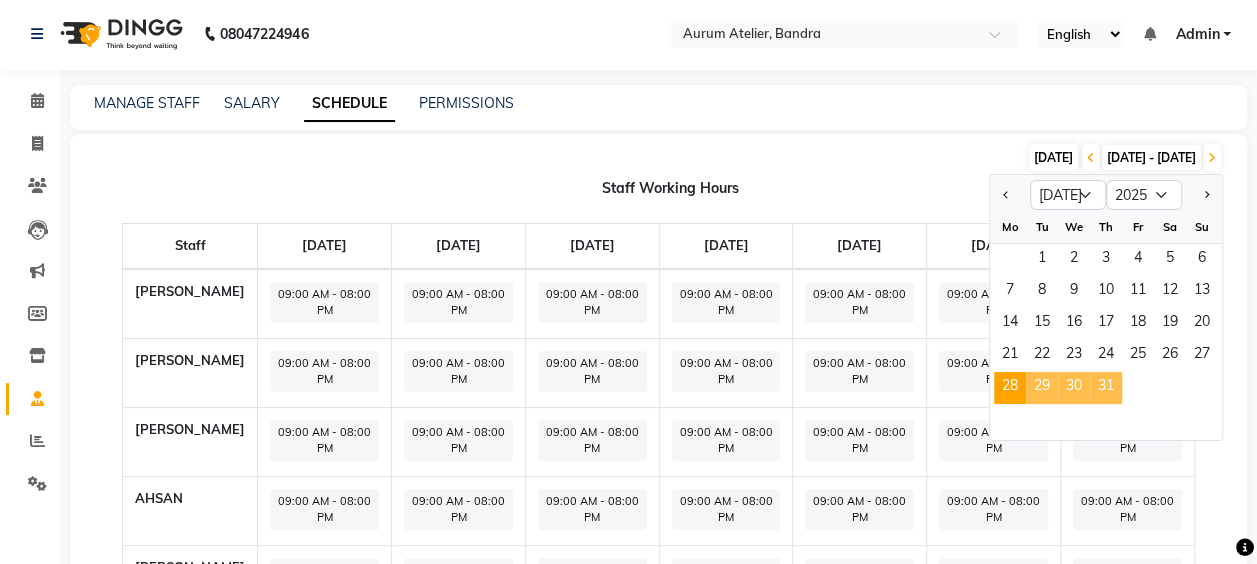 click on "TODAY" 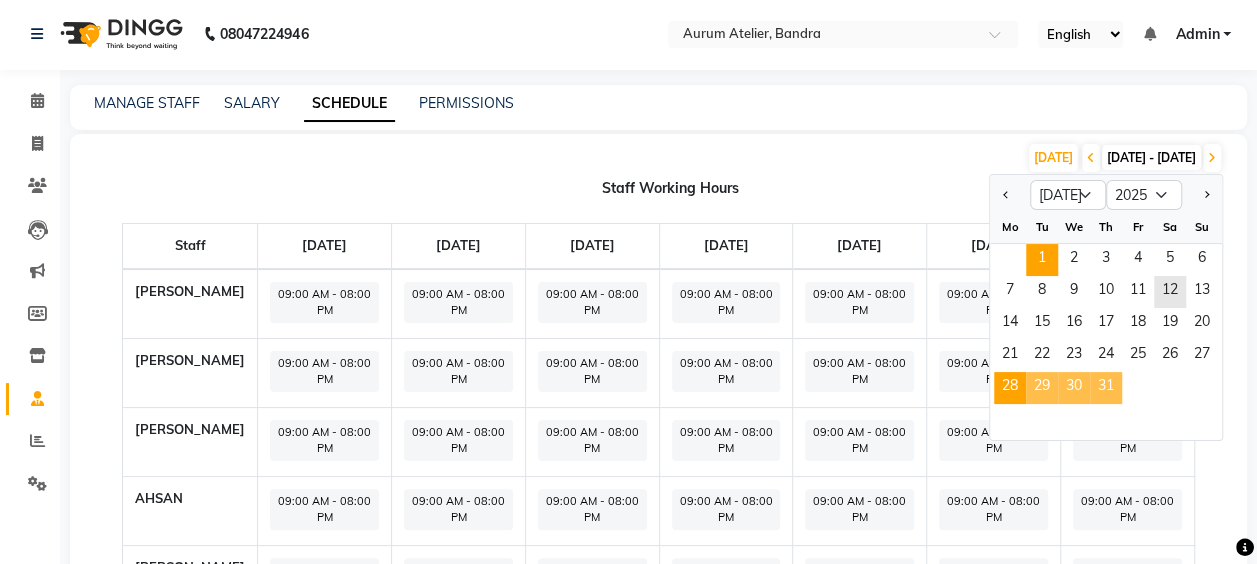 click on "1" 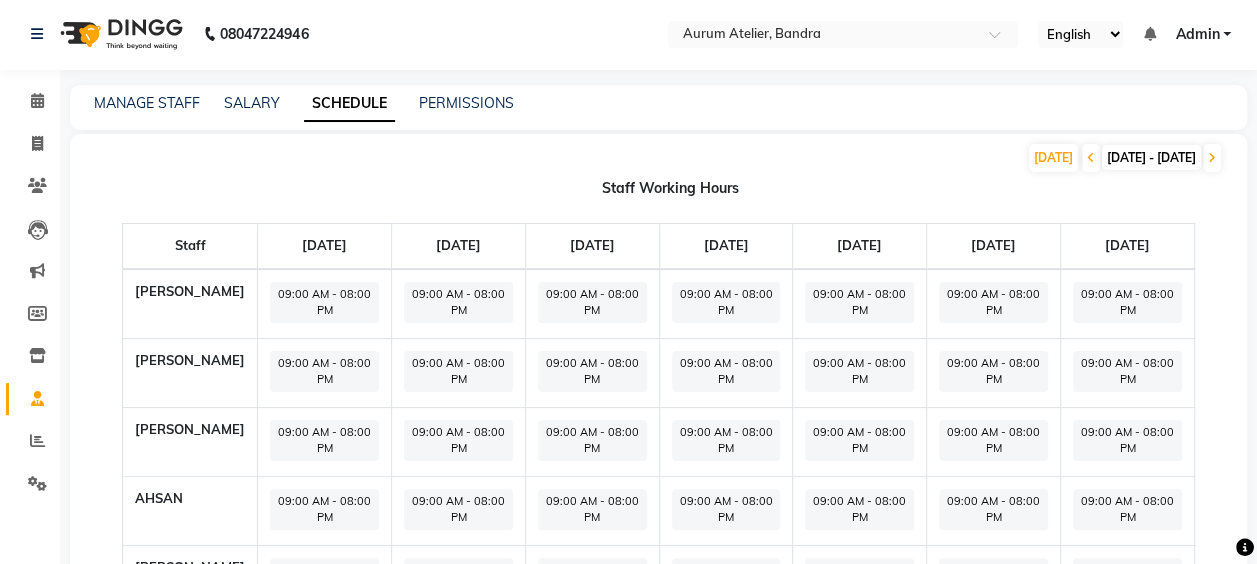 click on "30-06-2025 - 06-07-2025" 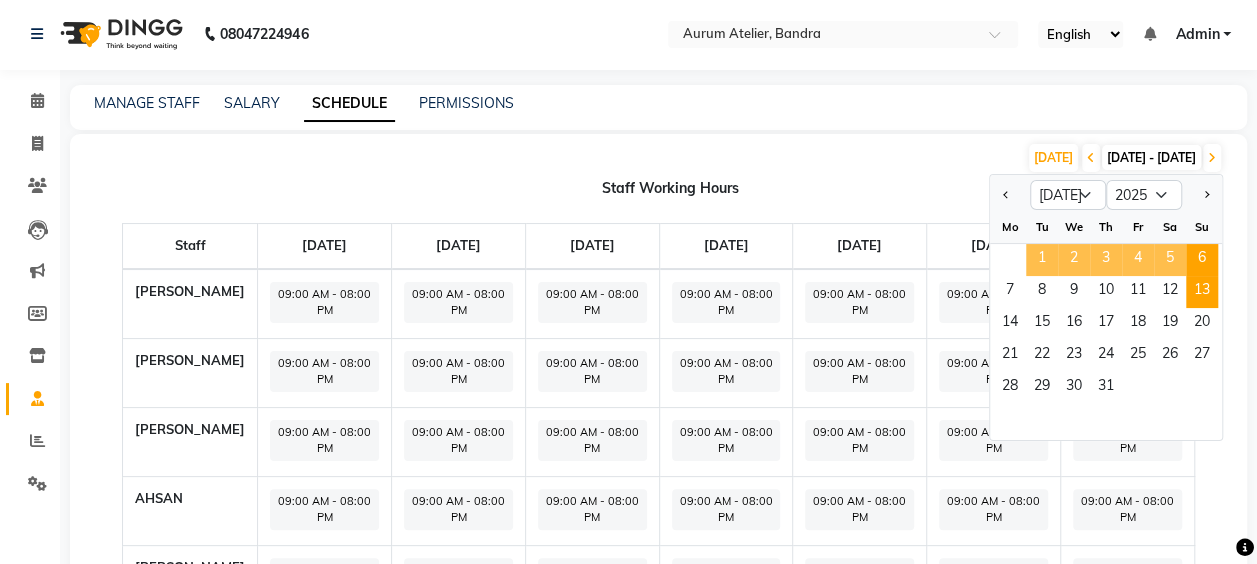 click on "13" 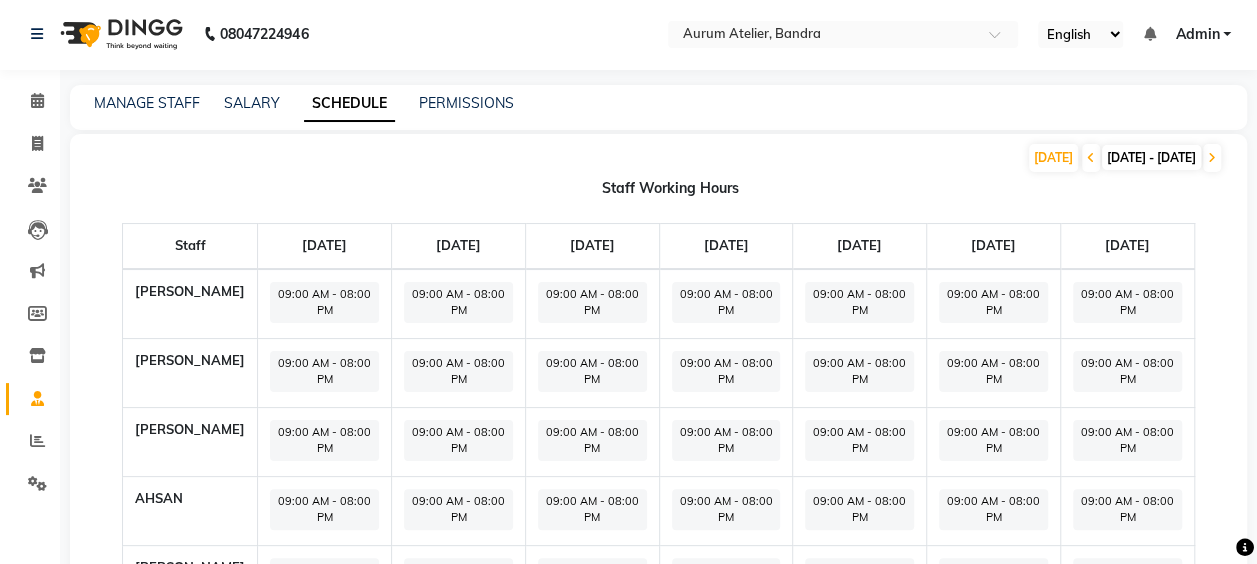 click on "09:00 AM - 08:00 PM" 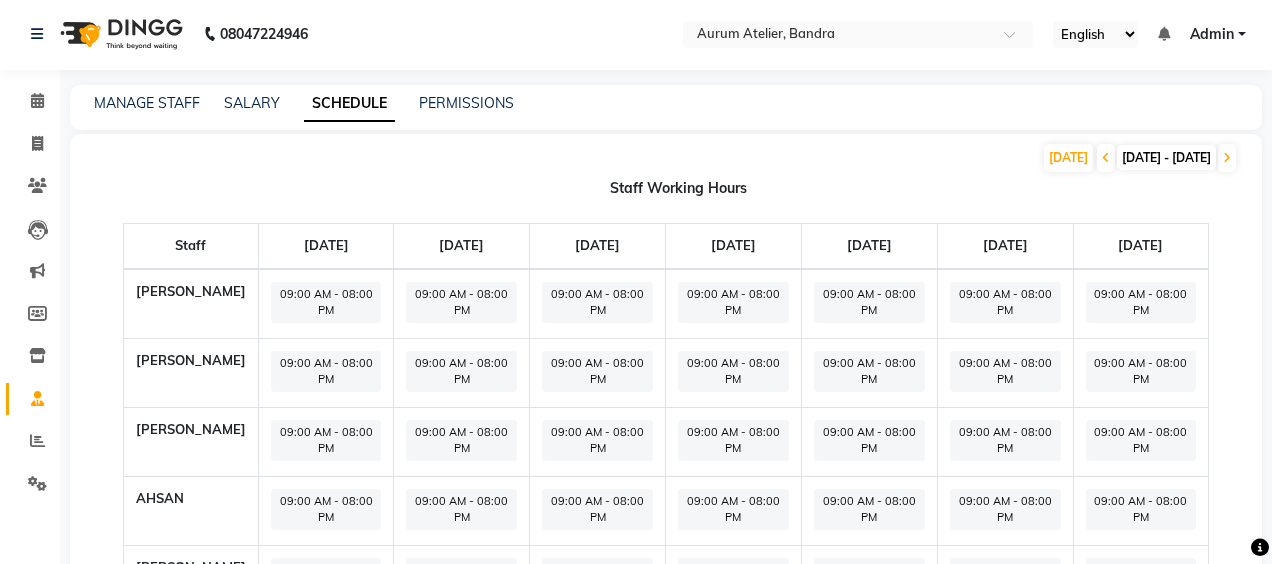 select on "09:00 AM" 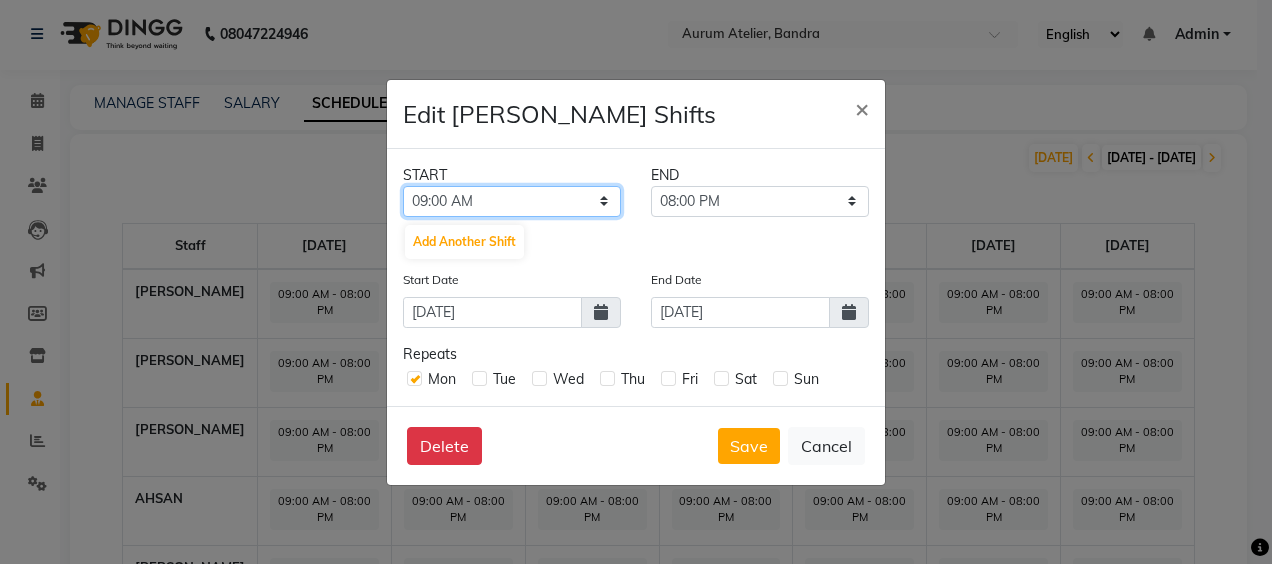 click on "12:00 AM 12:15 AM 12:30 AM 12:45 AM 01:00 AM 01:15 AM 01:30 AM 01:45 AM 02:00 AM 02:15 AM 02:30 AM 02:45 AM 03:00 AM 03:15 AM 03:30 AM 03:45 AM 04:00 AM 04:15 AM 04:30 AM 04:45 AM 05:00 AM 05:15 AM 05:30 AM 05:45 AM 06:00 AM 06:15 AM 06:30 AM 06:45 AM 07:00 AM 07:15 AM 07:30 AM 07:45 AM 08:00 AM 08:15 AM 08:30 AM 08:45 AM 09:00 AM 09:15 AM 09:30 AM 09:45 AM 10:00 AM 10:15 AM 10:30 AM 10:45 AM 11:00 AM 11:15 AM 11:30 AM 11:45 AM 12:00 PM 12:15 PM 12:30 PM 12:45 PM 01:00 PM 01:15 PM 01:30 PM 01:45 PM 02:00 PM 02:15 PM 02:30 PM 02:45 PM 03:00 PM 03:15 PM 03:30 PM 03:45 PM 04:00 PM 04:15 PM 04:30 PM 04:45 PM 05:00 PM 05:15 PM 05:30 PM 05:45 PM 06:00 PM 06:15 PM 06:30 PM 06:45 PM 07:00 PM 07:15 PM 07:30 PM 07:45 PM 08:00 PM 08:15 PM 08:30 PM 08:45 PM 09:00 PM 09:15 PM 09:30 PM 09:45 PM 10:00 PM 10:15 PM 10:30 PM 10:45 PM 11:00 PM 11:15 PM 11:30 PM 11:45 PM" 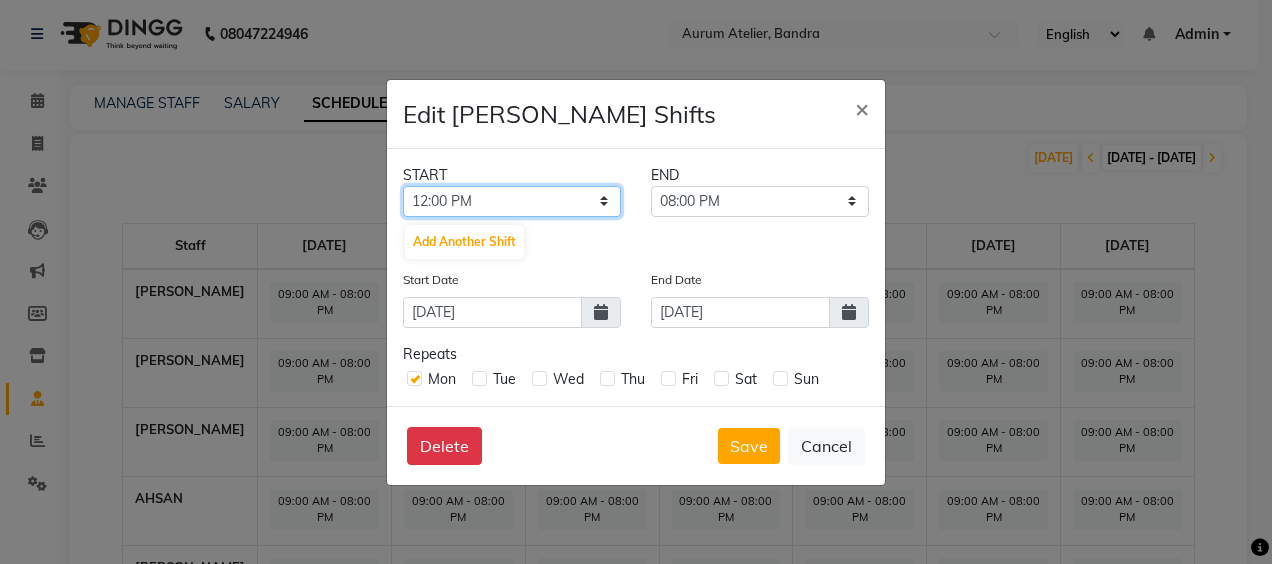 click on "12:00 AM 12:15 AM 12:30 AM 12:45 AM 01:00 AM 01:15 AM 01:30 AM 01:45 AM 02:00 AM 02:15 AM 02:30 AM 02:45 AM 03:00 AM 03:15 AM 03:30 AM 03:45 AM 04:00 AM 04:15 AM 04:30 AM 04:45 AM 05:00 AM 05:15 AM 05:30 AM 05:45 AM 06:00 AM 06:15 AM 06:30 AM 06:45 AM 07:00 AM 07:15 AM 07:30 AM 07:45 AM 08:00 AM 08:15 AM 08:30 AM 08:45 AM 09:00 AM 09:15 AM 09:30 AM 09:45 AM 10:00 AM 10:15 AM 10:30 AM 10:45 AM 11:00 AM 11:15 AM 11:30 AM 11:45 AM 12:00 PM 12:15 PM 12:30 PM 12:45 PM 01:00 PM 01:15 PM 01:30 PM 01:45 PM 02:00 PM 02:15 PM 02:30 PM 02:45 PM 03:00 PM 03:15 PM 03:30 PM 03:45 PM 04:00 PM 04:15 PM 04:30 PM 04:45 PM 05:00 PM 05:15 PM 05:30 PM 05:45 PM 06:00 PM 06:15 PM 06:30 PM 06:45 PM 07:00 PM 07:15 PM 07:30 PM 07:45 PM 08:00 PM 08:15 PM 08:30 PM 08:45 PM 09:00 PM 09:15 PM 09:30 PM 09:45 PM 10:00 PM 10:15 PM 10:30 PM 10:45 PM 11:00 PM 11:15 PM 11:30 PM 11:45 PM" 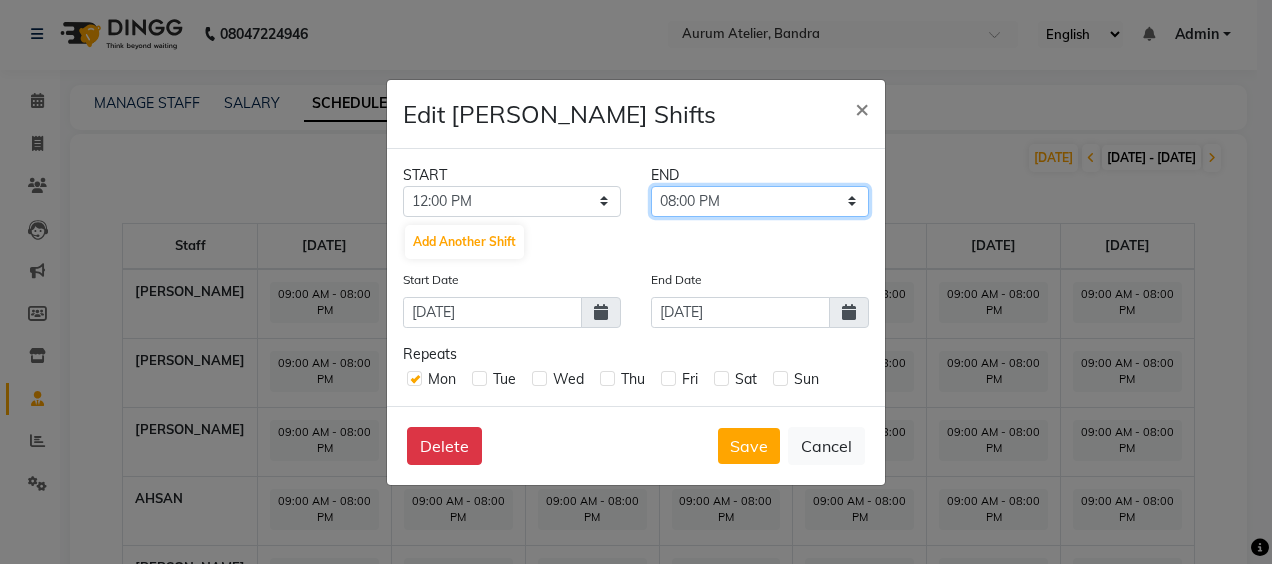 click on "12:15 PM 12:30 PM 12:45 PM 01:00 PM 01:15 PM 01:30 PM 01:45 PM 02:00 PM 02:15 PM 02:30 PM 02:45 PM 03:00 PM 03:15 PM 03:30 PM 03:45 PM 04:00 PM 04:15 PM 04:30 PM 04:45 PM 05:00 PM 05:15 PM 05:30 PM 05:45 PM 06:00 PM 06:15 PM 06:30 PM 06:45 PM 07:00 PM 07:15 PM 07:30 PM 07:45 PM 08:00 PM 08:15 PM 08:30 PM 08:45 PM 09:00 PM 09:15 PM 09:30 PM 09:45 PM 10:00 PM 10:15 PM 10:30 PM 10:45 PM 11:00 PM 11:15 PM 11:30 PM 11:45 PM" 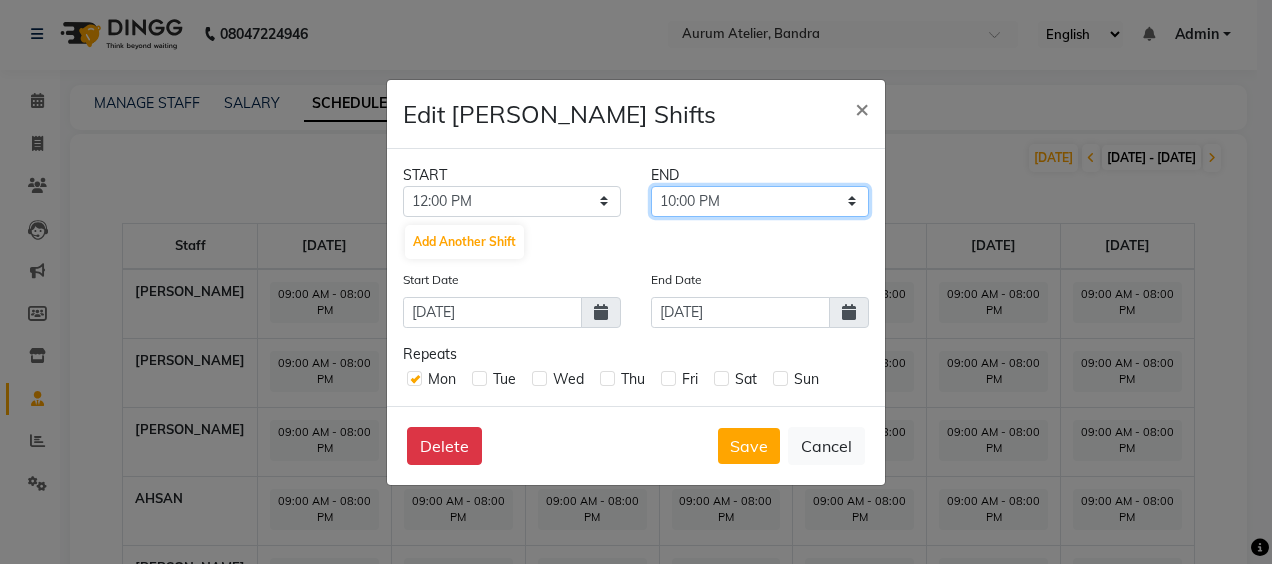 click on "12:15 PM 12:30 PM 12:45 PM 01:00 PM 01:15 PM 01:30 PM 01:45 PM 02:00 PM 02:15 PM 02:30 PM 02:45 PM 03:00 PM 03:15 PM 03:30 PM 03:45 PM 04:00 PM 04:15 PM 04:30 PM 04:45 PM 05:00 PM 05:15 PM 05:30 PM 05:45 PM 06:00 PM 06:15 PM 06:30 PM 06:45 PM 07:00 PM 07:15 PM 07:30 PM 07:45 PM 08:00 PM 08:15 PM 08:30 PM 08:45 PM 09:00 PM 09:15 PM 09:30 PM 09:45 PM 10:00 PM 10:15 PM 10:30 PM 10:45 PM 11:00 PM 11:15 PM 11:30 PM 11:45 PM" 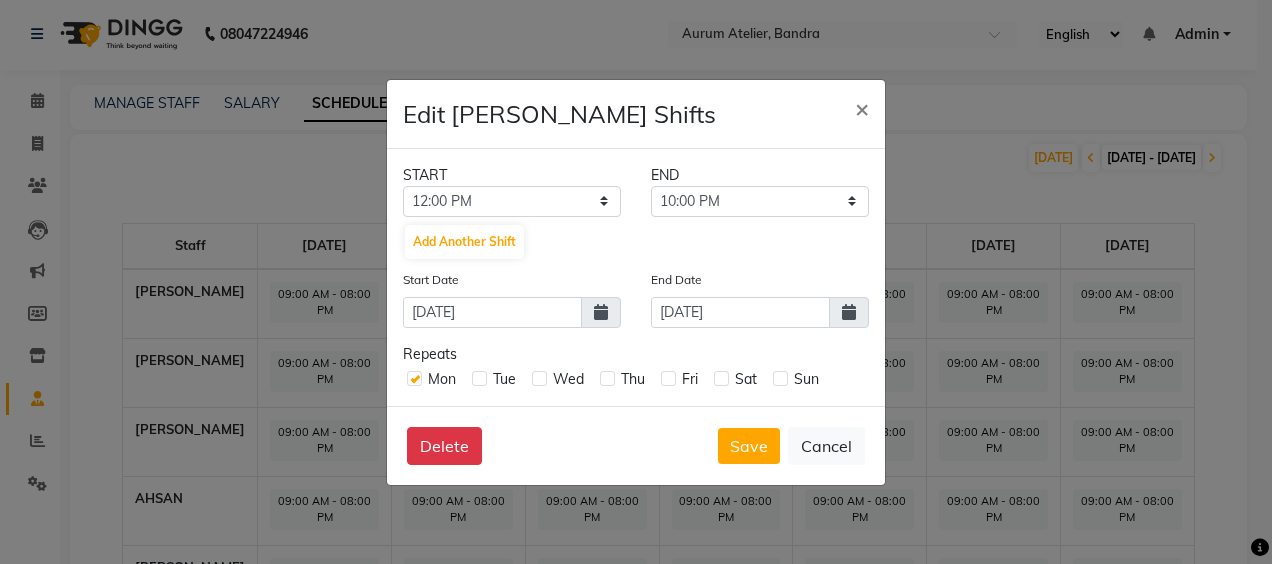 click 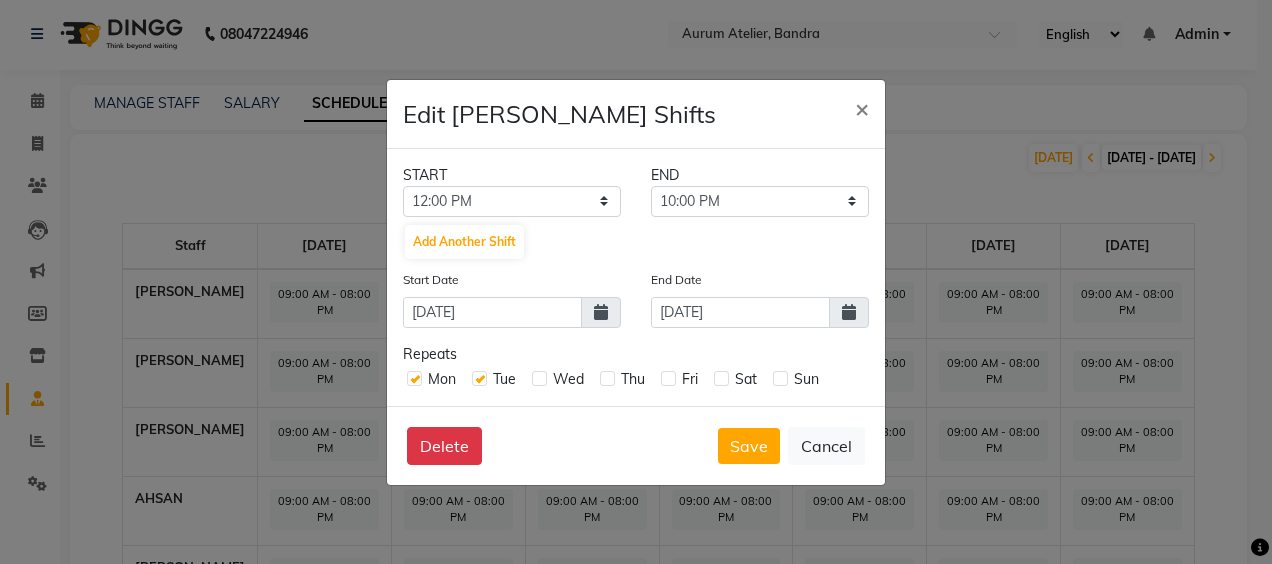 click 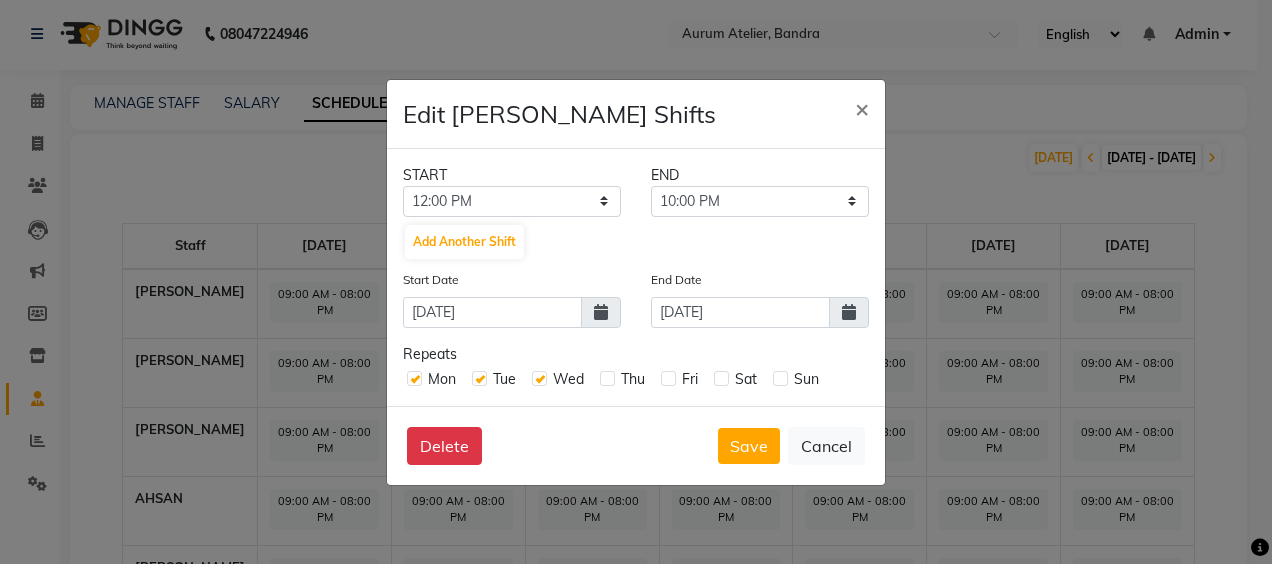 click 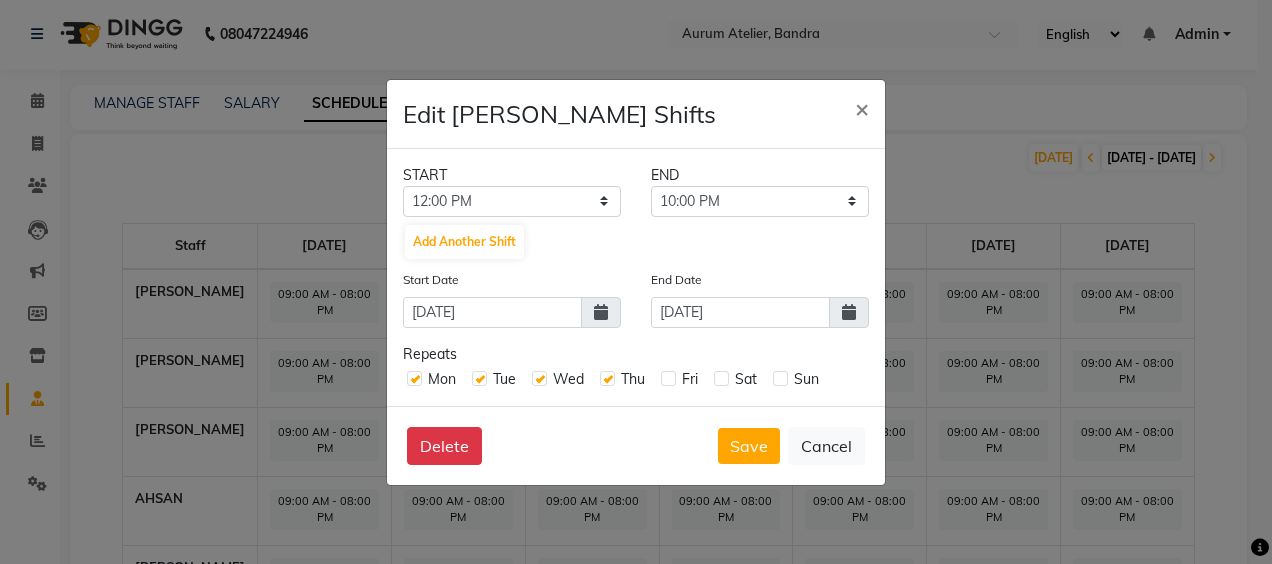 click 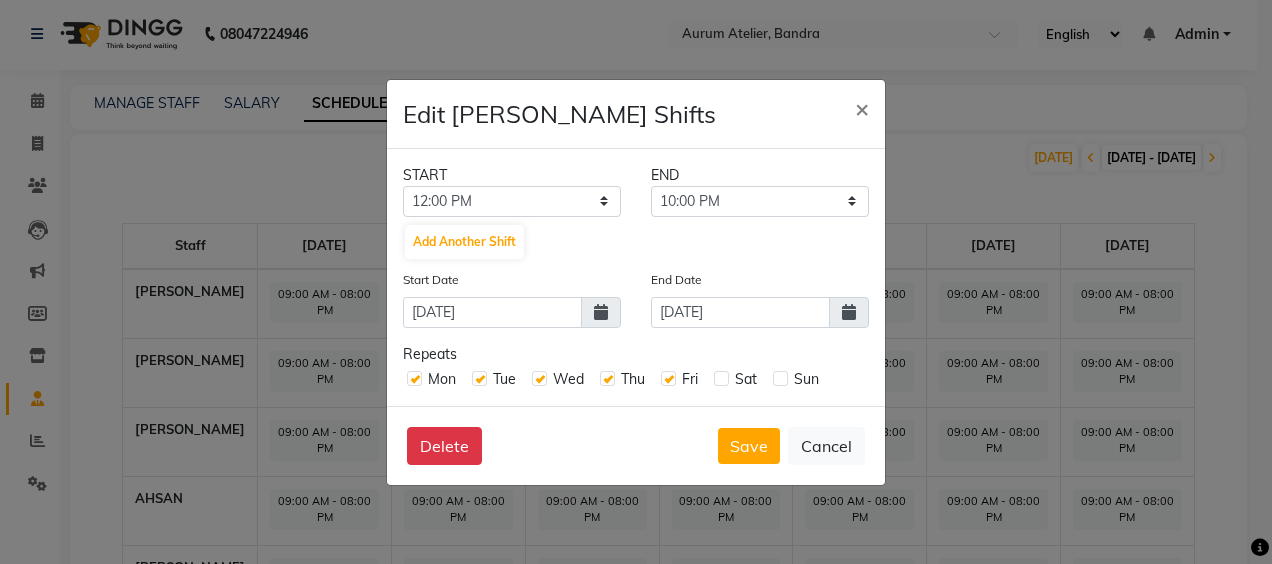 click 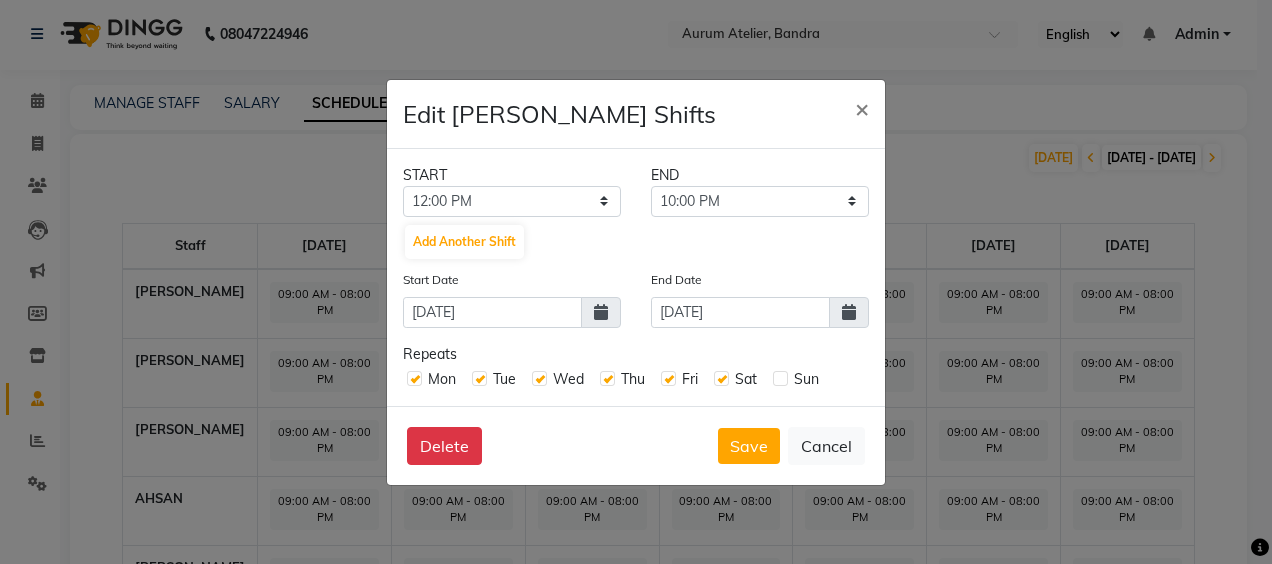 click 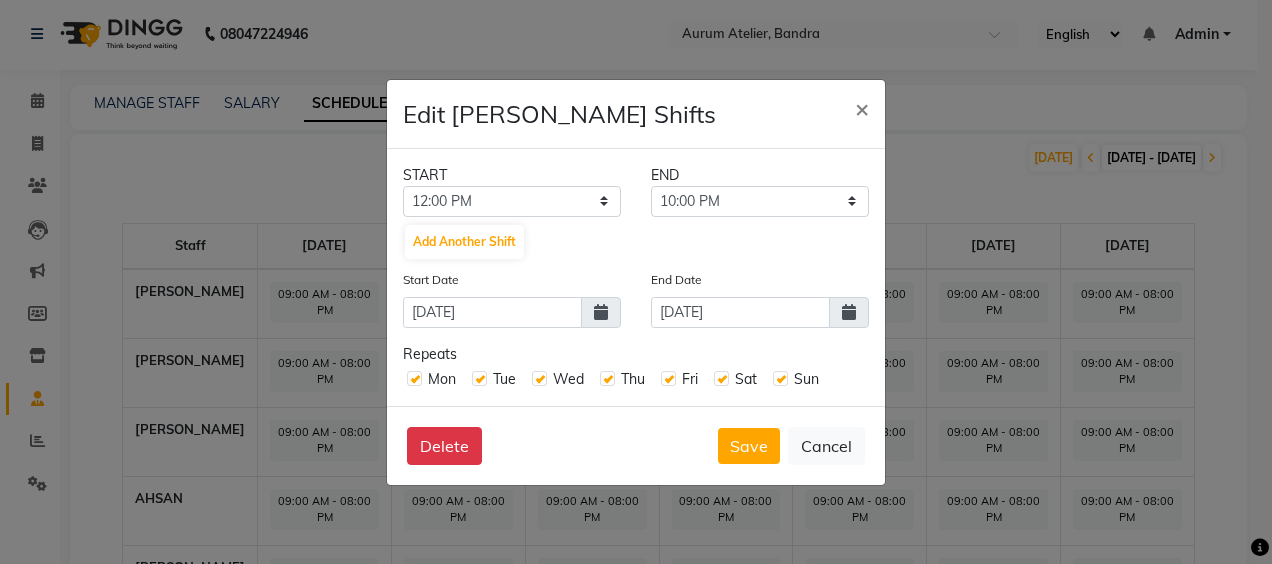 click 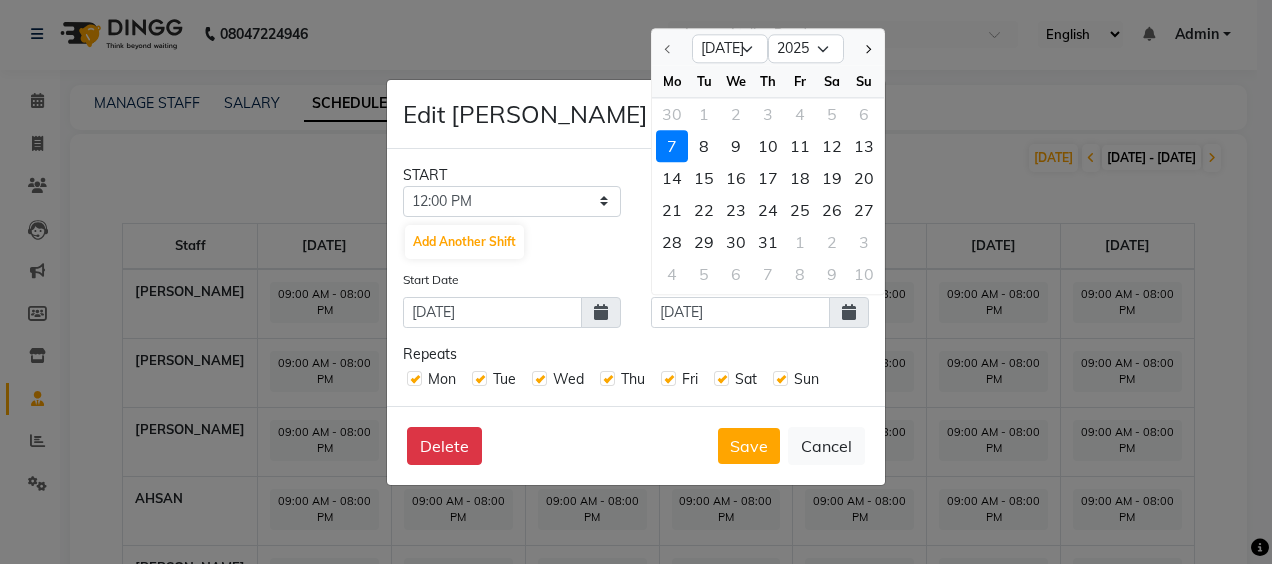 click 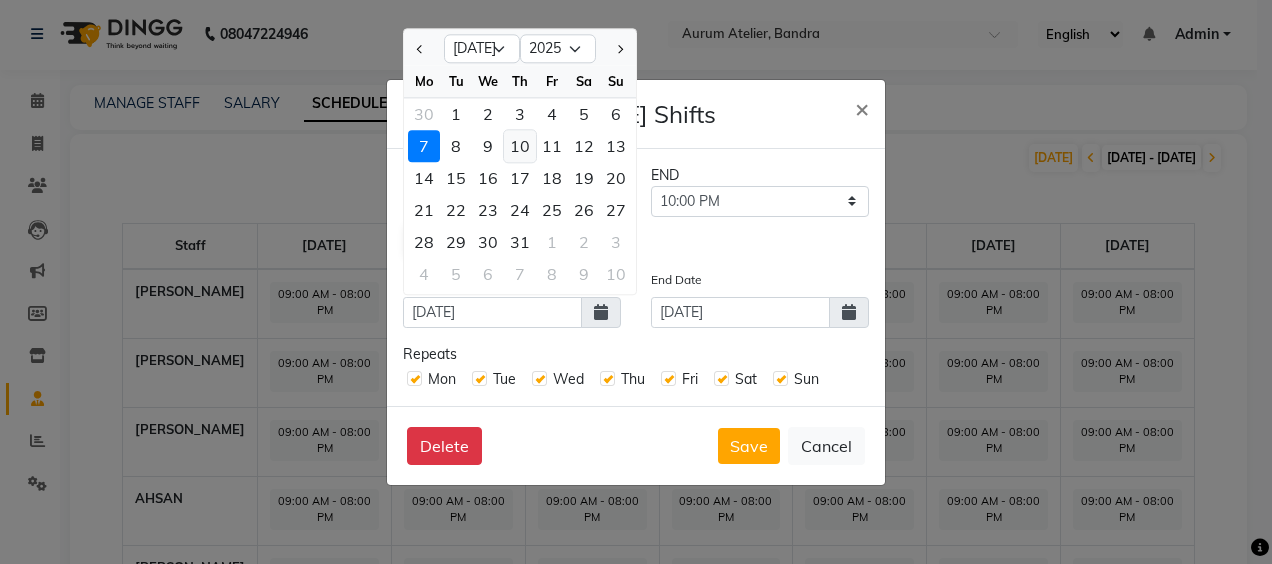 click on "10" 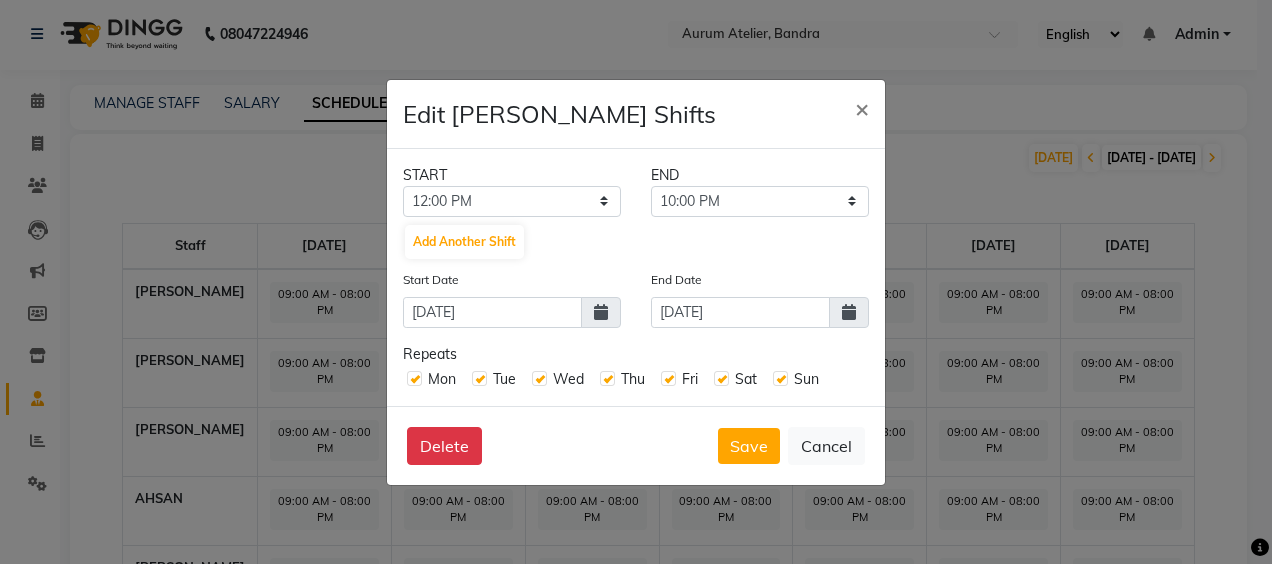 click 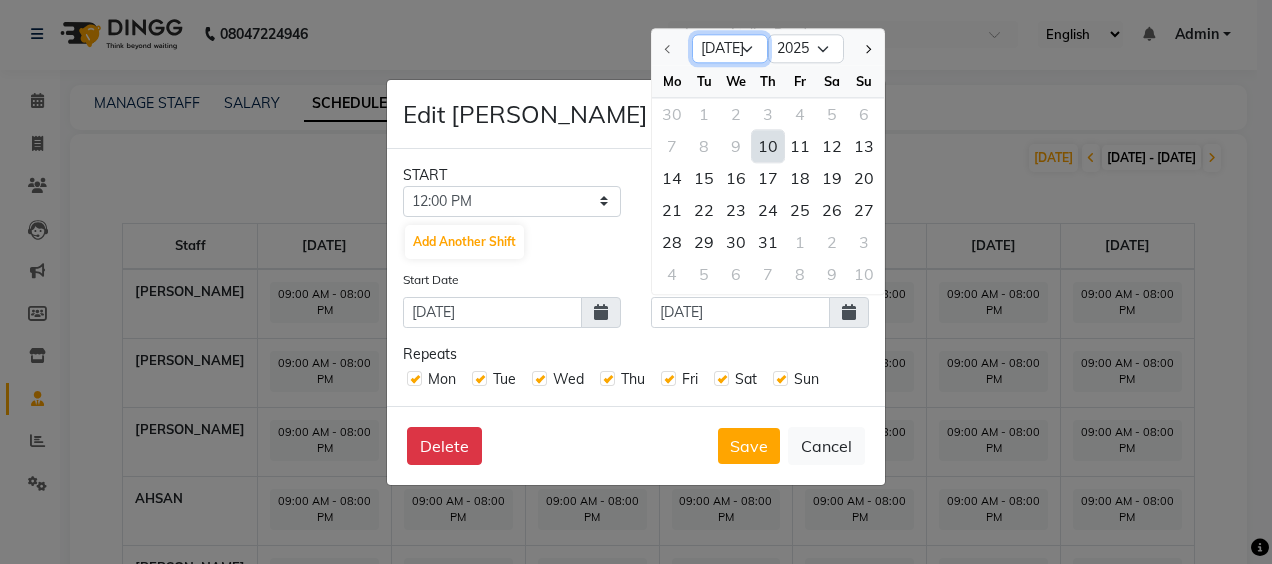 click on "Jul Aug" 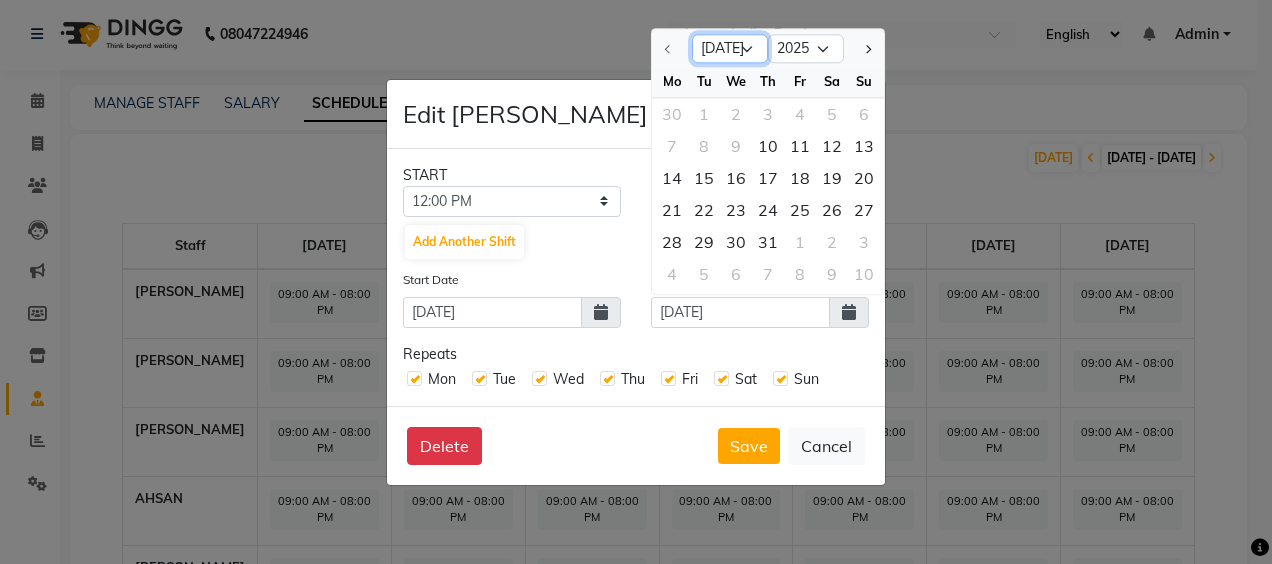 select on "8" 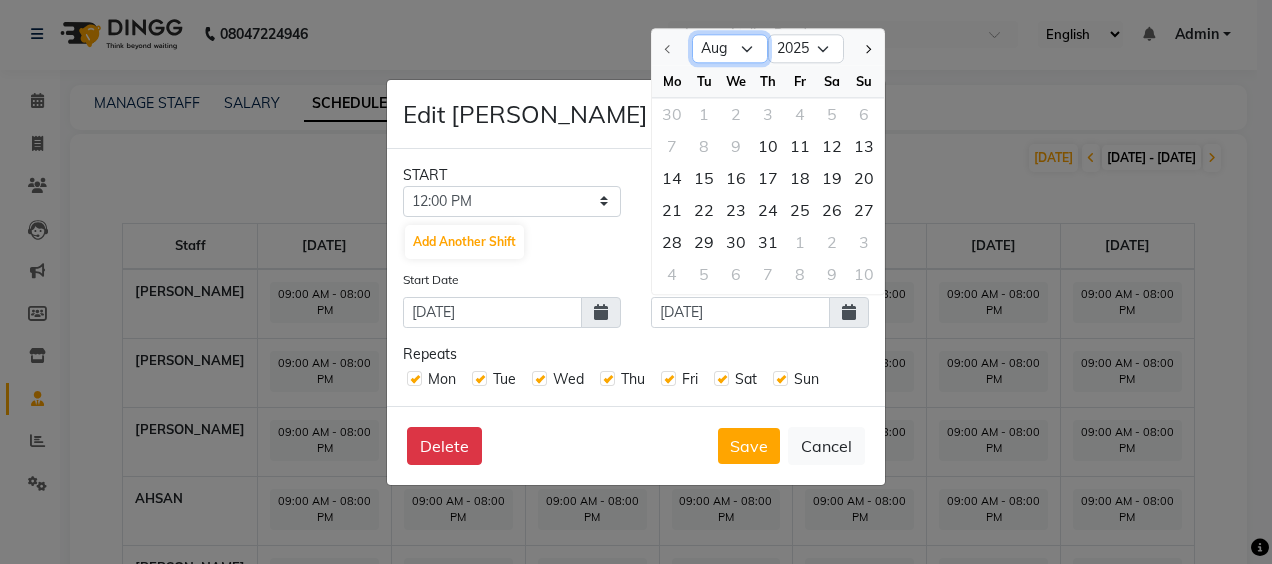 click on "Jul Aug" 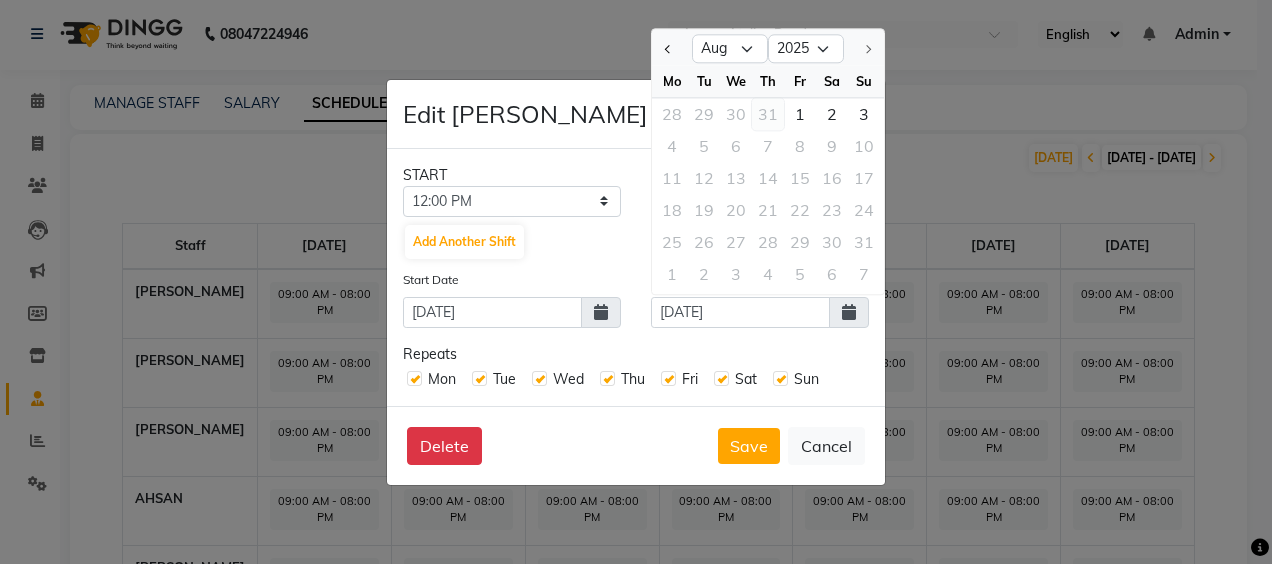 click on "31" 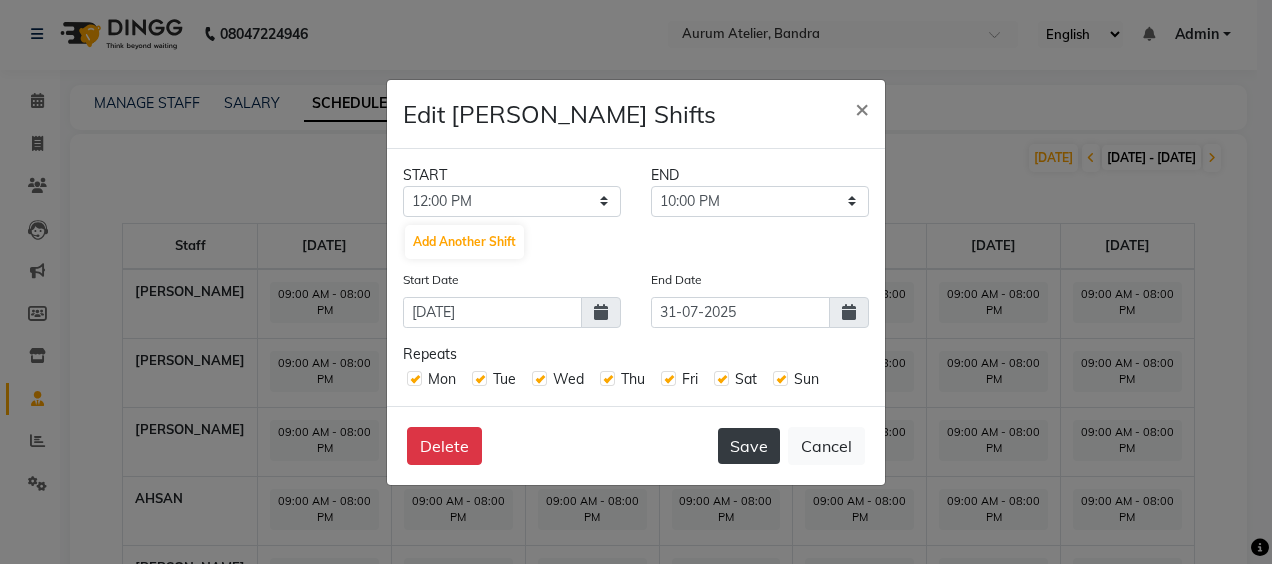 click on "Save" 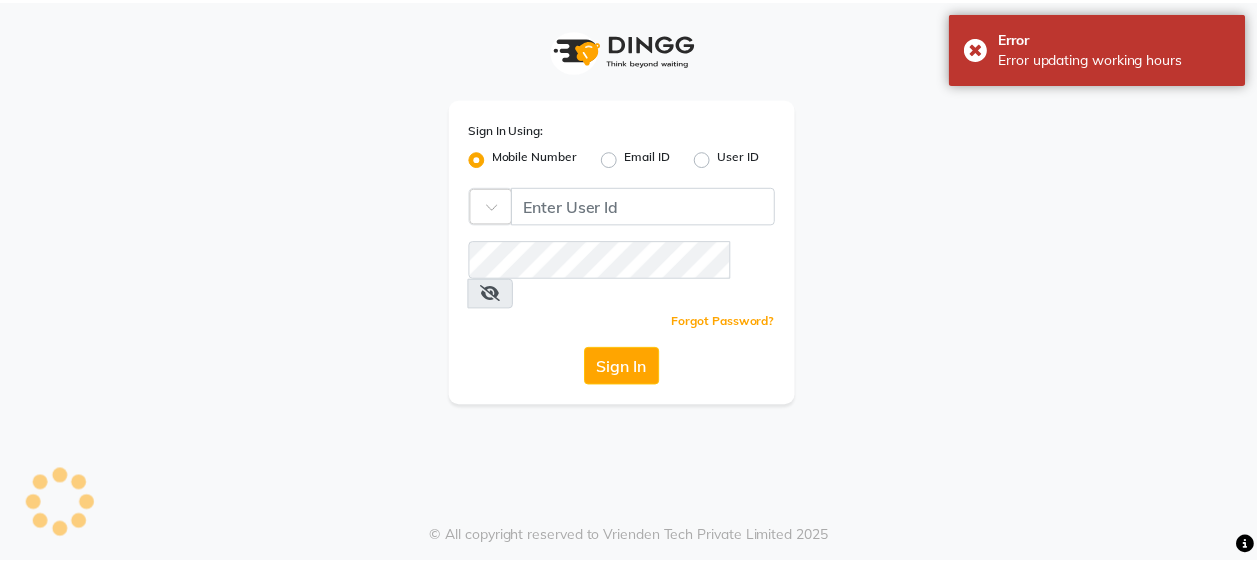 scroll, scrollTop: 0, scrollLeft: 0, axis: both 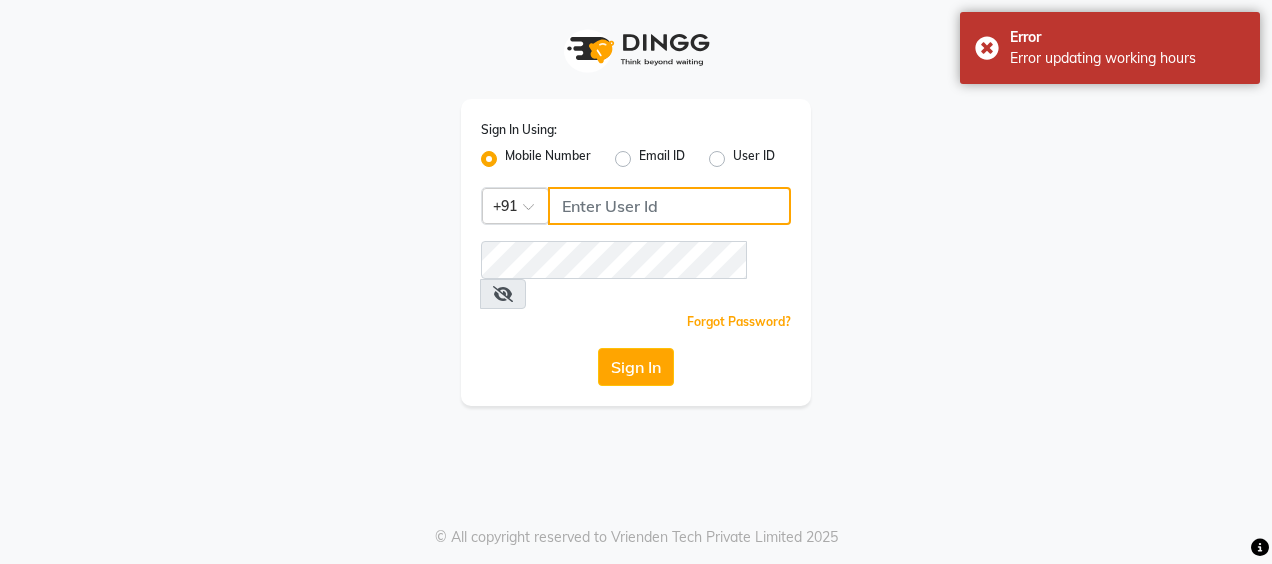 type on "7977244035" 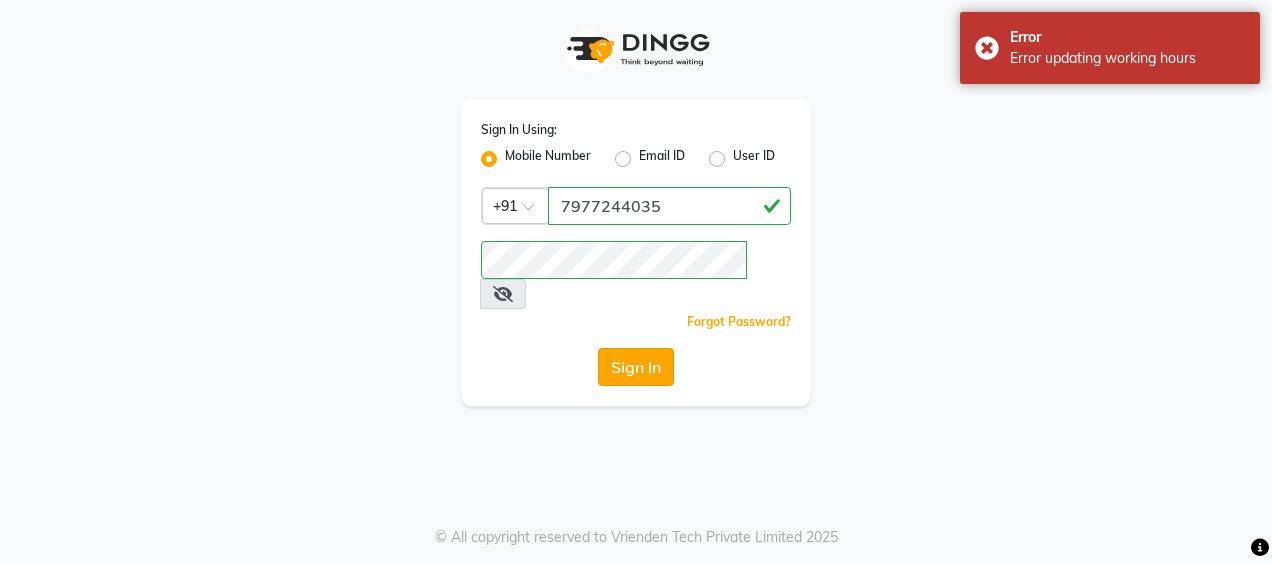 click on "Sign In" 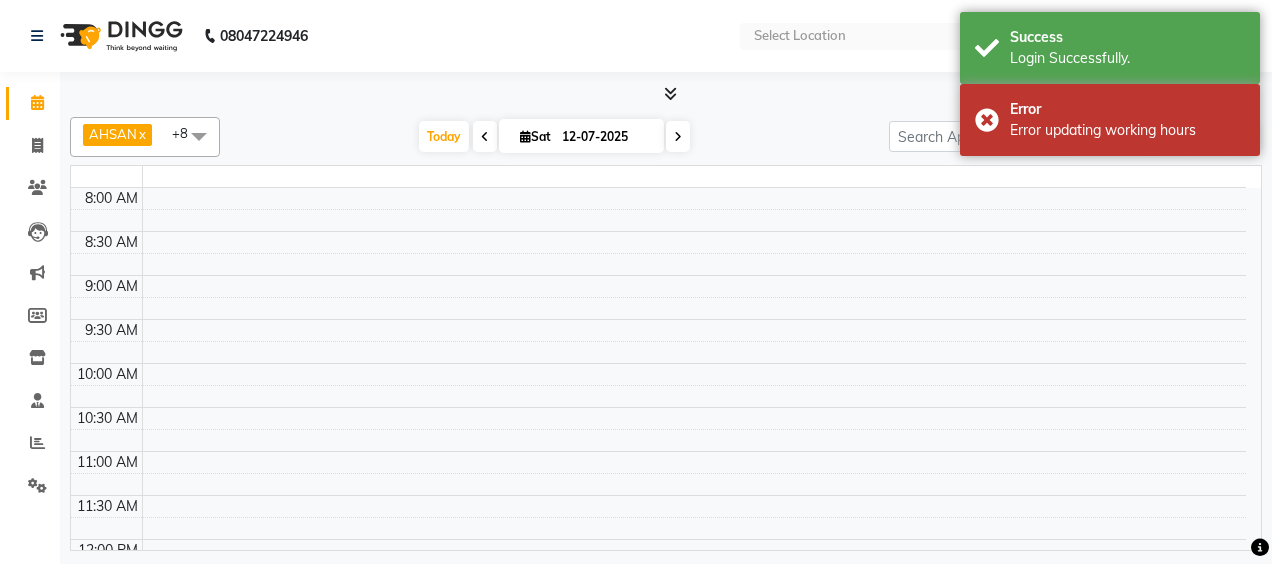 select on "en" 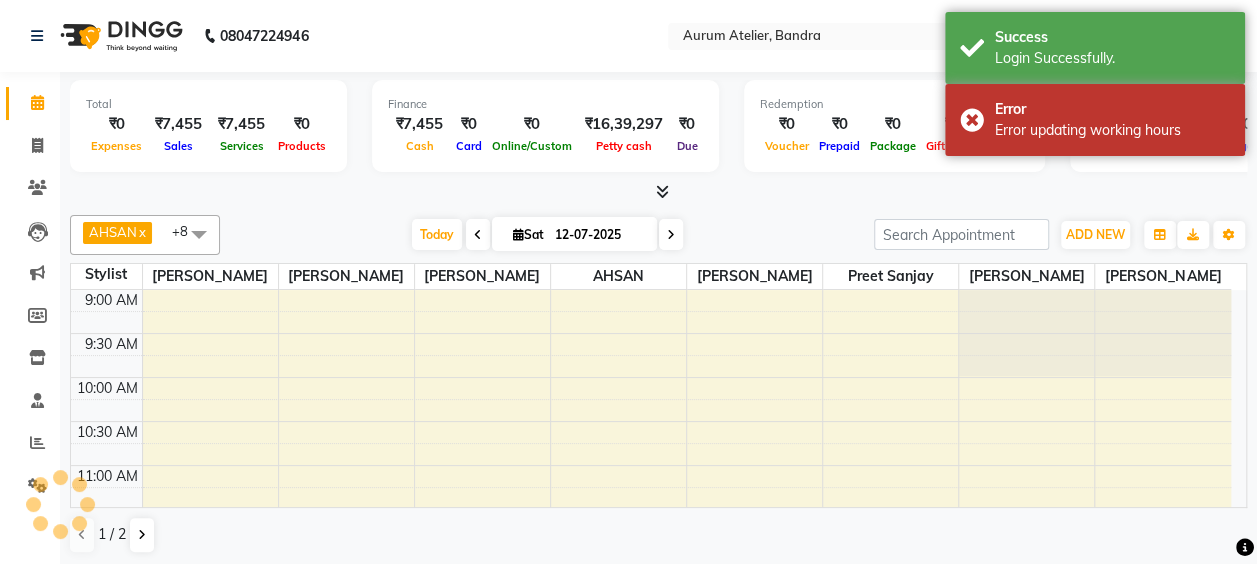 scroll, scrollTop: 608, scrollLeft: 0, axis: vertical 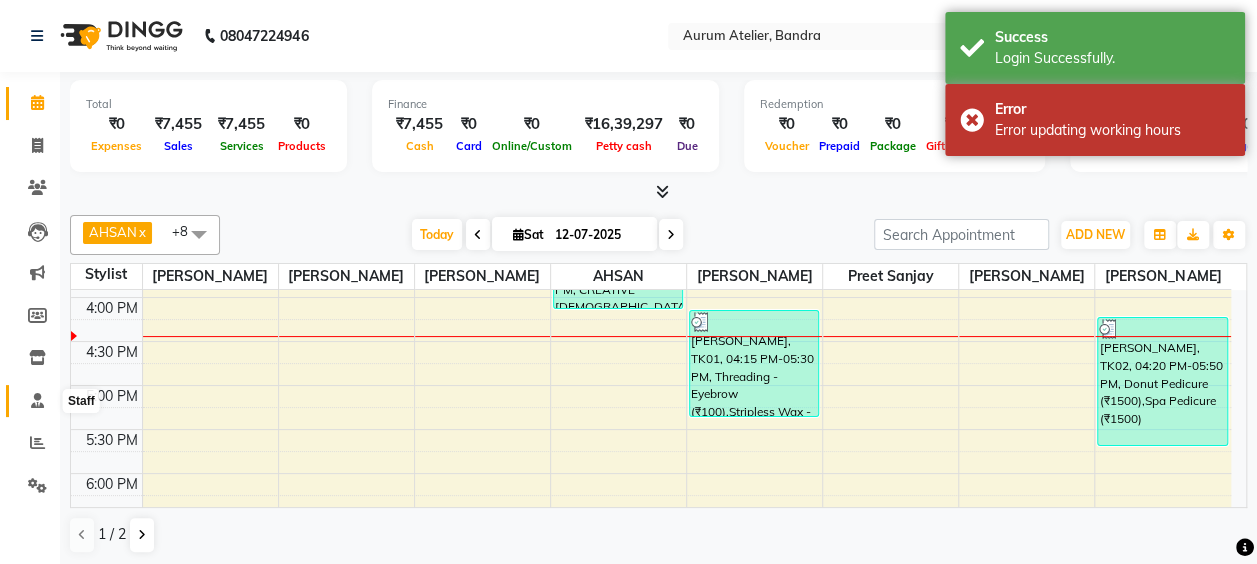 click 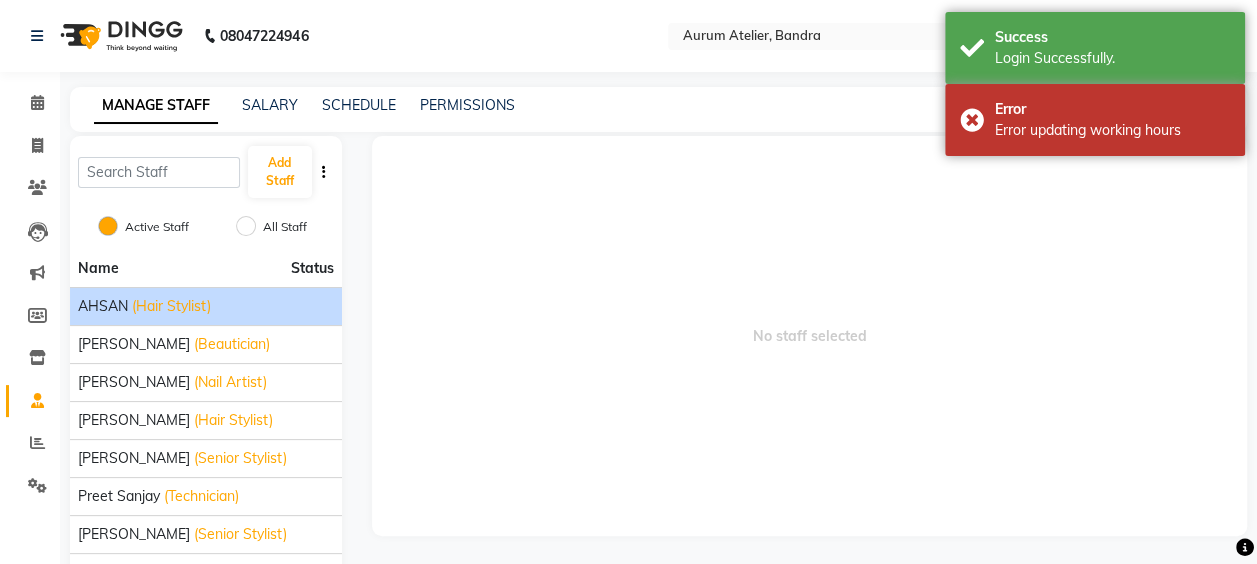 click on "(Hair Stylist)" 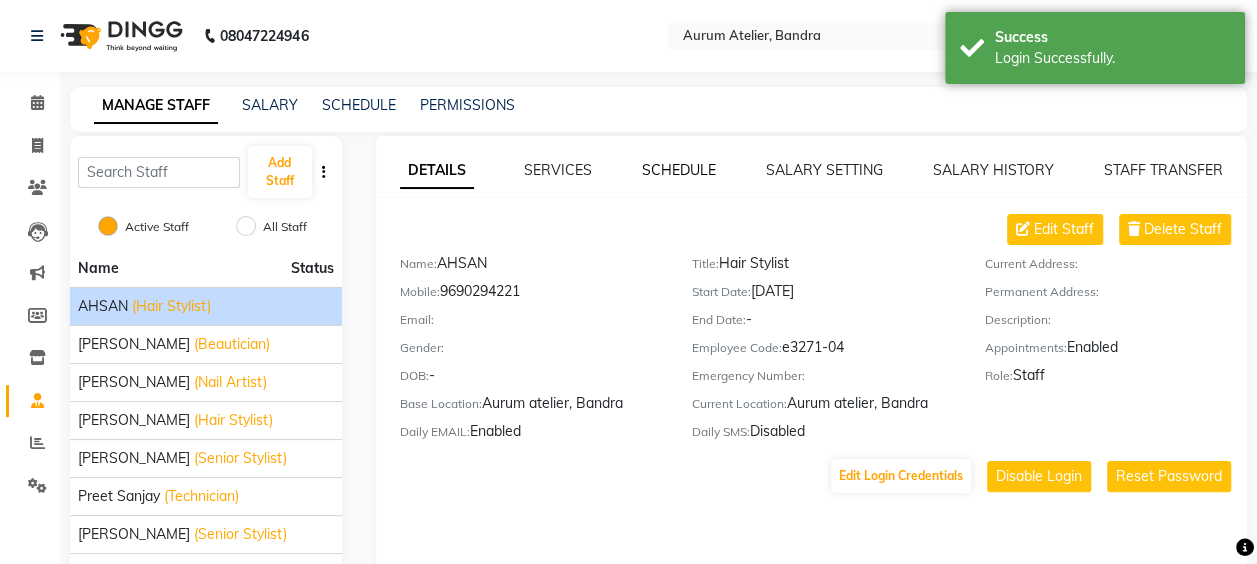 click on "SCHEDULE" 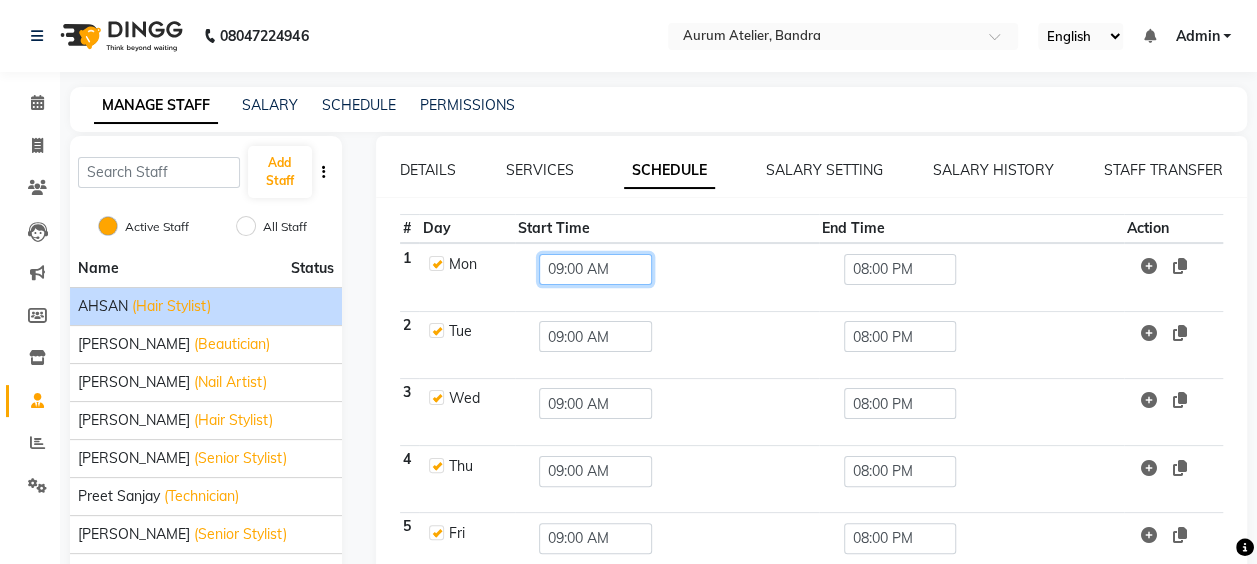 click on "09:00 AM" 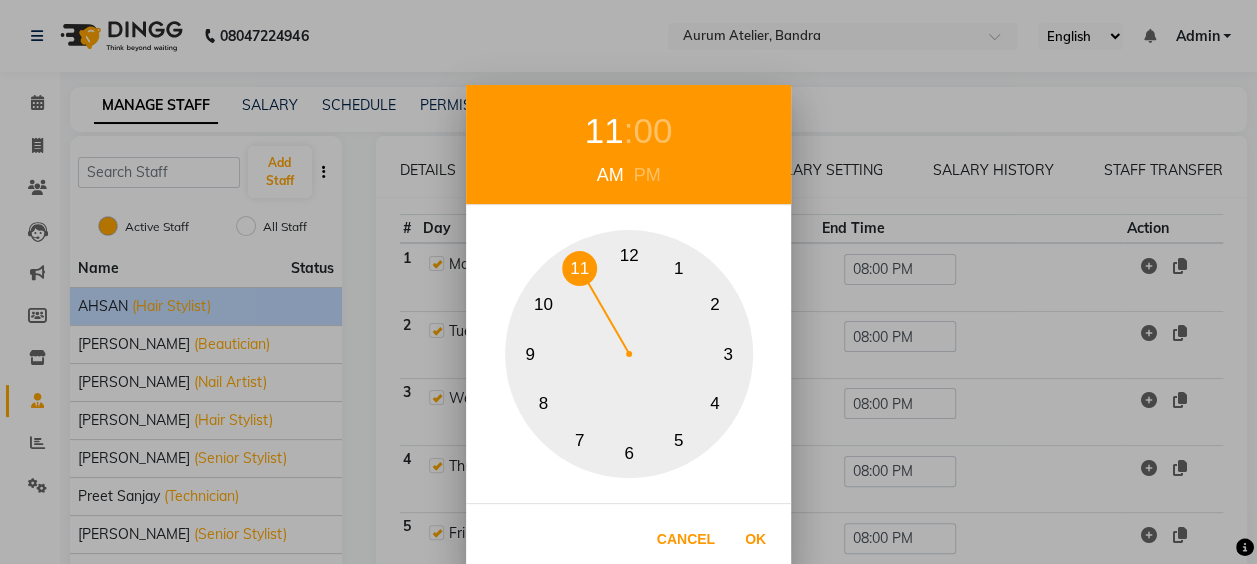 click on "11" at bounding box center [579, 268] 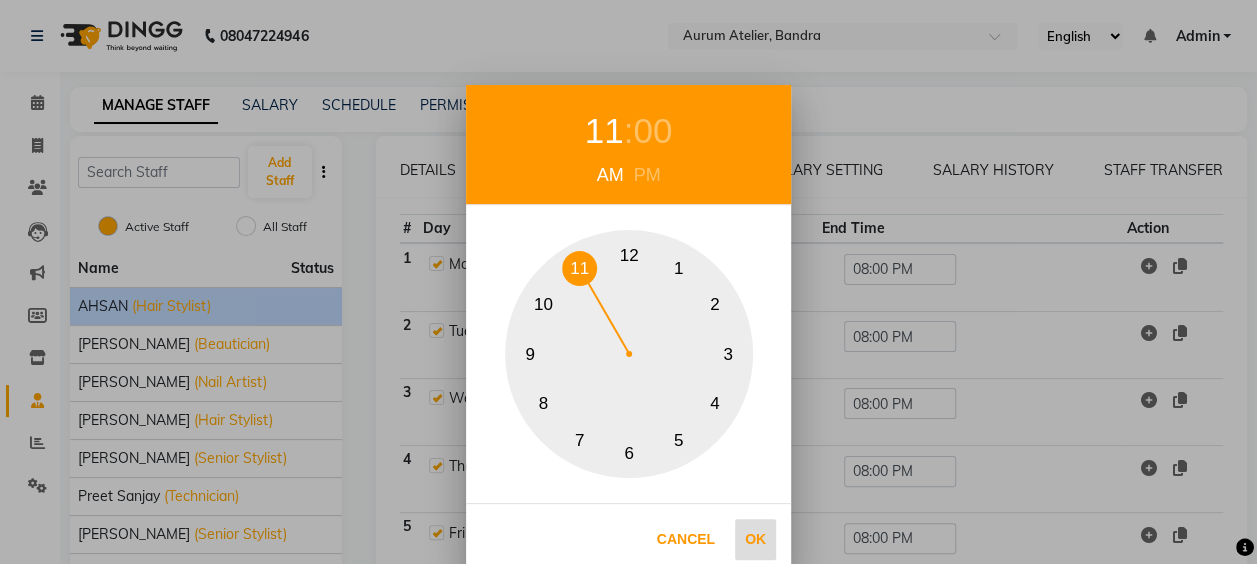click on "Ok" at bounding box center [755, 539] 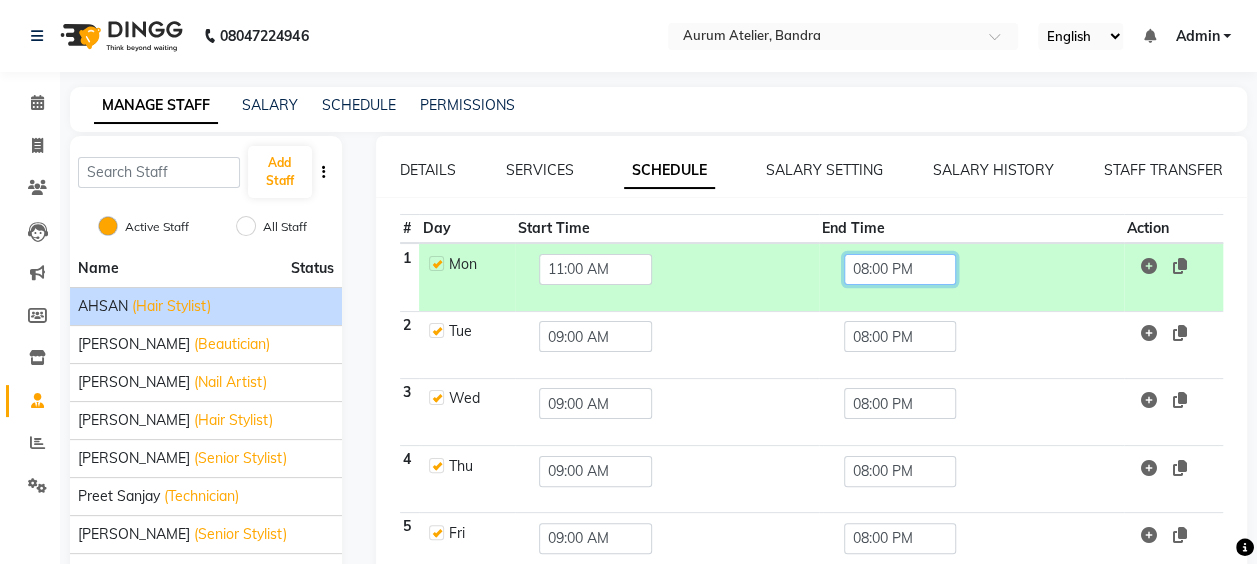 click on "08:00 PM" 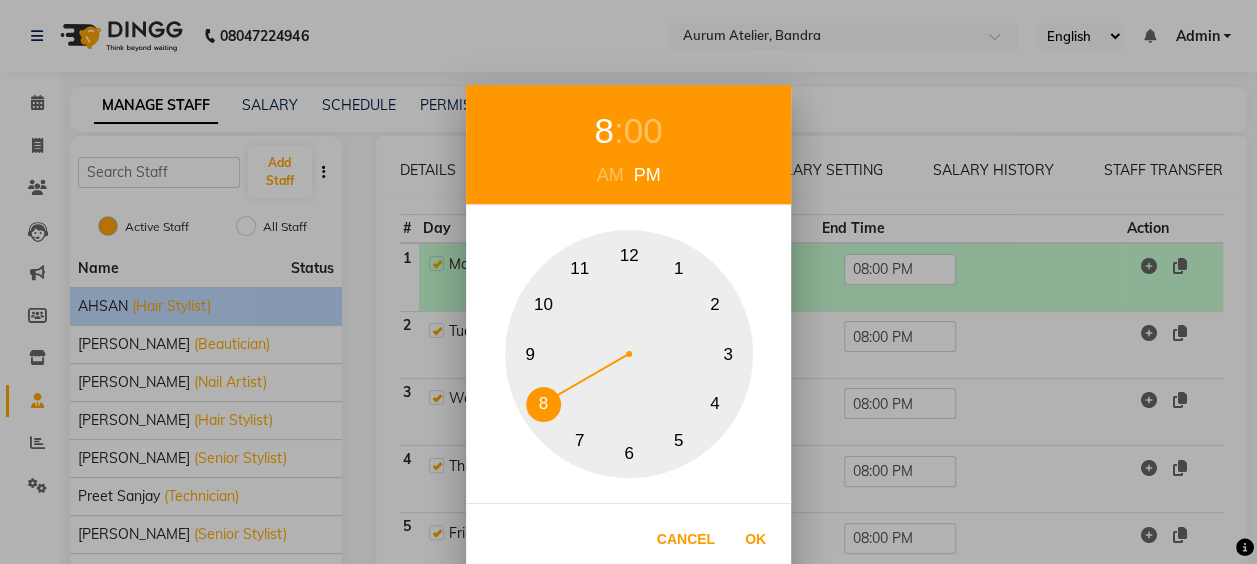 click on "9" at bounding box center (530, 354) 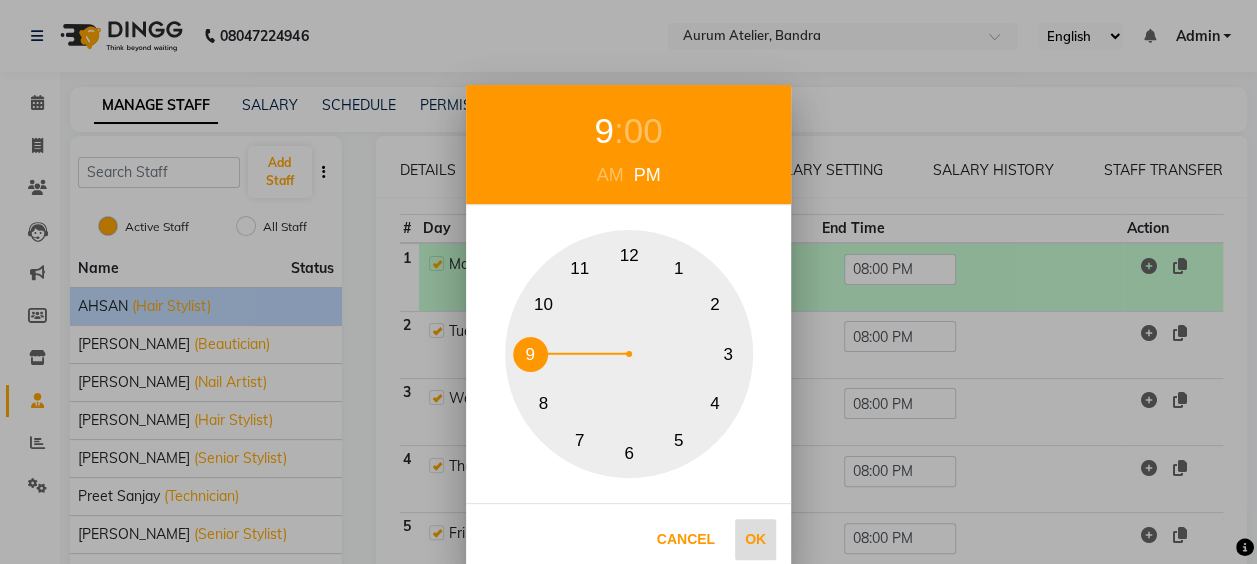 click on "Ok" at bounding box center (755, 539) 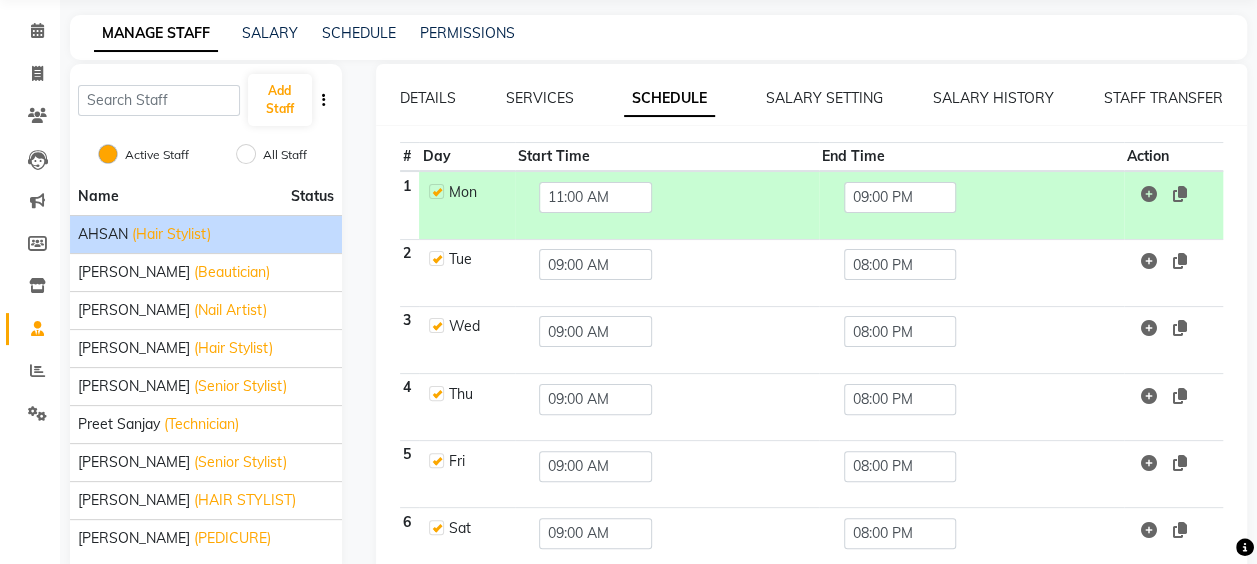 scroll, scrollTop: 31, scrollLeft: 0, axis: vertical 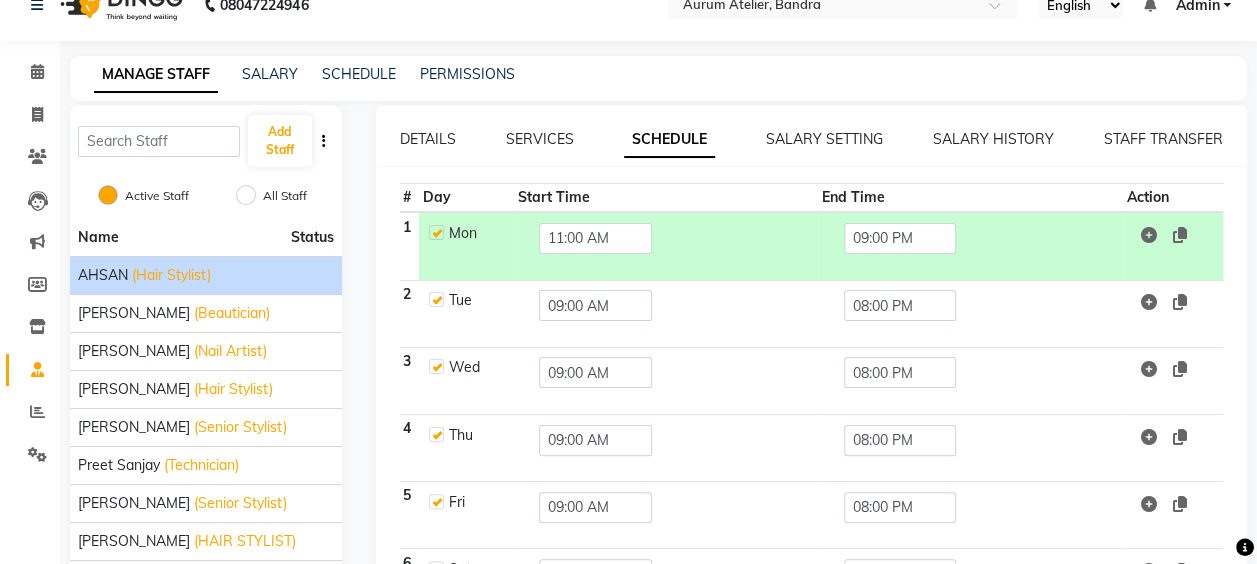 click on "09:00 AM" 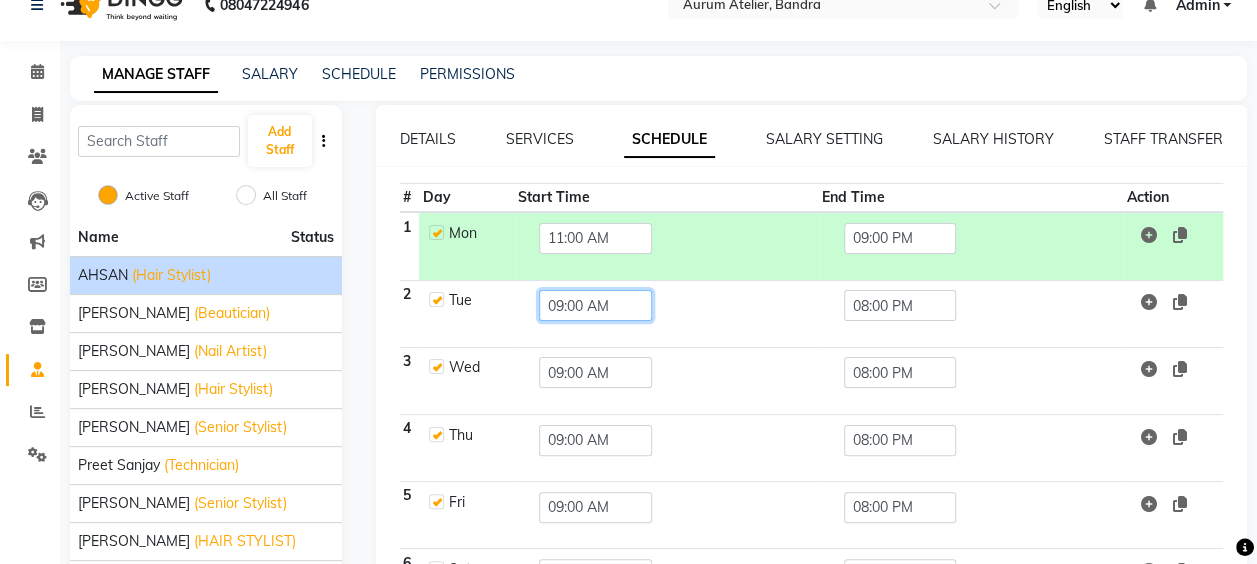 click on "09:00 AM" 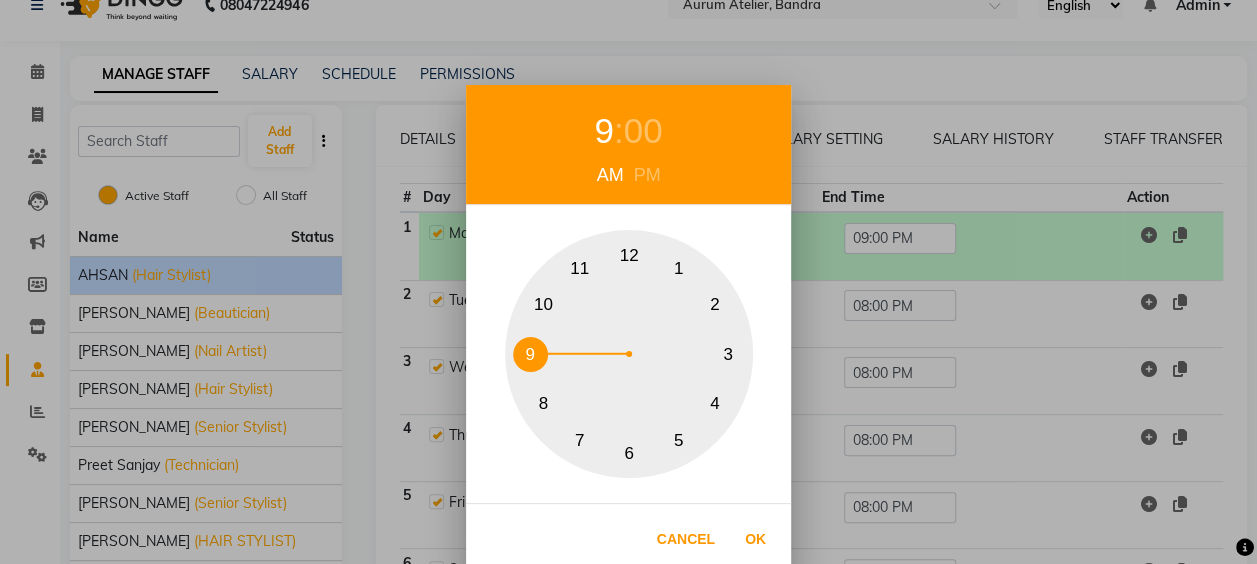 click on "11" at bounding box center [579, 268] 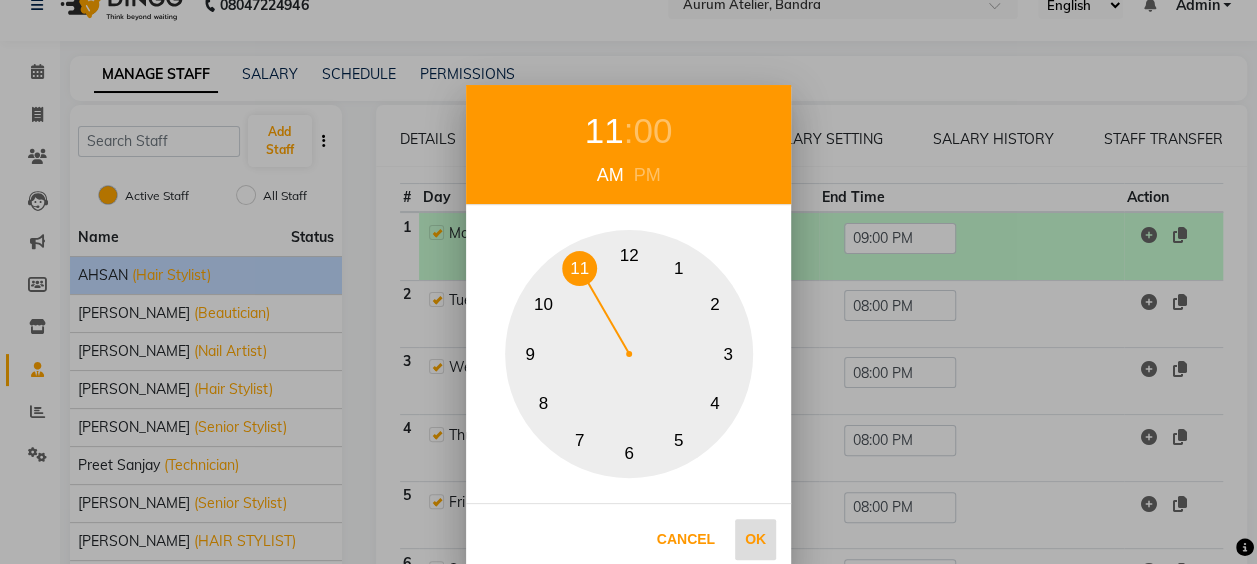 click on "Ok" at bounding box center [755, 539] 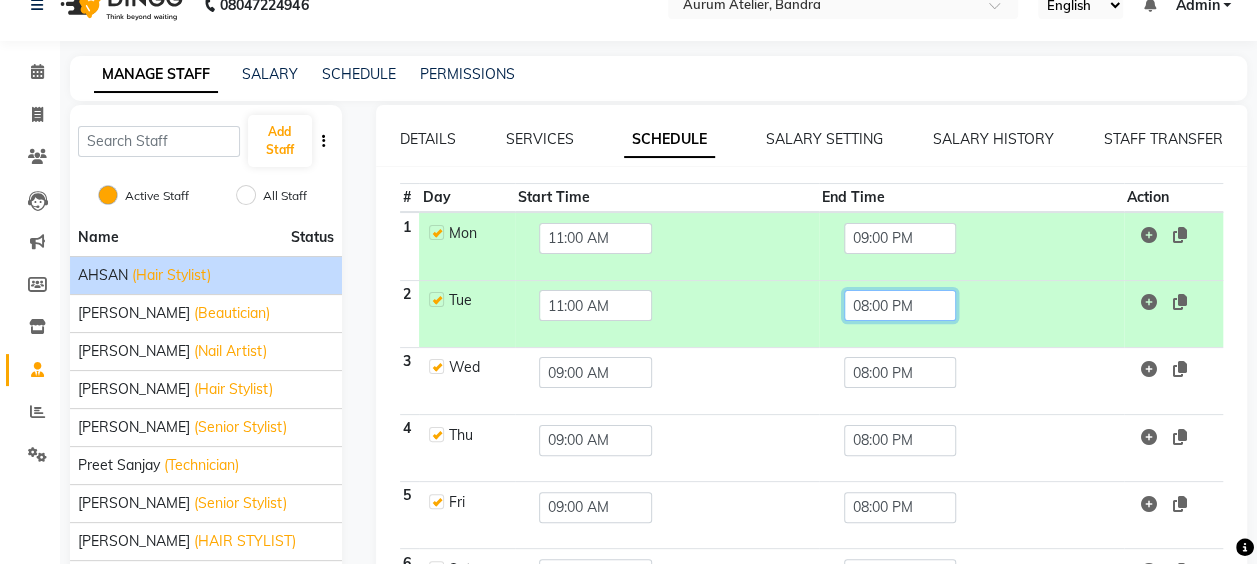 click on "08:00 PM" 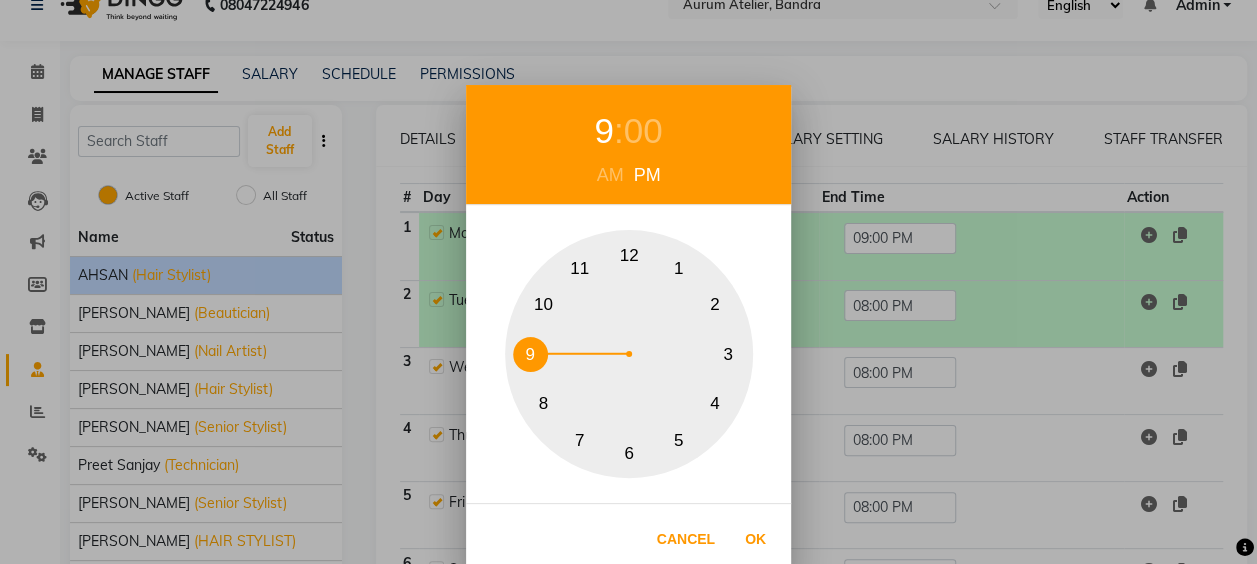 click on "9" at bounding box center (530, 354) 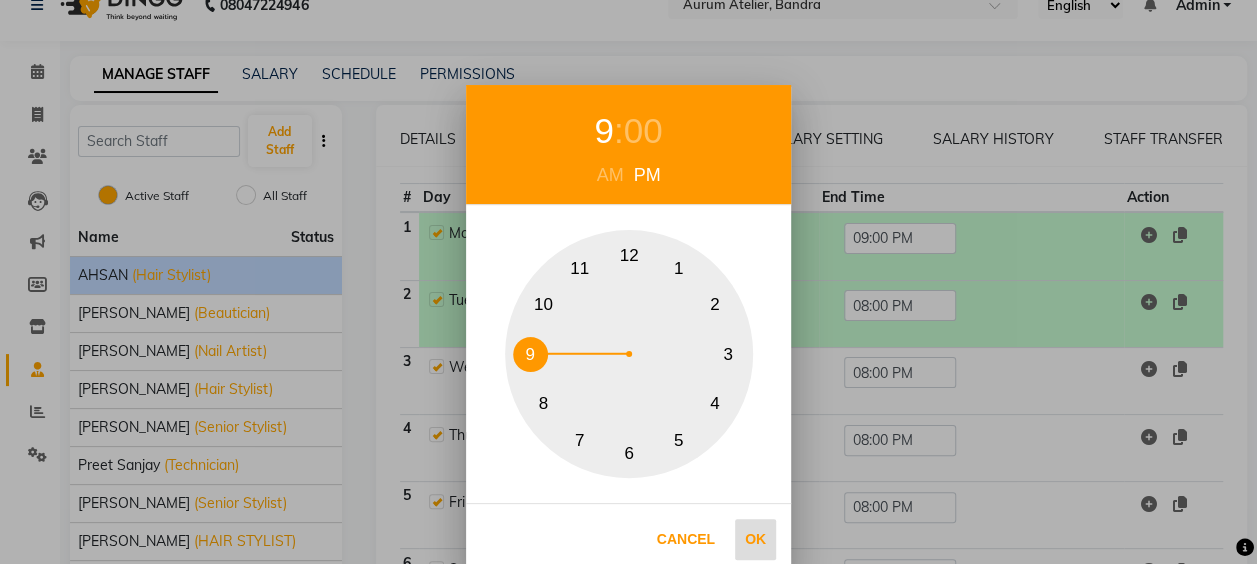 click on "Ok" at bounding box center [755, 539] 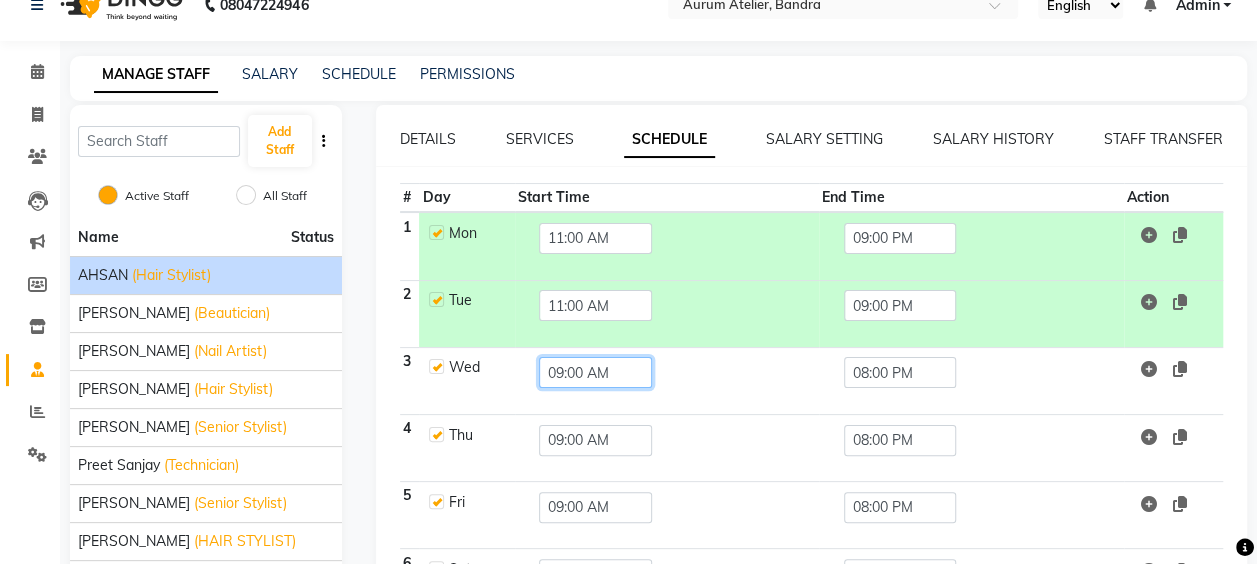 click on "09:00 AM" 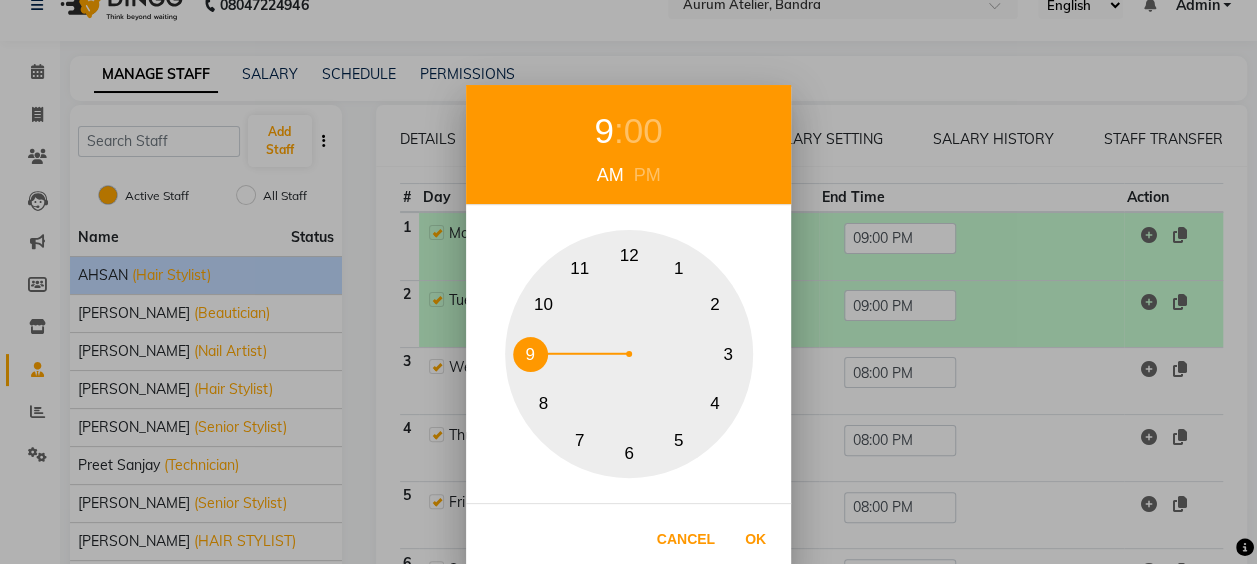 click on "11" at bounding box center [579, 268] 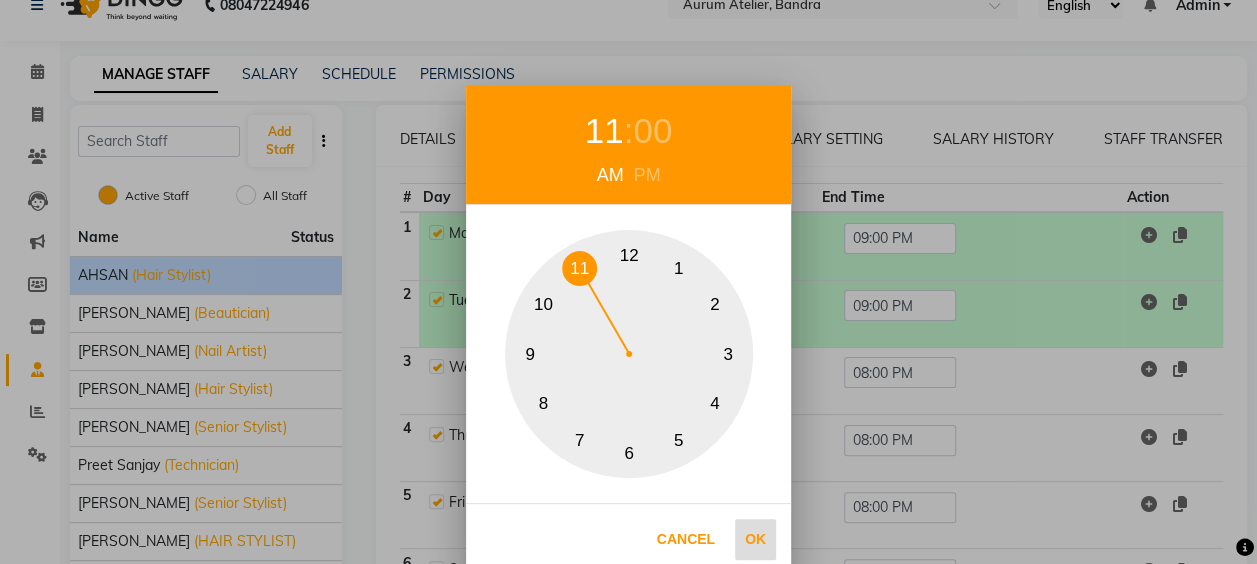 click on "Ok" at bounding box center [755, 539] 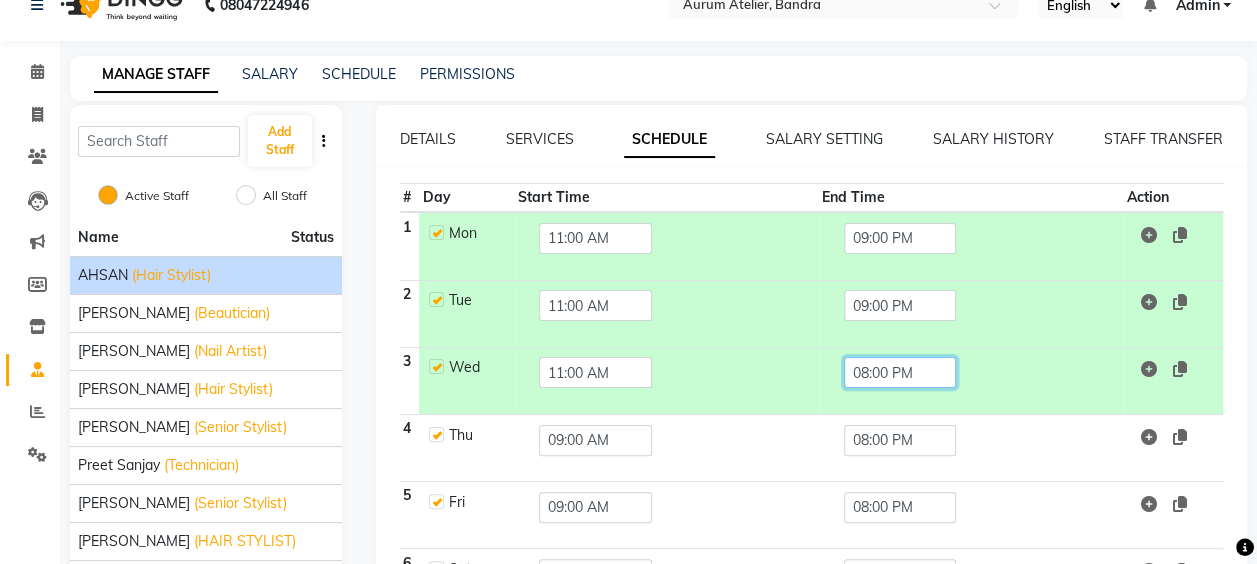 click on "08:00 PM" 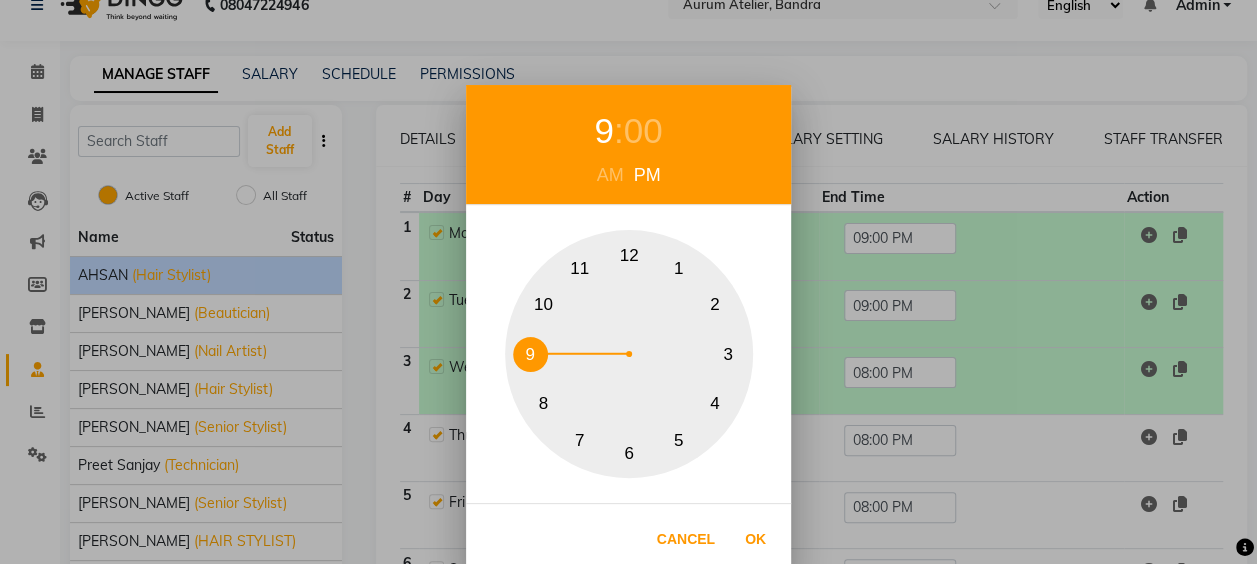 click on "9" at bounding box center [530, 354] 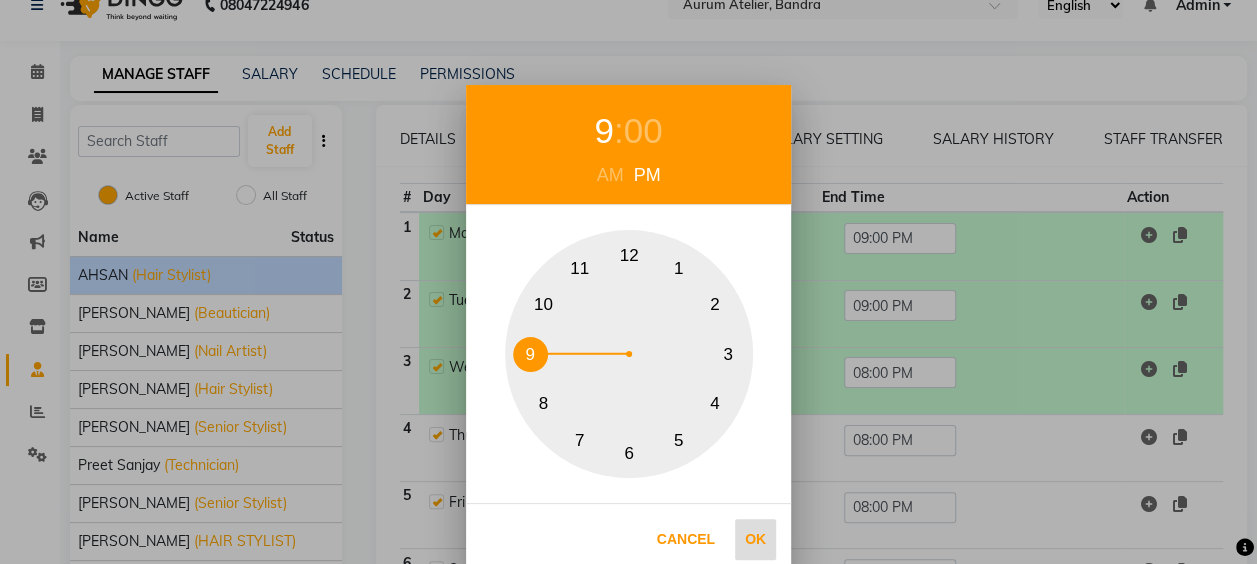 click on "Ok" at bounding box center [755, 539] 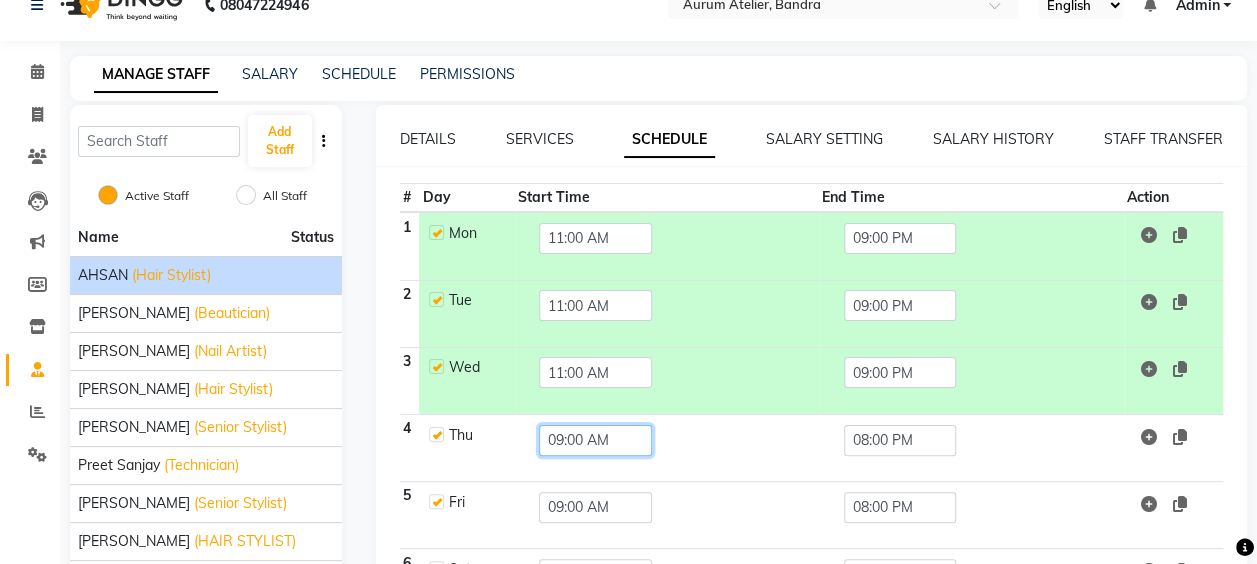 click on "09:00 AM" 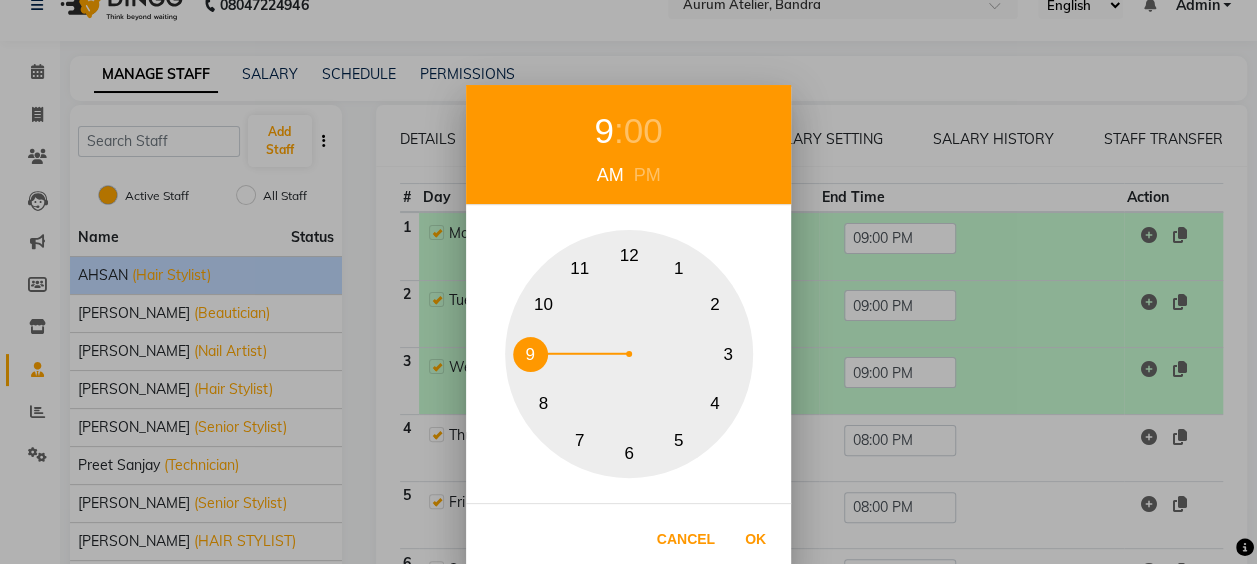 click on "11" at bounding box center [579, 268] 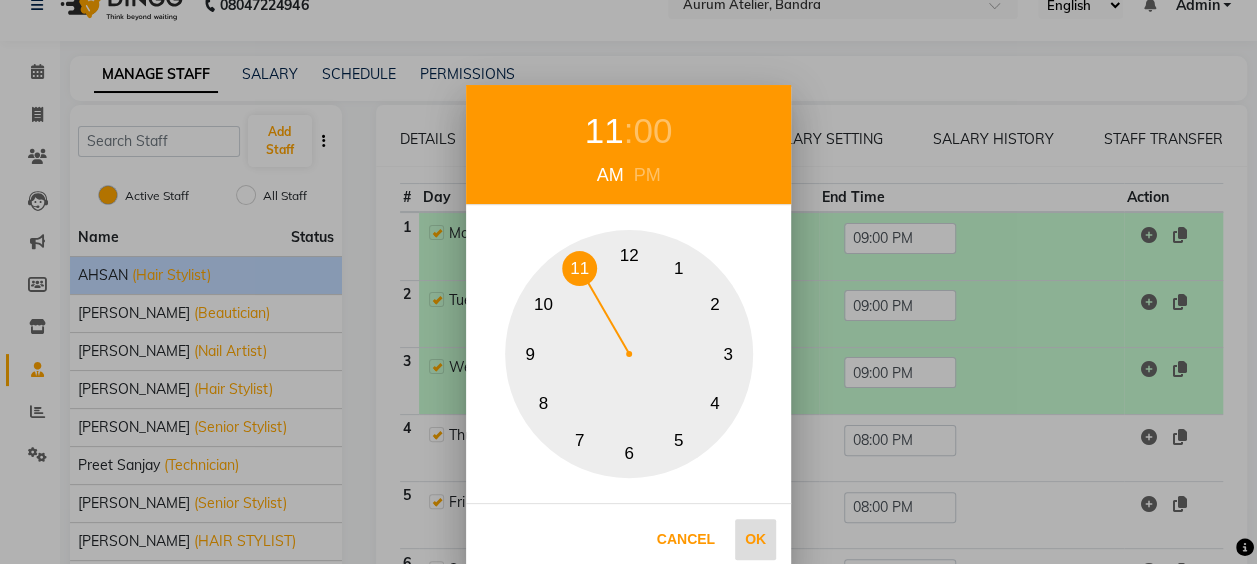click on "Ok" at bounding box center (755, 539) 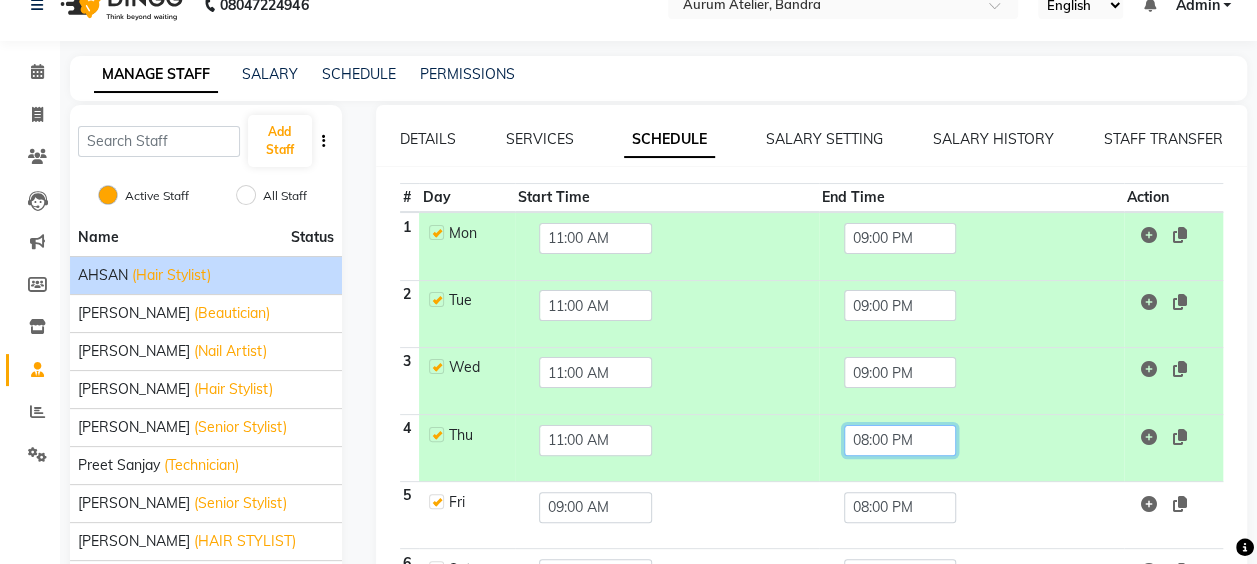 click on "08:00 PM" 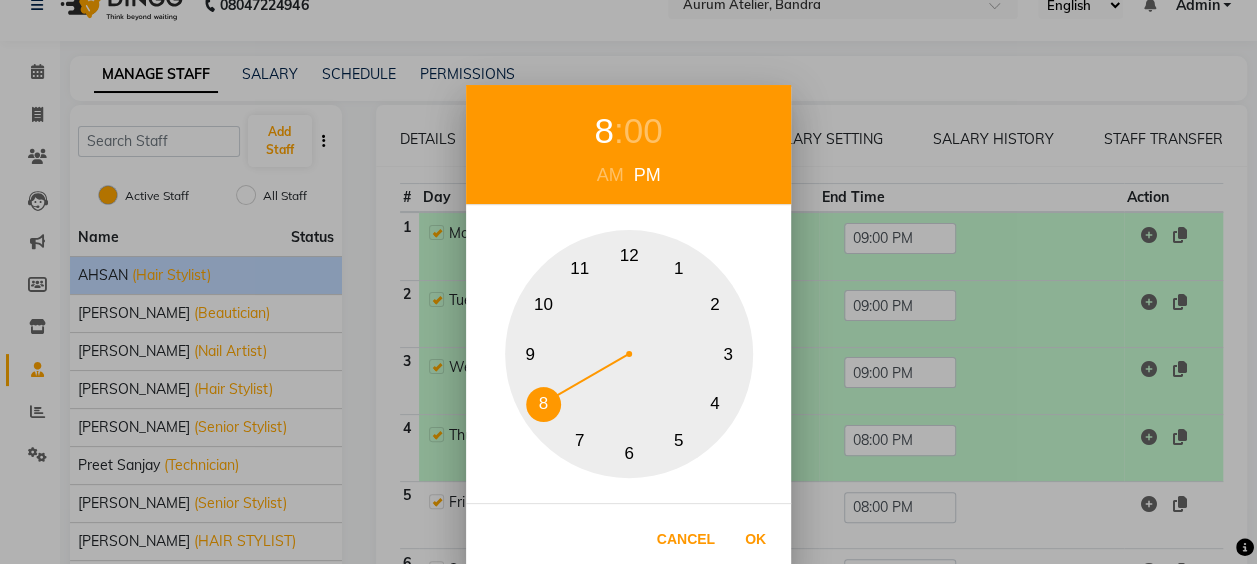 click on "9" at bounding box center [530, 354] 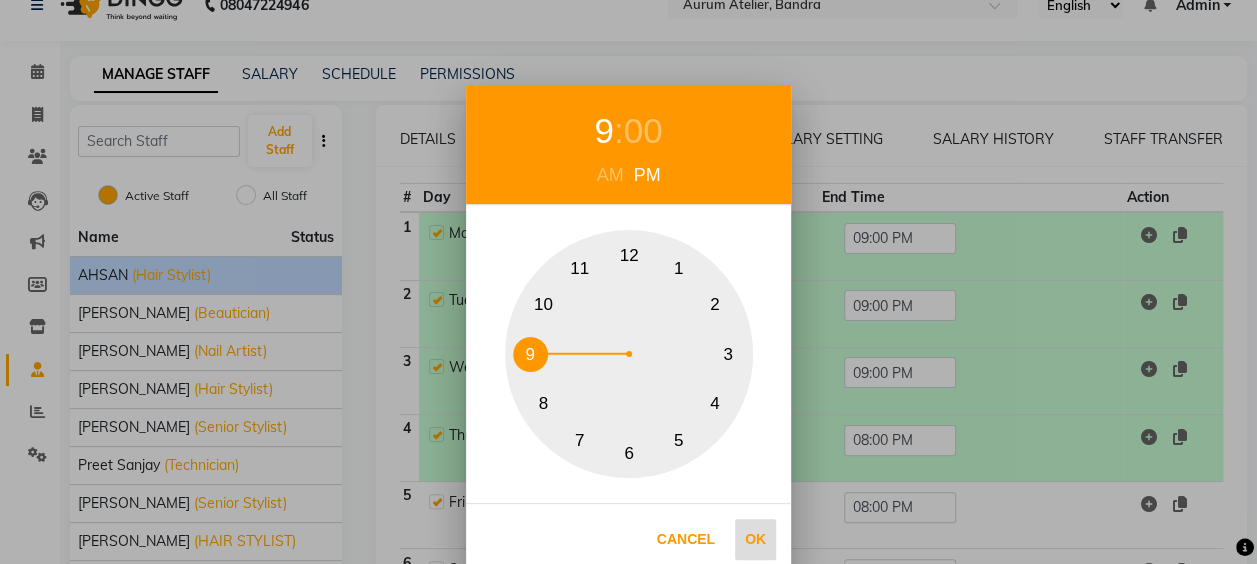 click on "Ok" at bounding box center (755, 539) 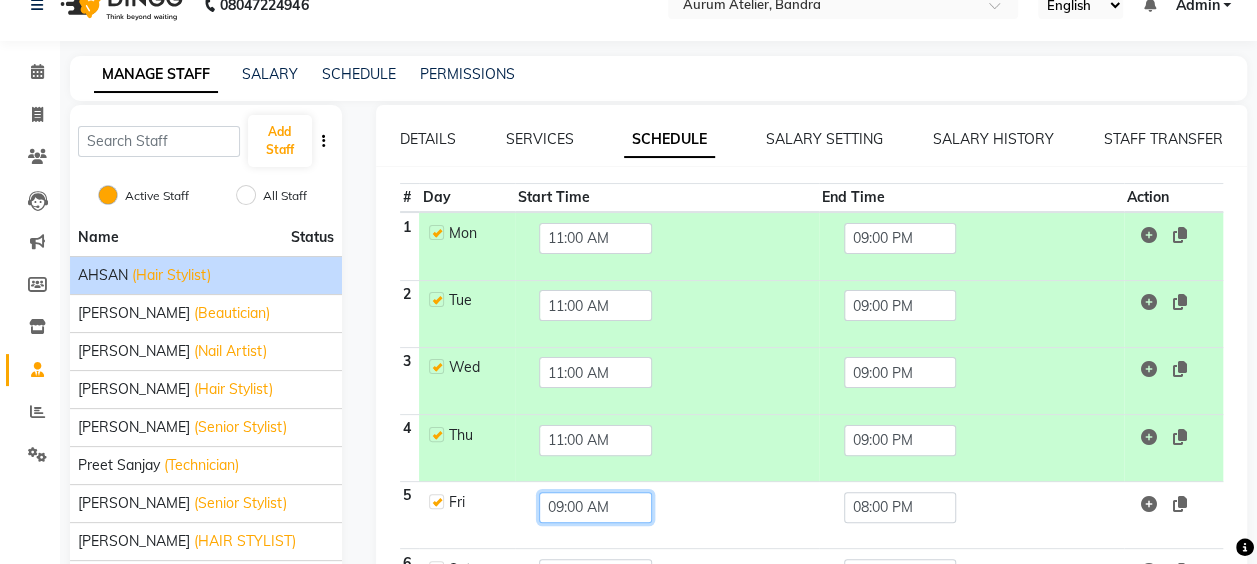 click on "09:00 AM" 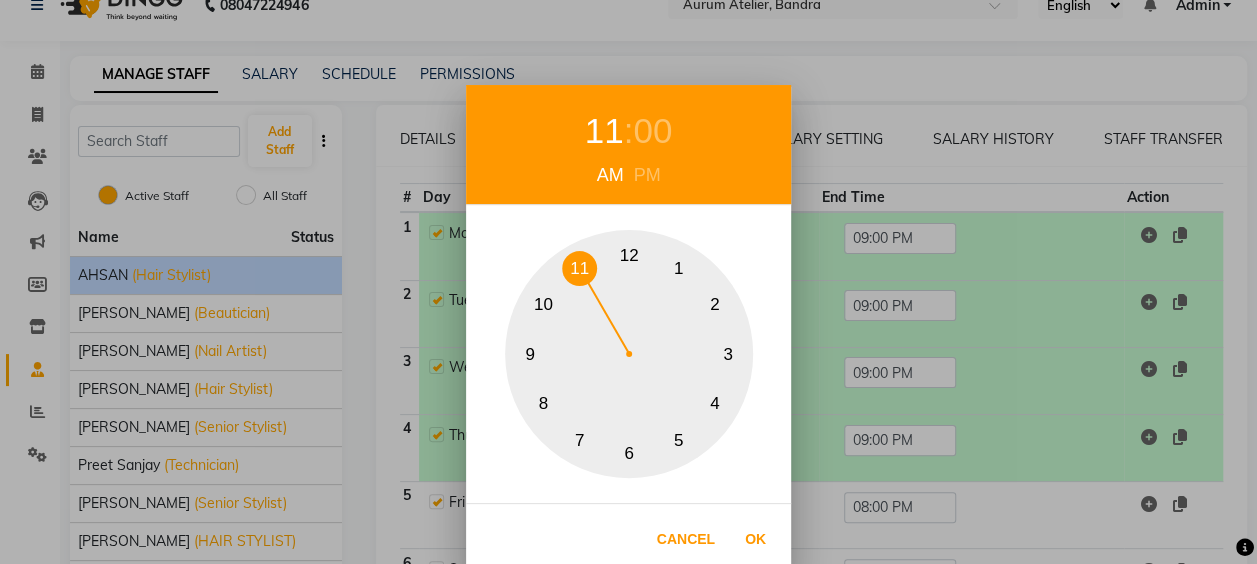 click on "11" at bounding box center [579, 268] 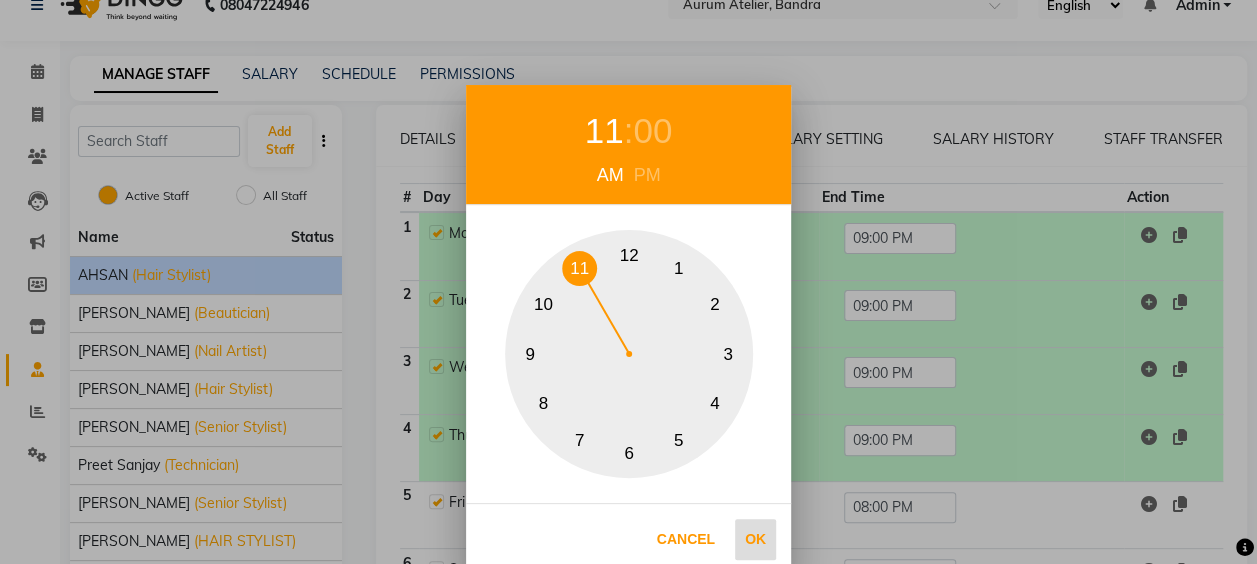 click on "Ok" at bounding box center (755, 539) 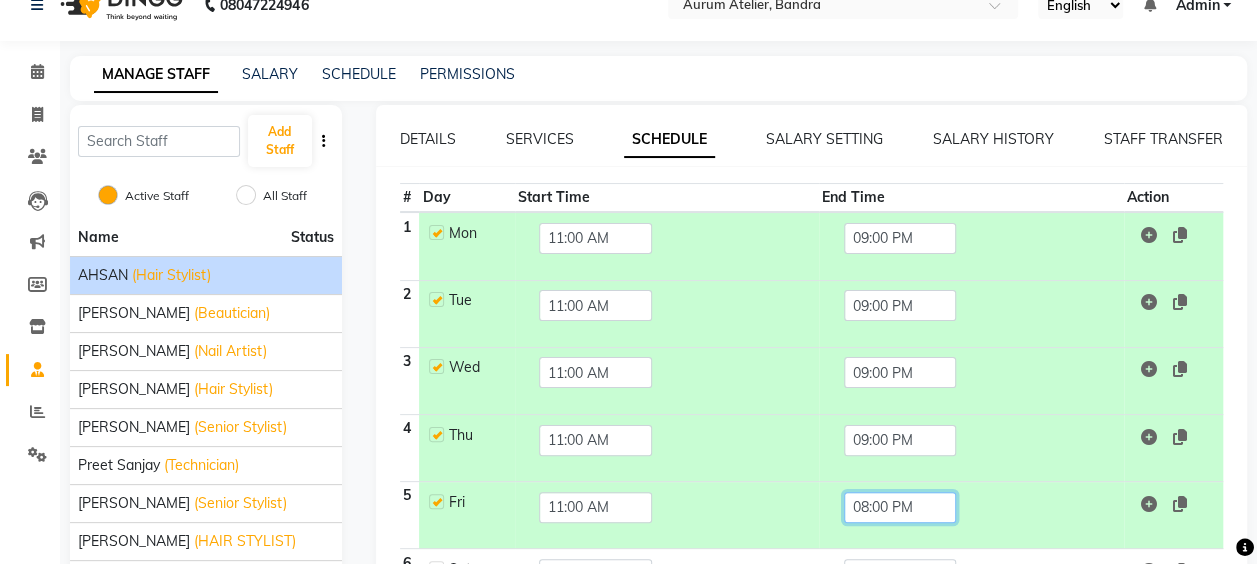 click on "08:00 PM" 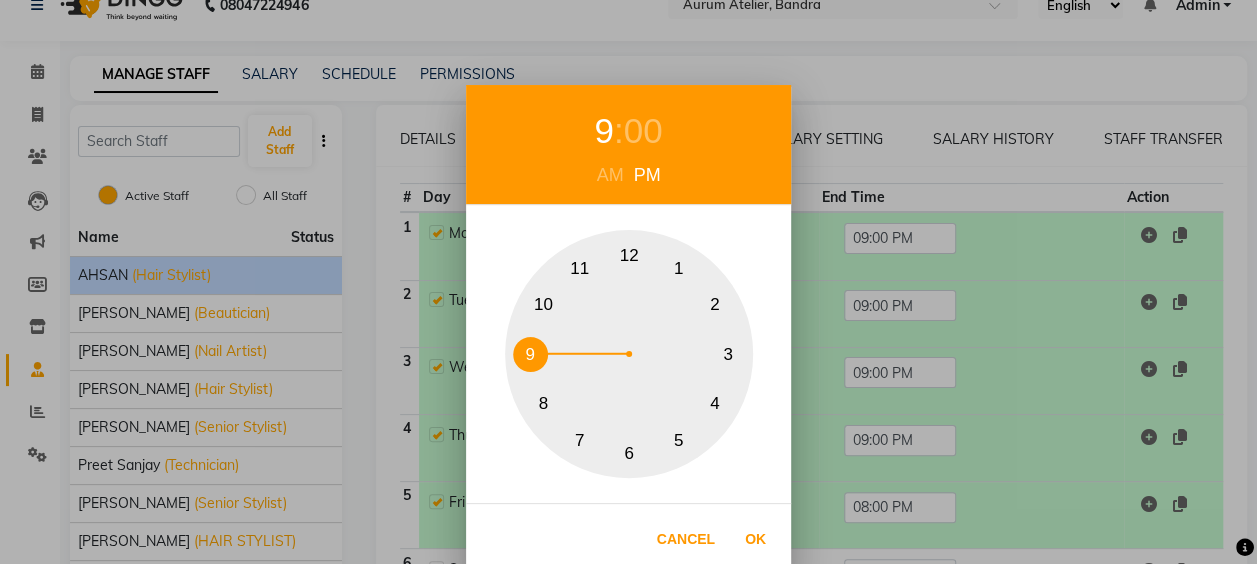 click on "9" at bounding box center [530, 354] 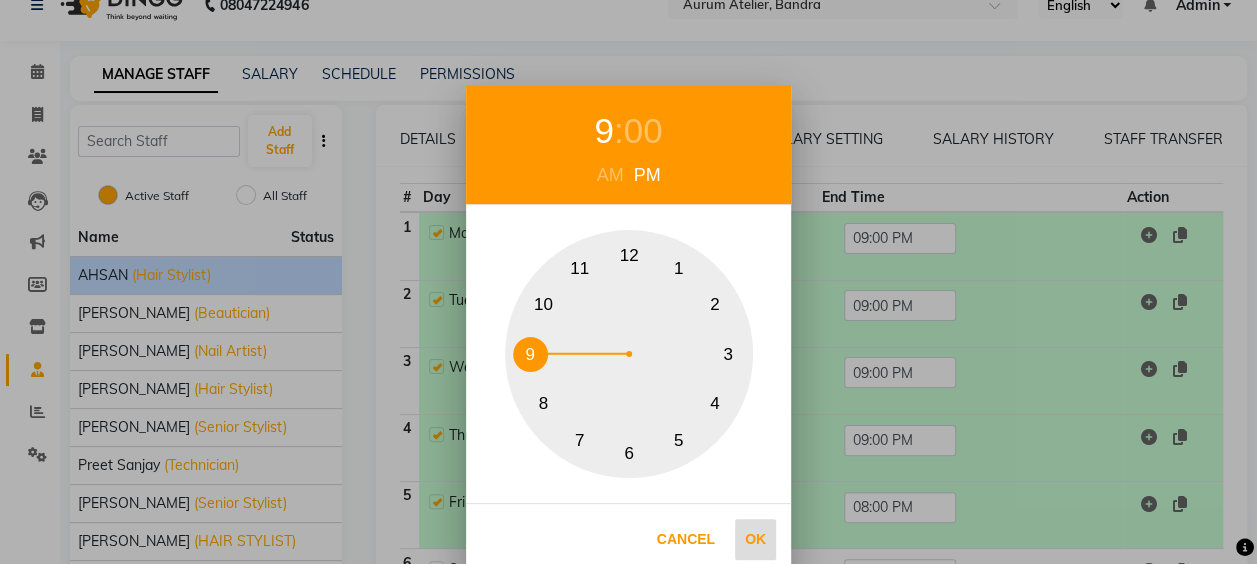 click on "Ok" at bounding box center (755, 539) 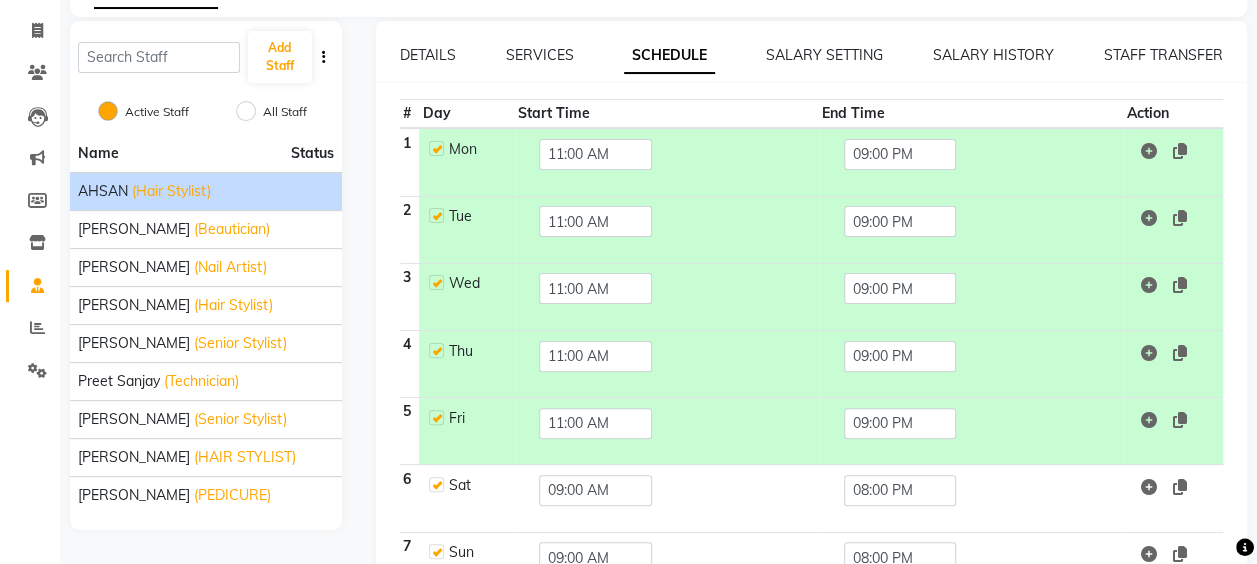 scroll, scrollTop: 231, scrollLeft: 0, axis: vertical 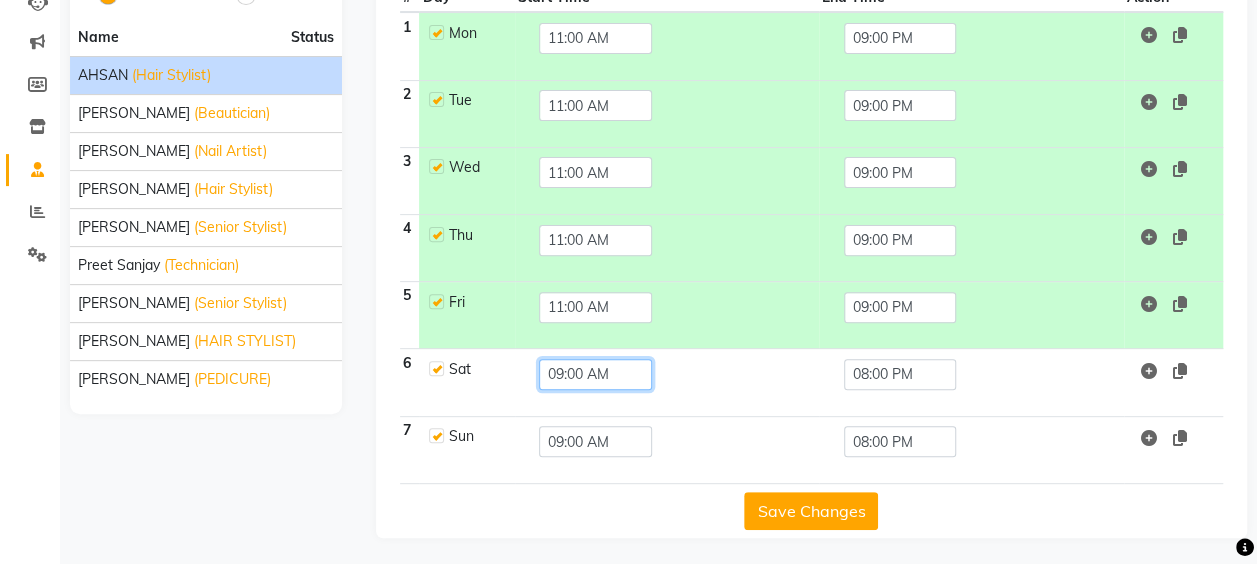 click on "09:00 AM" 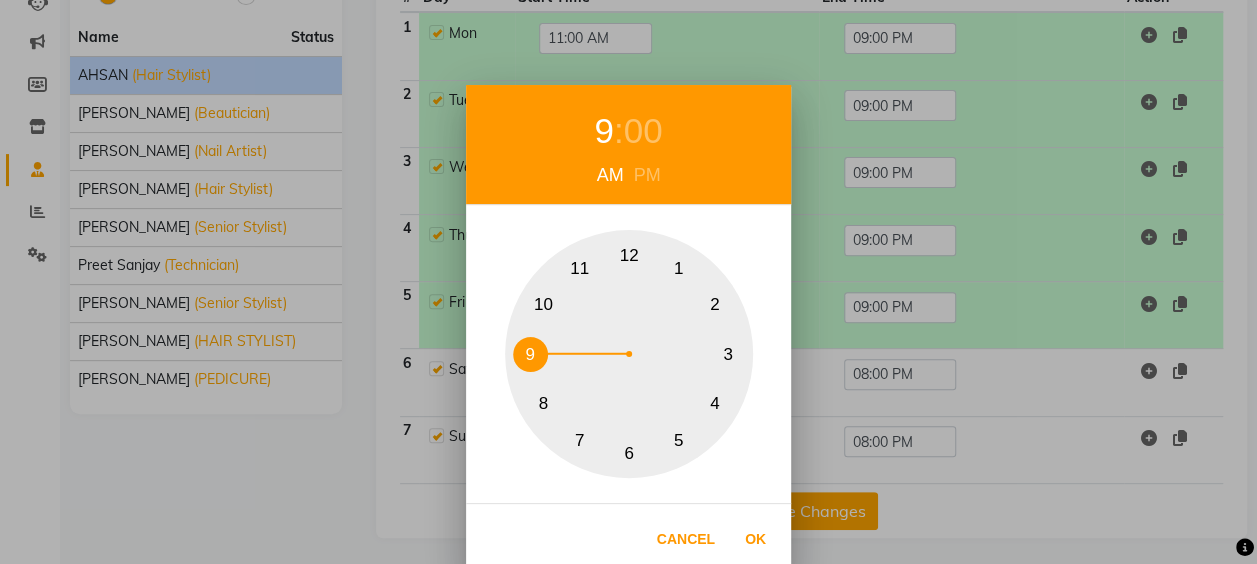click on "11" at bounding box center (579, 268) 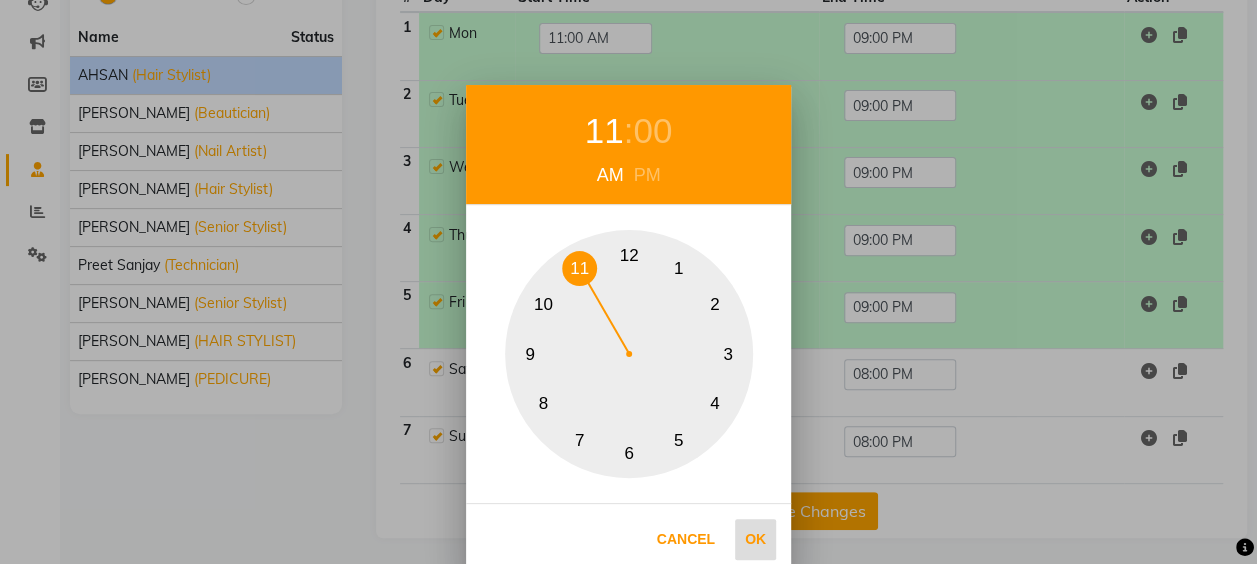 click on "Ok" at bounding box center (755, 539) 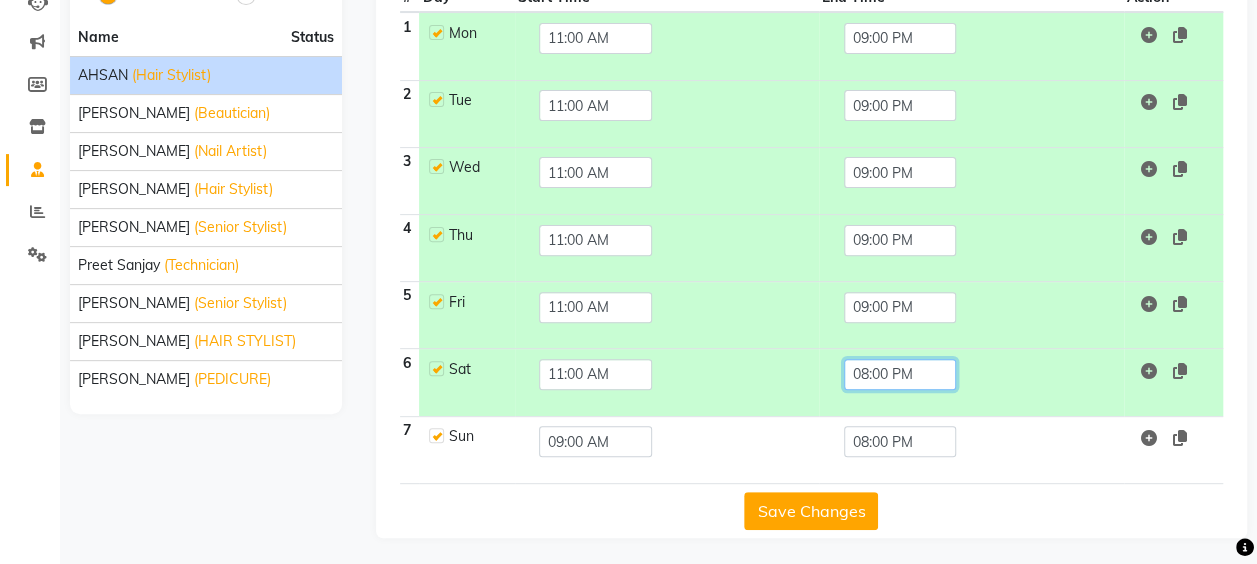 click on "08:00 PM" 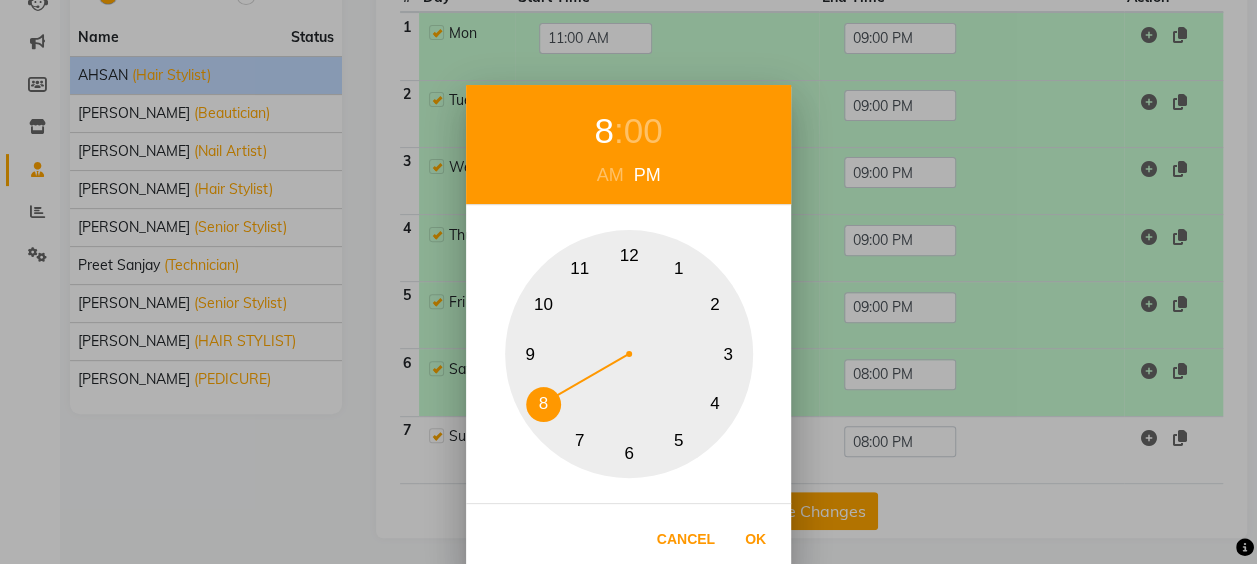click on "9" at bounding box center [530, 354] 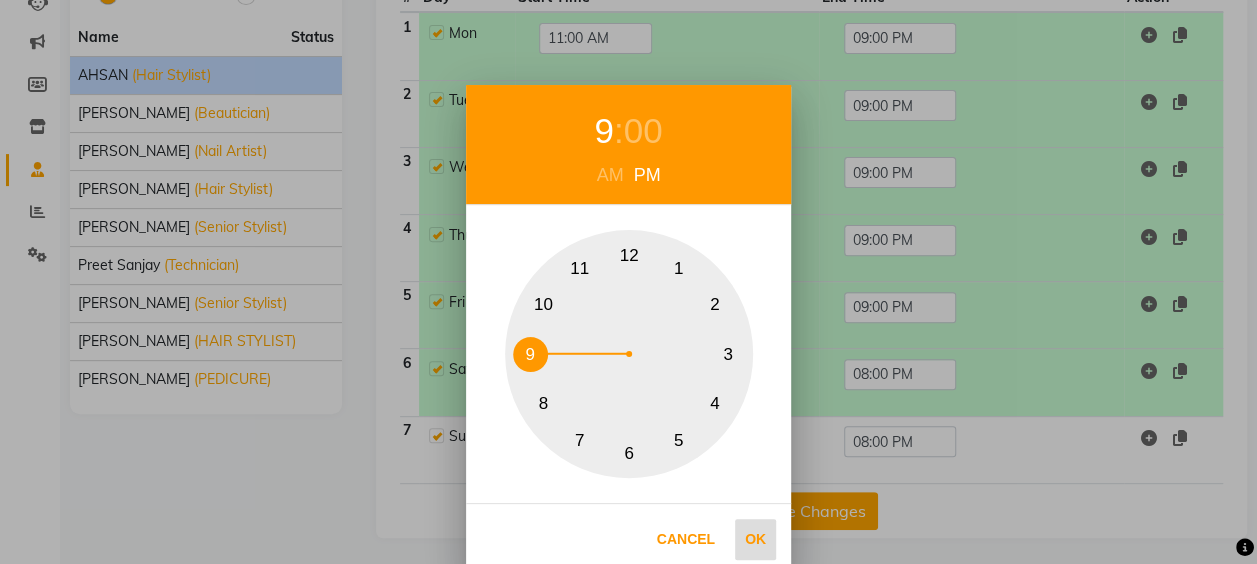 click on "Ok" at bounding box center (755, 539) 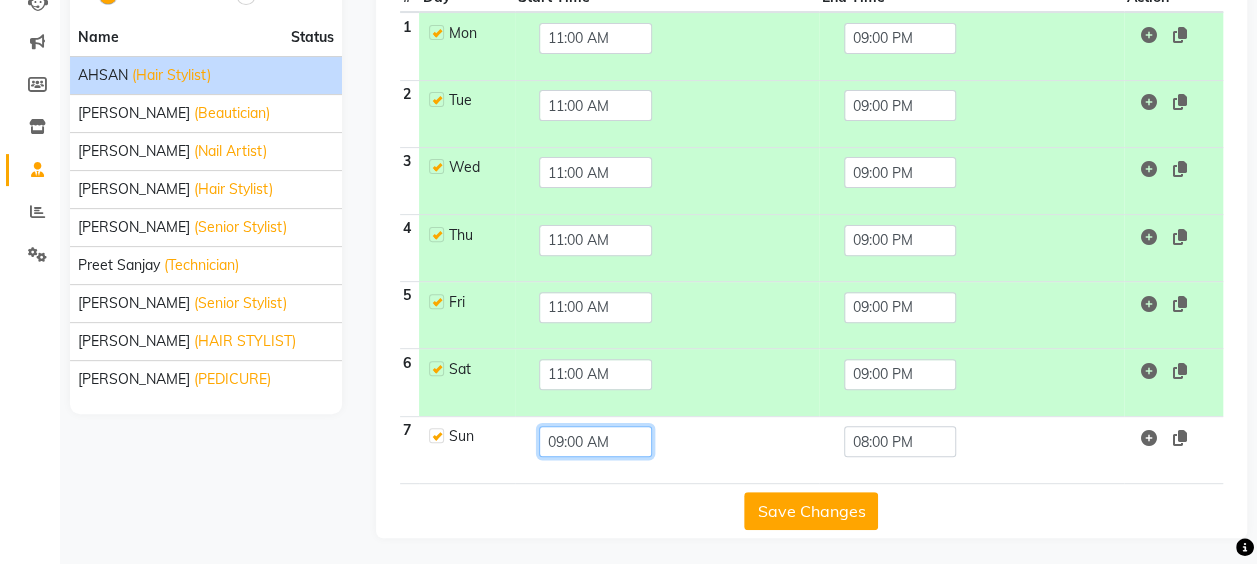 click on "09:00 AM" 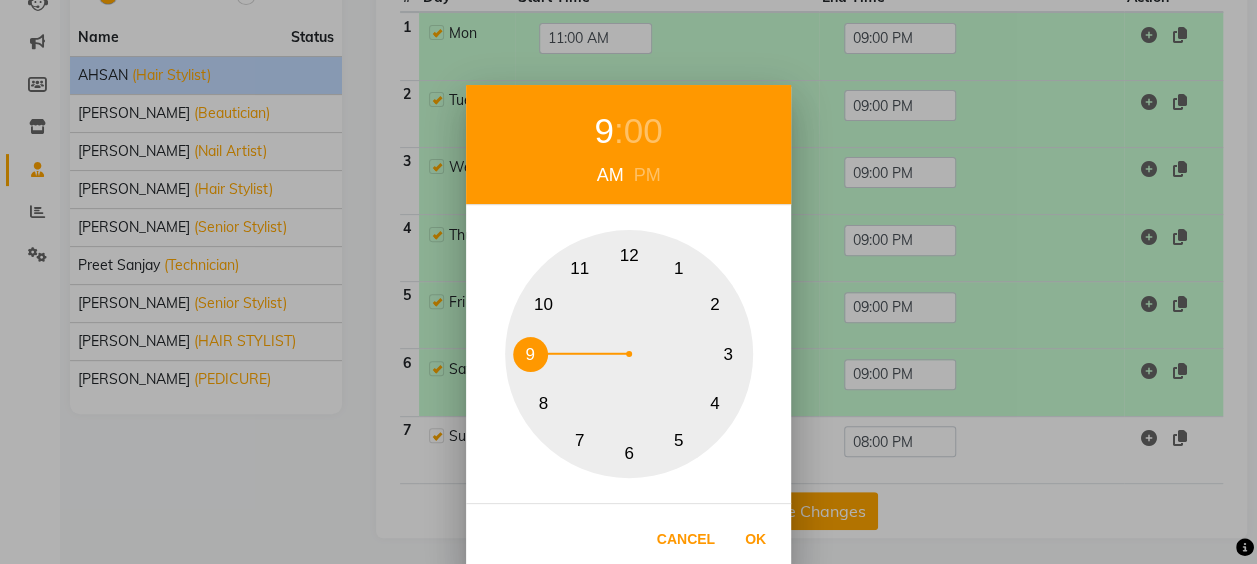 click on "11" at bounding box center [579, 268] 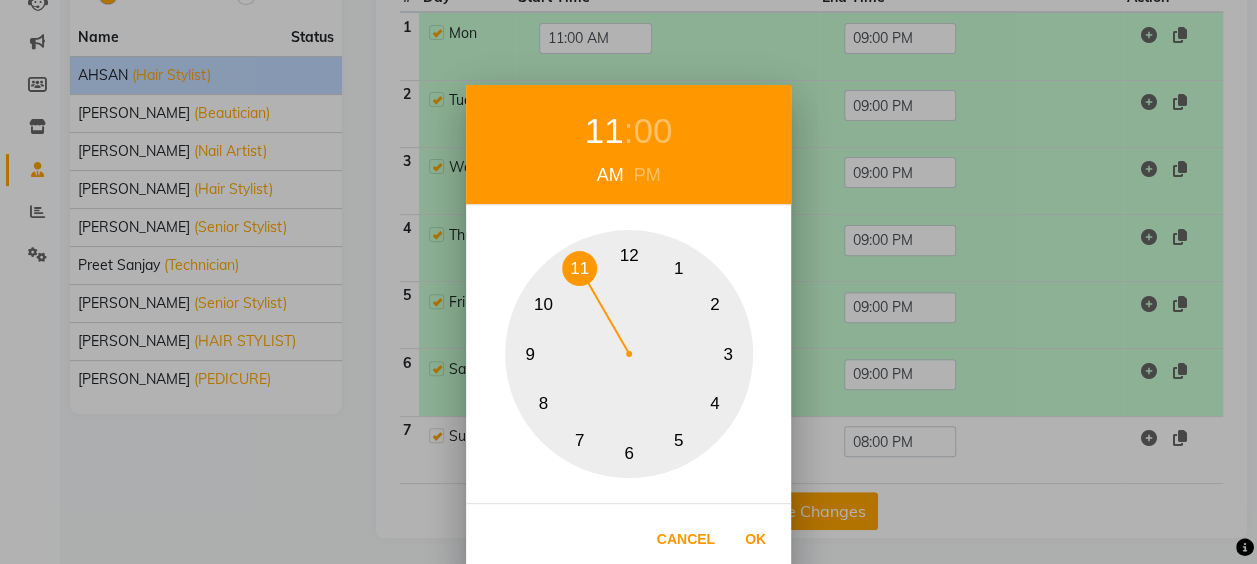 click on "11 : 00 AM PM  1   2   3   4   5   6   7   8   9   10   11   12  Cancel Ok" at bounding box center (628, 282) 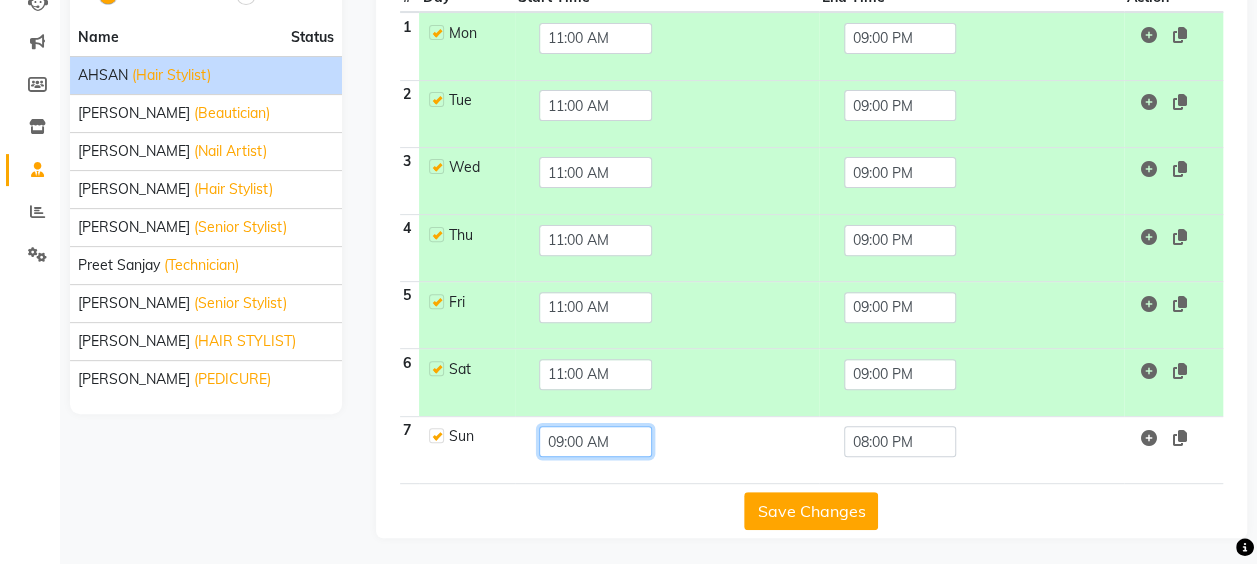 click on "09:00 AM" 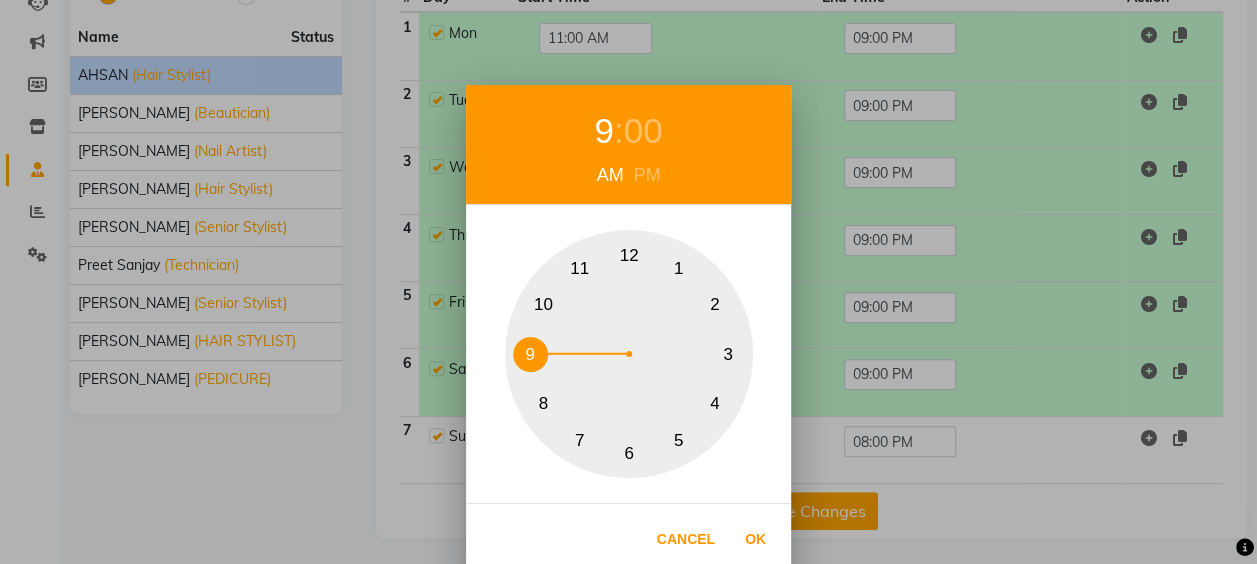 click on "11" at bounding box center [579, 268] 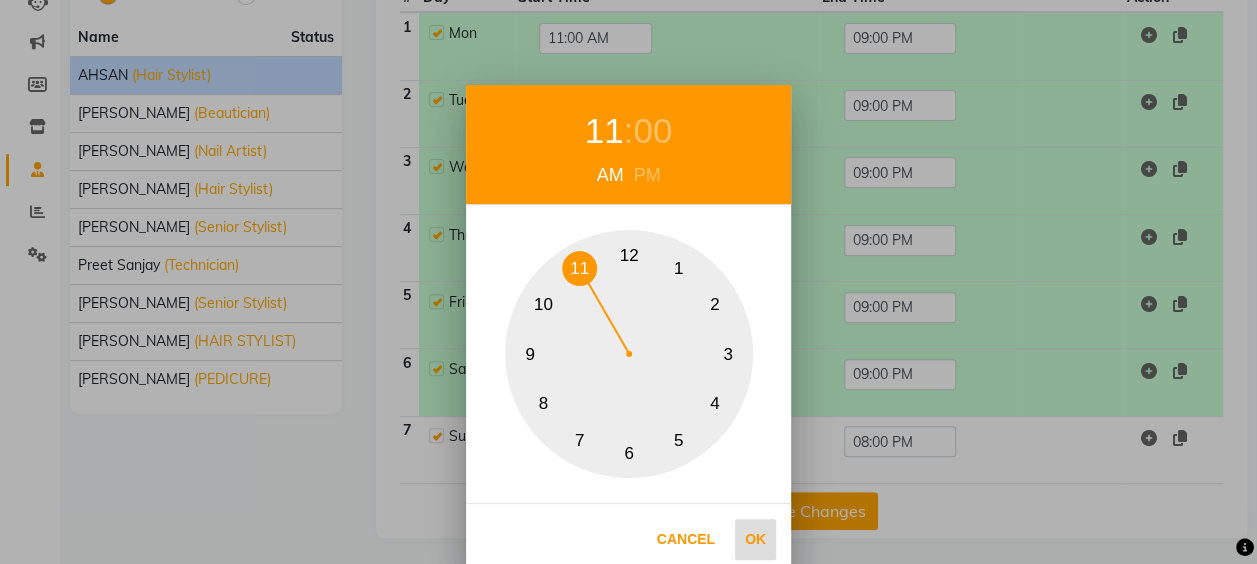 click on "Ok" at bounding box center [755, 539] 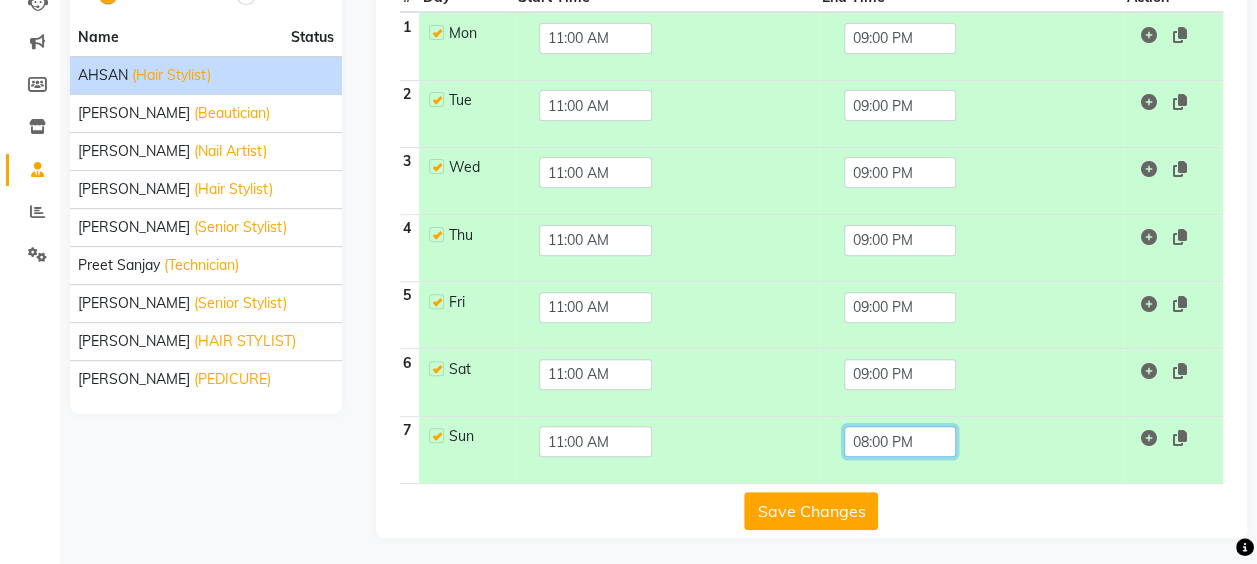 click on "08:00 PM" 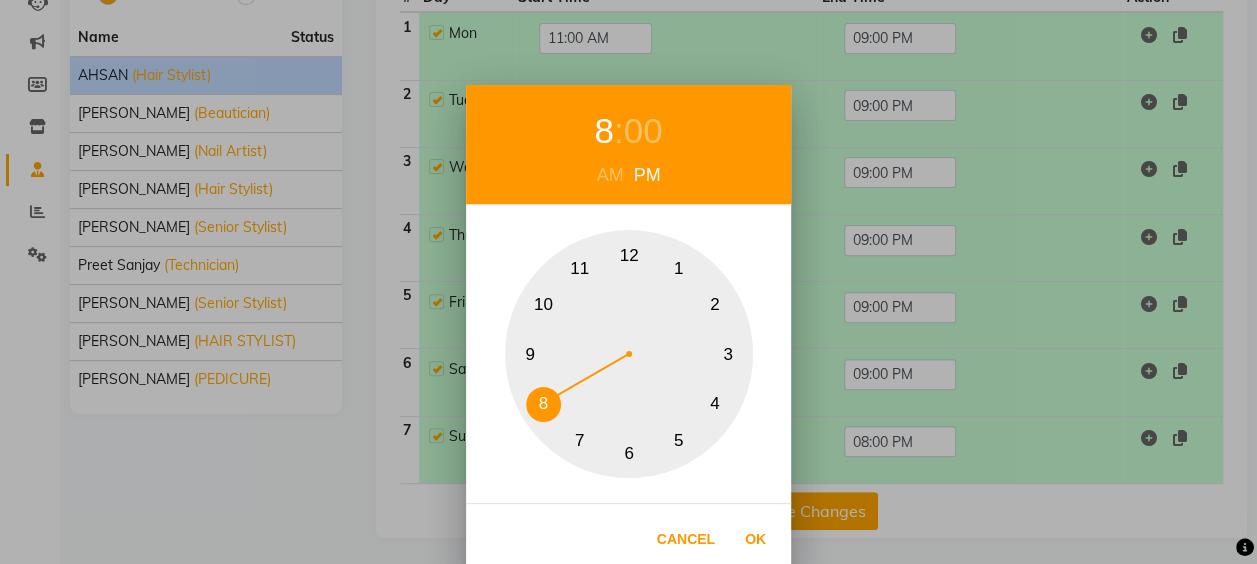 click on "9" at bounding box center [530, 354] 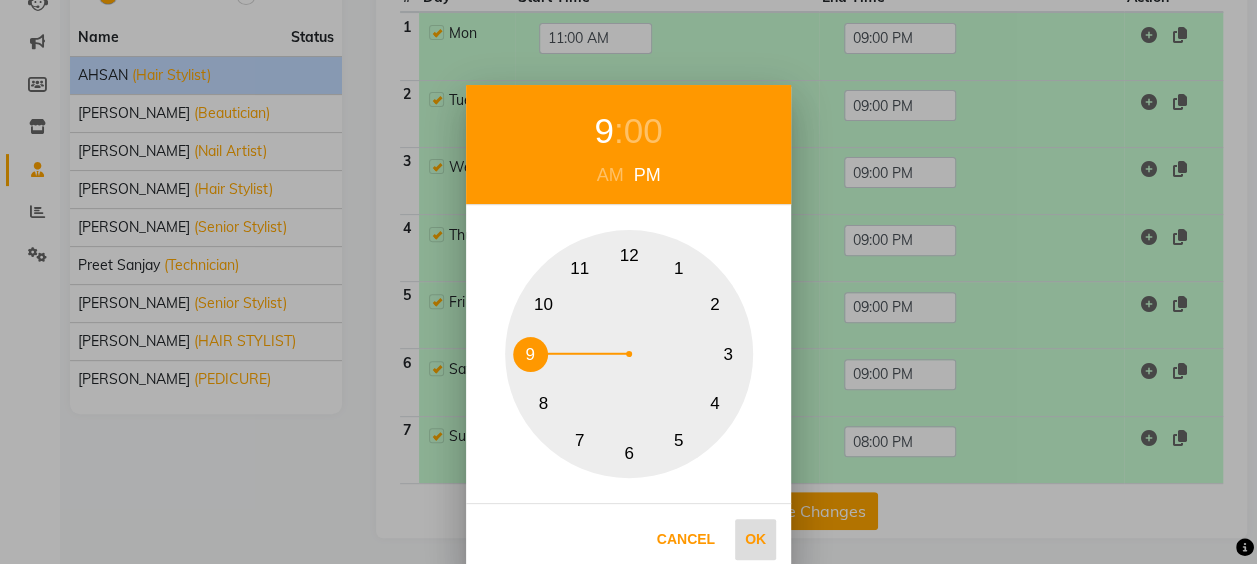 click on "Ok" at bounding box center [755, 539] 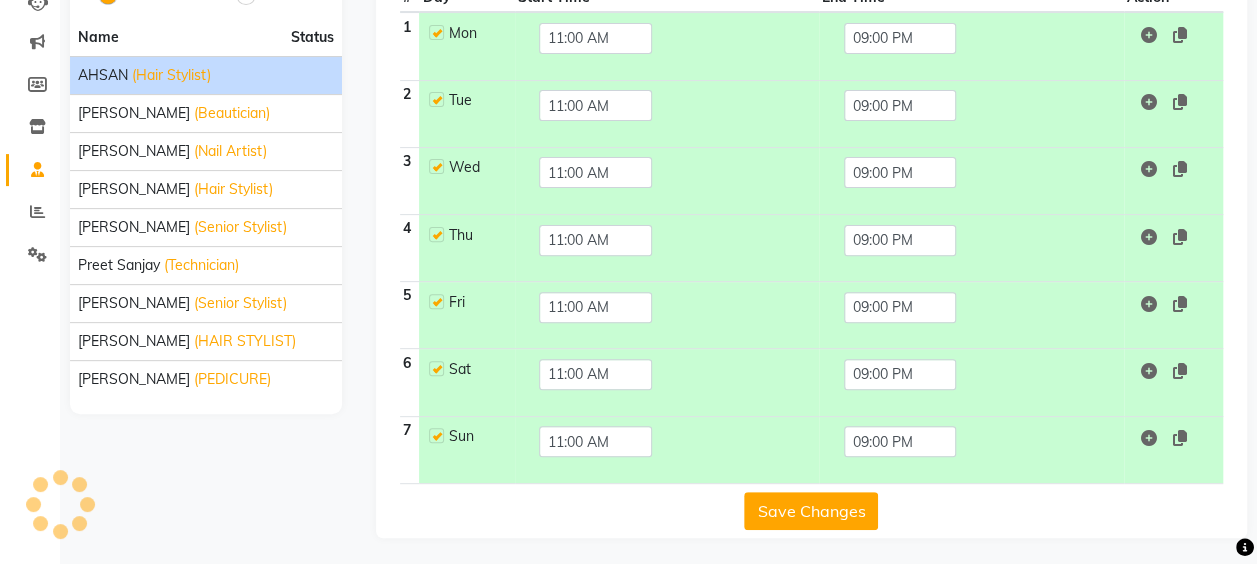 click on "Save Changes" 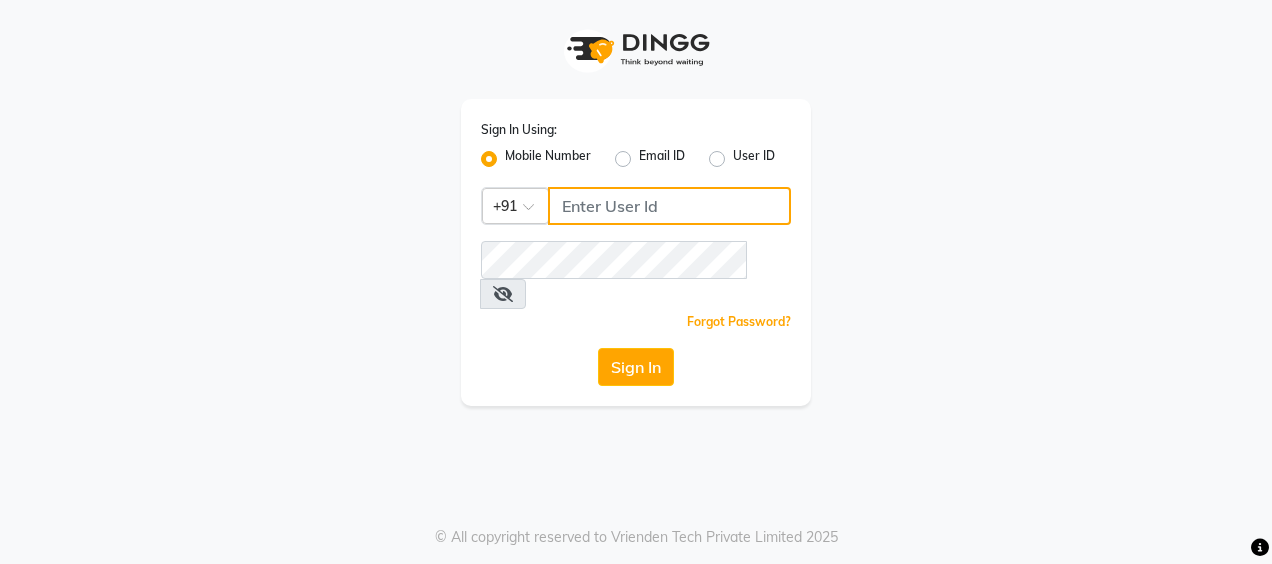 type on "7977244035" 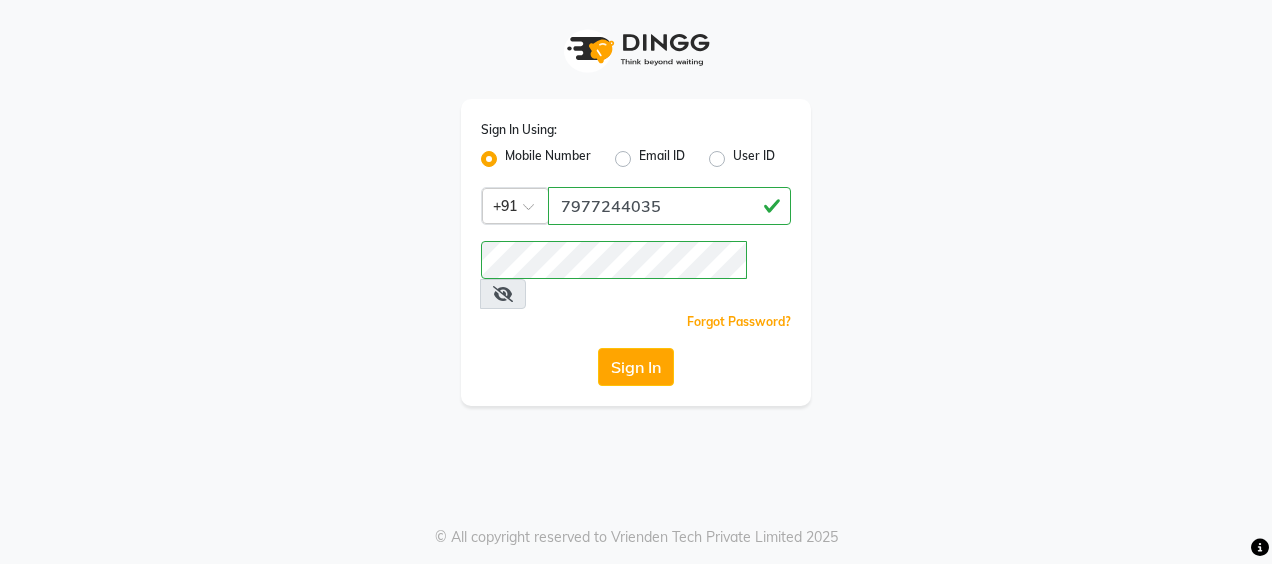 click on "Sign In" 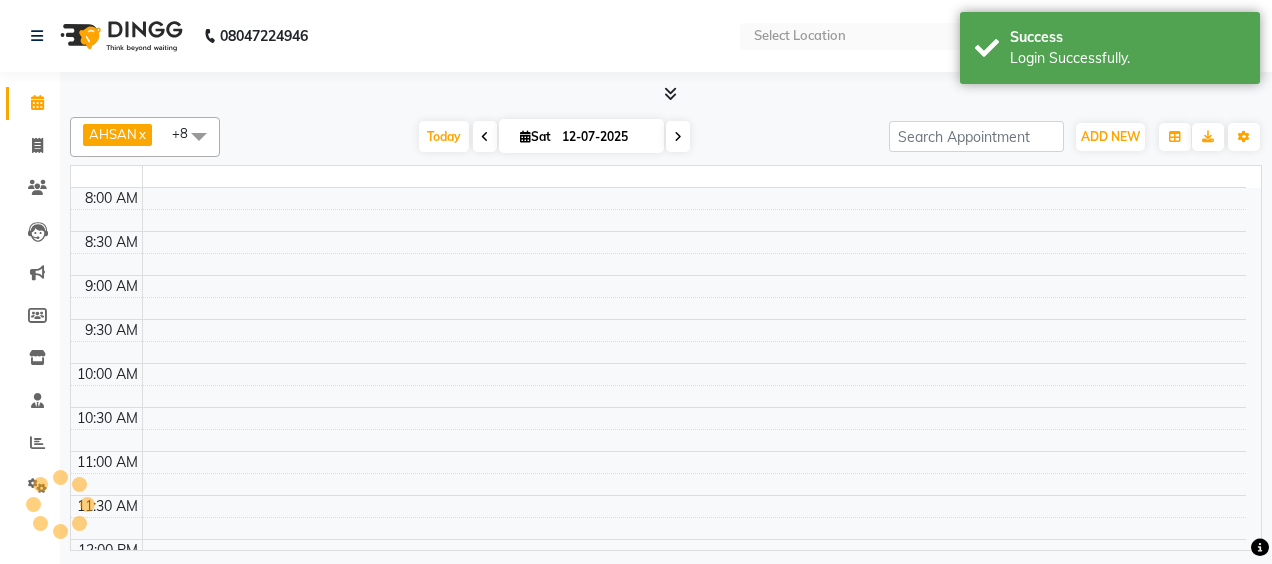 select on "en" 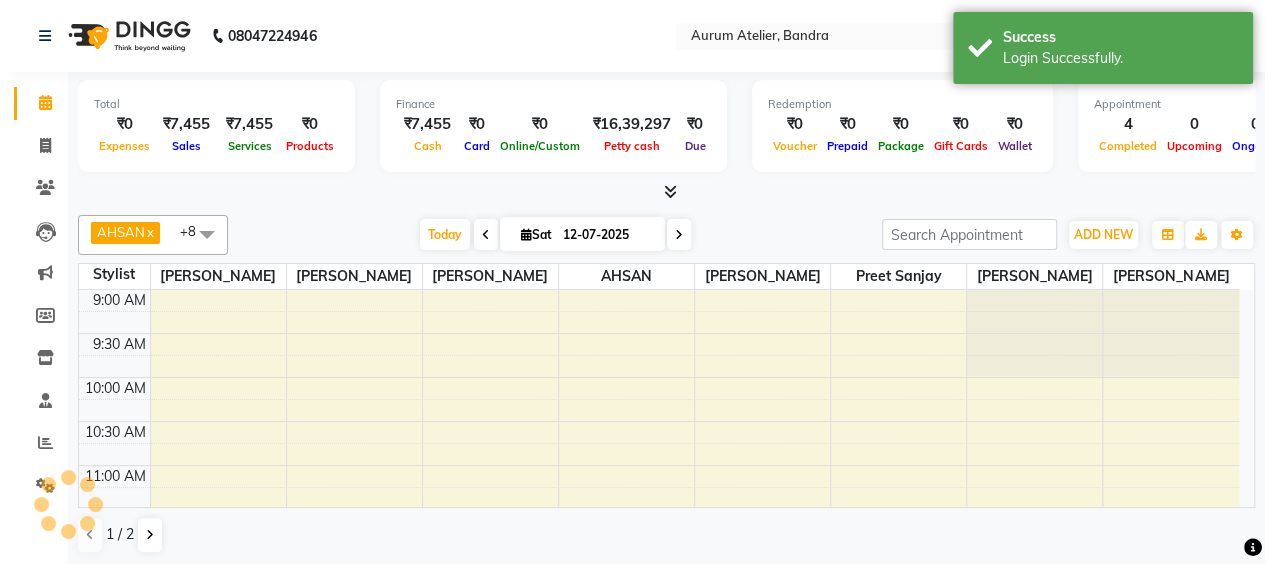 scroll, scrollTop: 0, scrollLeft: 0, axis: both 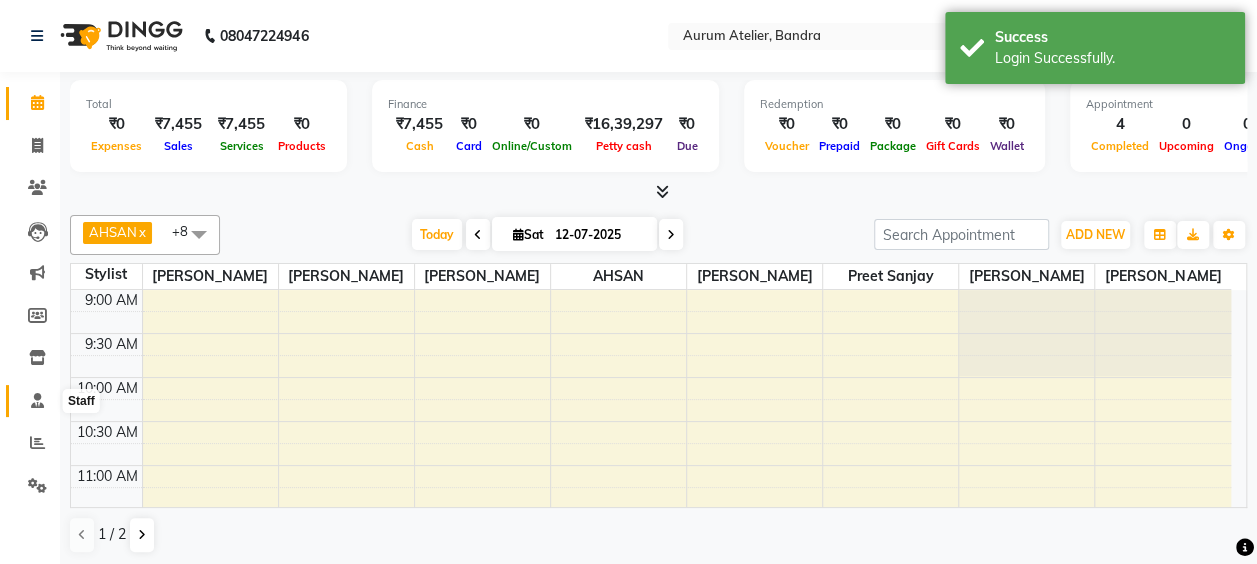 click 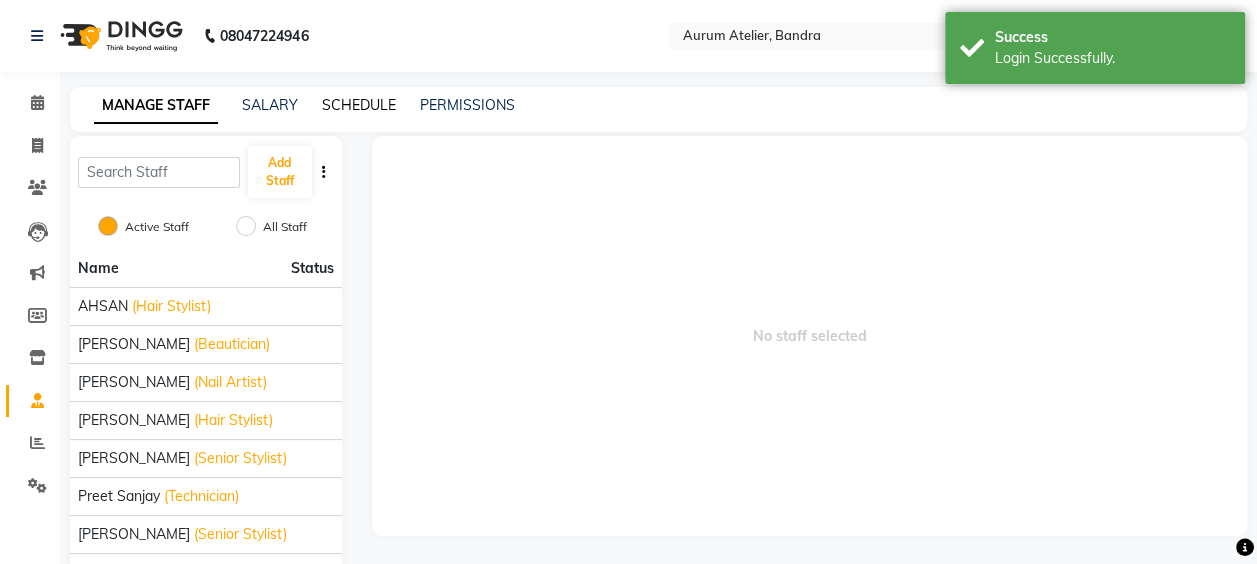 click on "SCHEDULE" 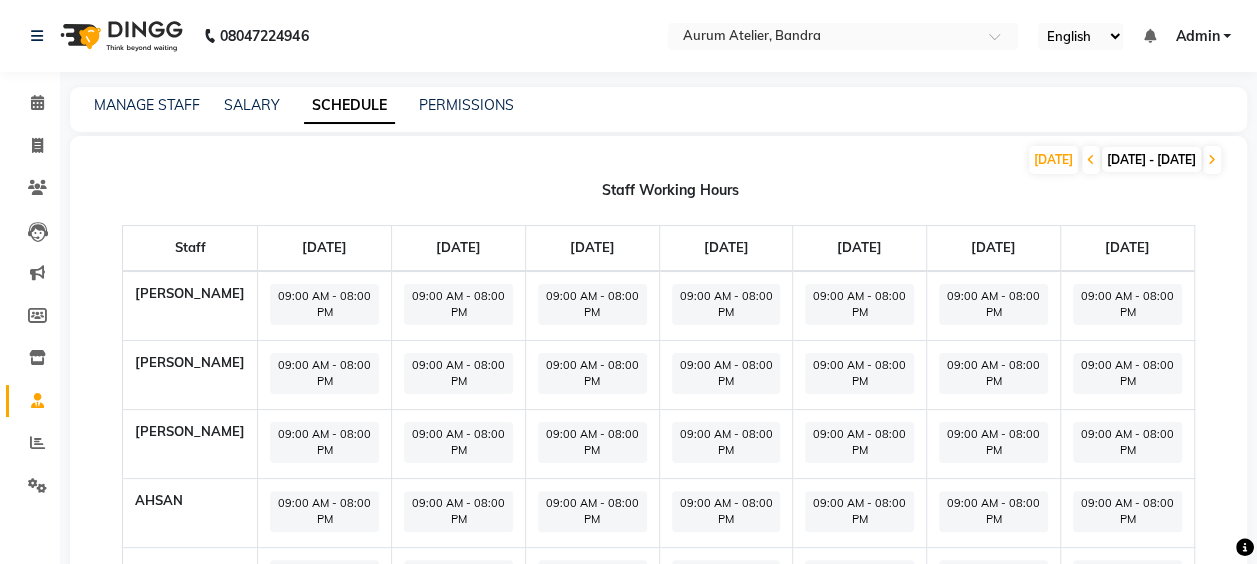 click on "09:00 AM - 08:00 PM" 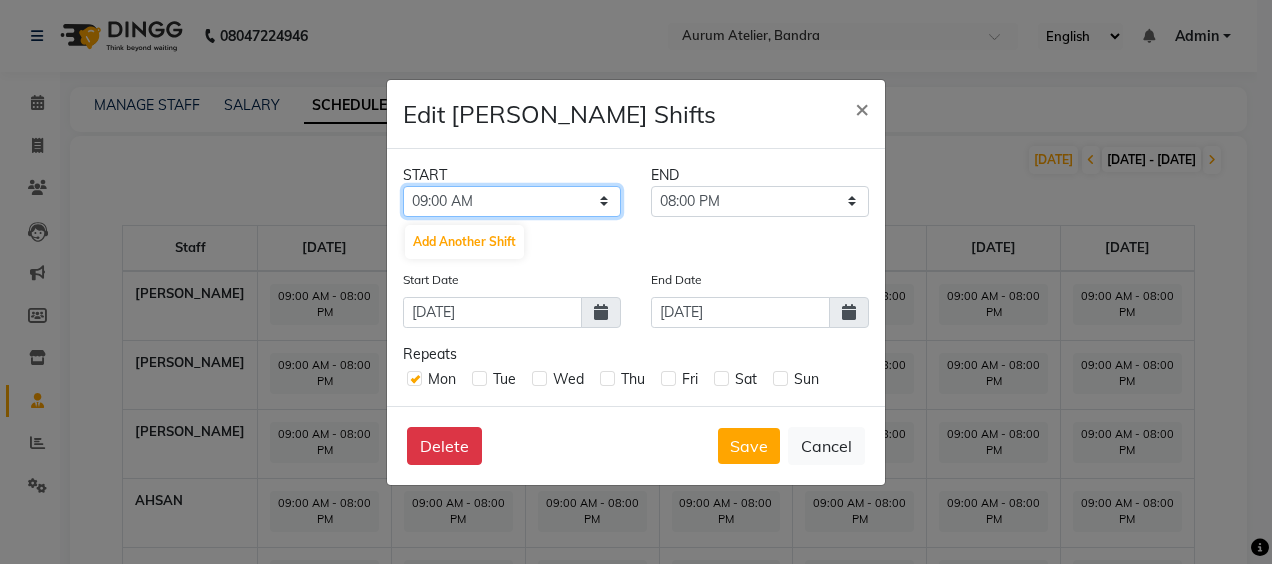 click on "12:00 AM 12:15 AM 12:30 AM 12:45 AM 01:00 AM 01:15 AM 01:30 AM 01:45 AM 02:00 AM 02:15 AM 02:30 AM 02:45 AM 03:00 AM 03:15 AM 03:30 AM 03:45 AM 04:00 AM 04:15 AM 04:30 AM 04:45 AM 05:00 AM 05:15 AM 05:30 AM 05:45 AM 06:00 AM 06:15 AM 06:30 AM 06:45 AM 07:00 AM 07:15 AM 07:30 AM 07:45 AM 08:00 AM 08:15 AM 08:30 AM 08:45 AM 09:00 AM 09:15 AM 09:30 AM 09:45 AM 10:00 AM 10:15 AM 10:30 AM 10:45 AM 11:00 AM 11:15 AM 11:30 AM 11:45 AM 12:00 PM 12:15 PM 12:30 PM 12:45 PM 01:00 PM 01:15 PM 01:30 PM 01:45 PM 02:00 PM 02:15 PM 02:30 PM 02:45 PM 03:00 PM 03:15 PM 03:30 PM 03:45 PM 04:00 PM 04:15 PM 04:30 PM 04:45 PM 05:00 PM 05:15 PM 05:30 PM 05:45 PM 06:00 PM 06:15 PM 06:30 PM 06:45 PM 07:00 PM 07:15 PM 07:30 PM 07:45 PM 08:00 PM 08:15 PM 08:30 PM 08:45 PM 09:00 PM 09:15 PM 09:30 PM 09:45 PM 10:00 PM 10:15 PM 10:30 PM 10:45 PM 11:00 PM 11:15 PM 11:30 PM 11:45 PM" 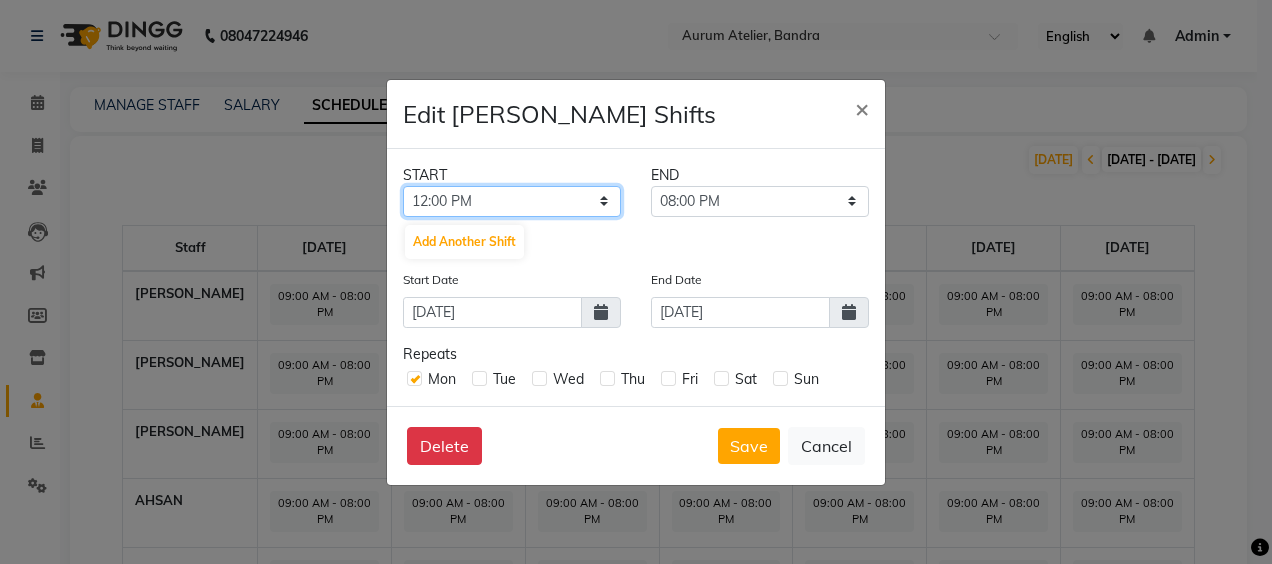 click on "12:00 AM 12:15 AM 12:30 AM 12:45 AM 01:00 AM 01:15 AM 01:30 AM 01:45 AM 02:00 AM 02:15 AM 02:30 AM 02:45 AM 03:00 AM 03:15 AM 03:30 AM 03:45 AM 04:00 AM 04:15 AM 04:30 AM 04:45 AM 05:00 AM 05:15 AM 05:30 AM 05:45 AM 06:00 AM 06:15 AM 06:30 AM 06:45 AM 07:00 AM 07:15 AM 07:30 AM 07:45 AM 08:00 AM 08:15 AM 08:30 AM 08:45 AM 09:00 AM 09:15 AM 09:30 AM 09:45 AM 10:00 AM 10:15 AM 10:30 AM 10:45 AM 11:00 AM 11:15 AM 11:30 AM 11:45 AM 12:00 PM 12:15 PM 12:30 PM 12:45 PM 01:00 PM 01:15 PM 01:30 PM 01:45 PM 02:00 PM 02:15 PM 02:30 PM 02:45 PM 03:00 PM 03:15 PM 03:30 PM 03:45 PM 04:00 PM 04:15 PM 04:30 PM 04:45 PM 05:00 PM 05:15 PM 05:30 PM 05:45 PM 06:00 PM 06:15 PM 06:30 PM 06:45 PM 07:00 PM 07:15 PM 07:30 PM 07:45 PM 08:00 PM 08:15 PM 08:30 PM 08:45 PM 09:00 PM 09:15 PM 09:30 PM 09:45 PM 10:00 PM 10:15 PM 10:30 PM 10:45 PM 11:00 PM 11:15 PM 11:30 PM 11:45 PM" 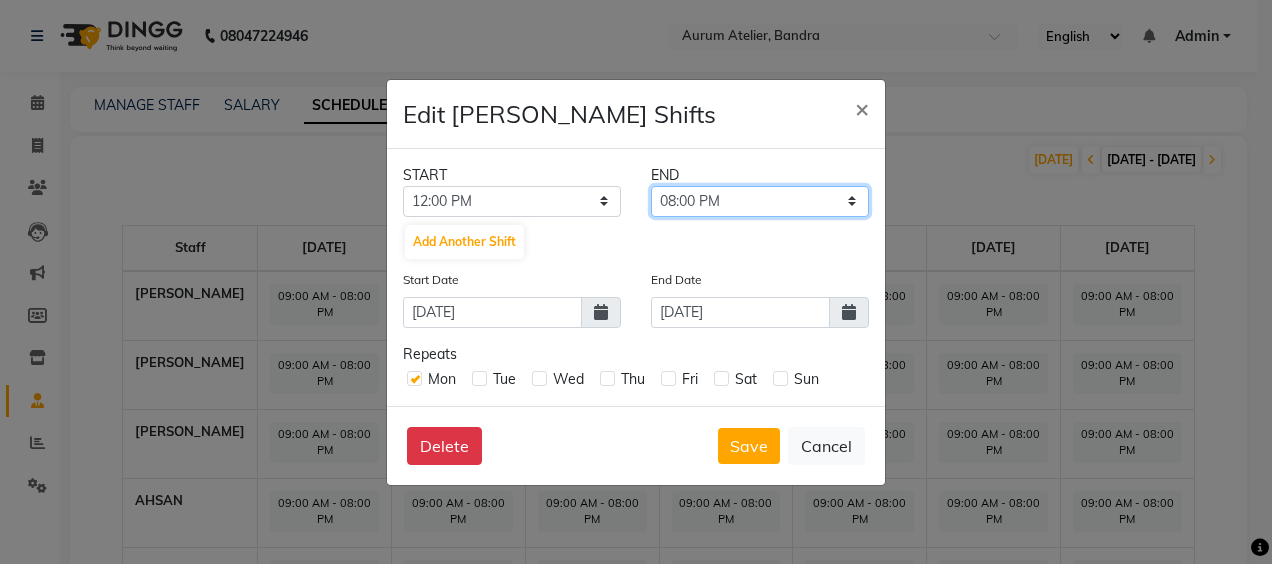 click on "12:15 PM 12:30 PM 12:45 PM 01:00 PM 01:15 PM 01:30 PM 01:45 PM 02:00 PM 02:15 PM 02:30 PM 02:45 PM 03:00 PM 03:15 PM 03:30 PM 03:45 PM 04:00 PM 04:15 PM 04:30 PM 04:45 PM 05:00 PM 05:15 PM 05:30 PM 05:45 PM 06:00 PM 06:15 PM 06:30 PM 06:45 PM 07:00 PM 07:15 PM 07:30 PM 07:45 PM 08:00 PM 08:15 PM 08:30 PM 08:45 PM 09:00 PM 09:15 PM 09:30 PM 09:45 PM 10:00 PM 10:15 PM 10:30 PM 10:45 PM 11:00 PM 11:15 PM 11:30 PM 11:45 PM" 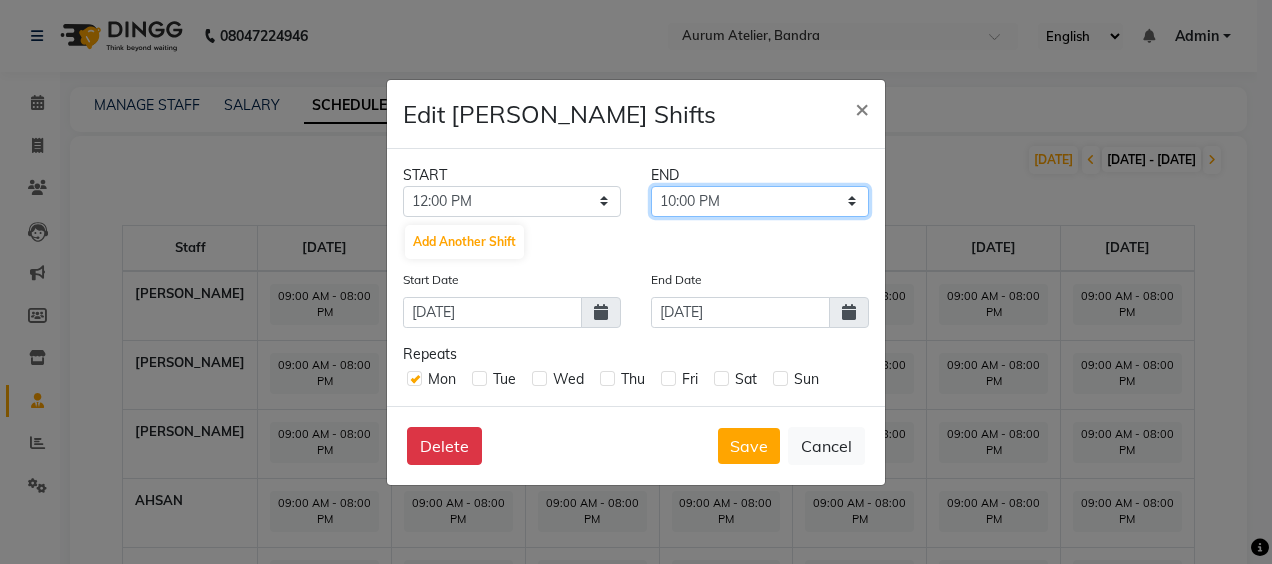 click on "12:15 PM 12:30 PM 12:45 PM 01:00 PM 01:15 PM 01:30 PM 01:45 PM 02:00 PM 02:15 PM 02:30 PM 02:45 PM 03:00 PM 03:15 PM 03:30 PM 03:45 PM 04:00 PM 04:15 PM 04:30 PM 04:45 PM 05:00 PM 05:15 PM 05:30 PM 05:45 PM 06:00 PM 06:15 PM 06:30 PM 06:45 PM 07:00 PM 07:15 PM 07:30 PM 07:45 PM 08:00 PM 08:15 PM 08:30 PM 08:45 PM 09:00 PM 09:15 PM 09:30 PM 09:45 PM 10:00 PM 10:15 PM 10:30 PM 10:45 PM 11:00 PM 11:15 PM 11:30 PM 11:45 PM" 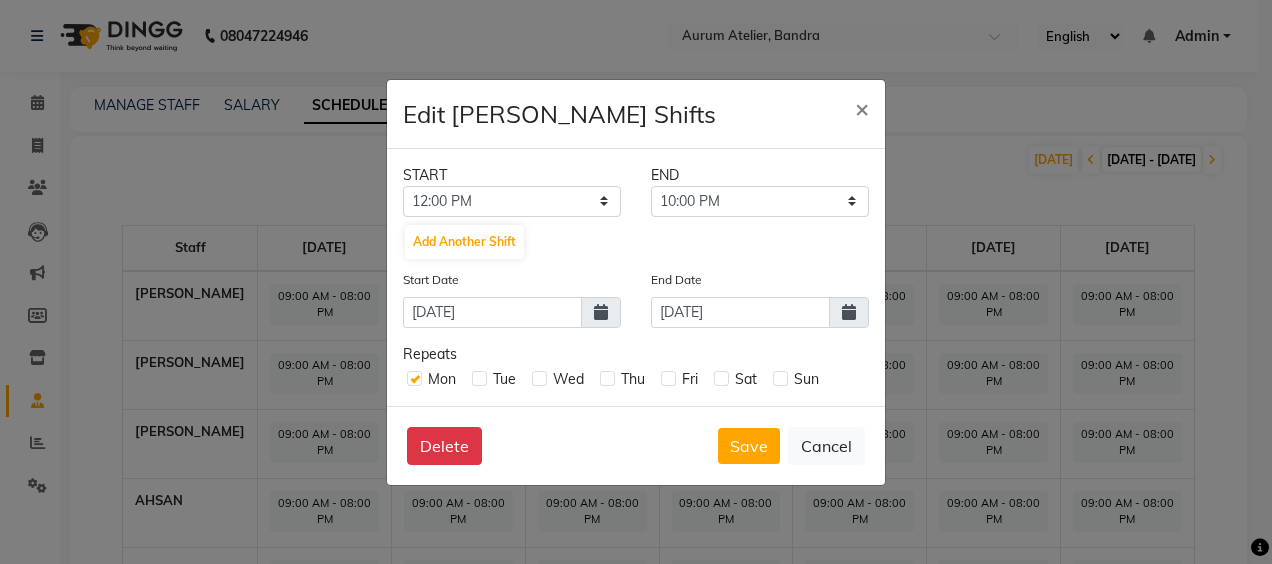 click 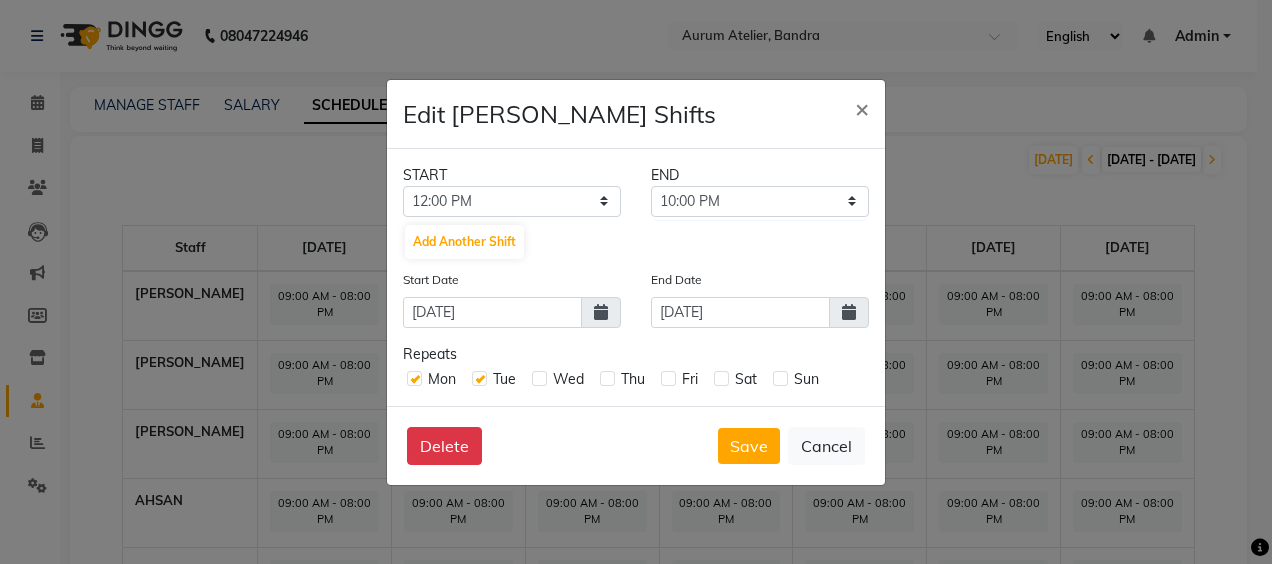 click 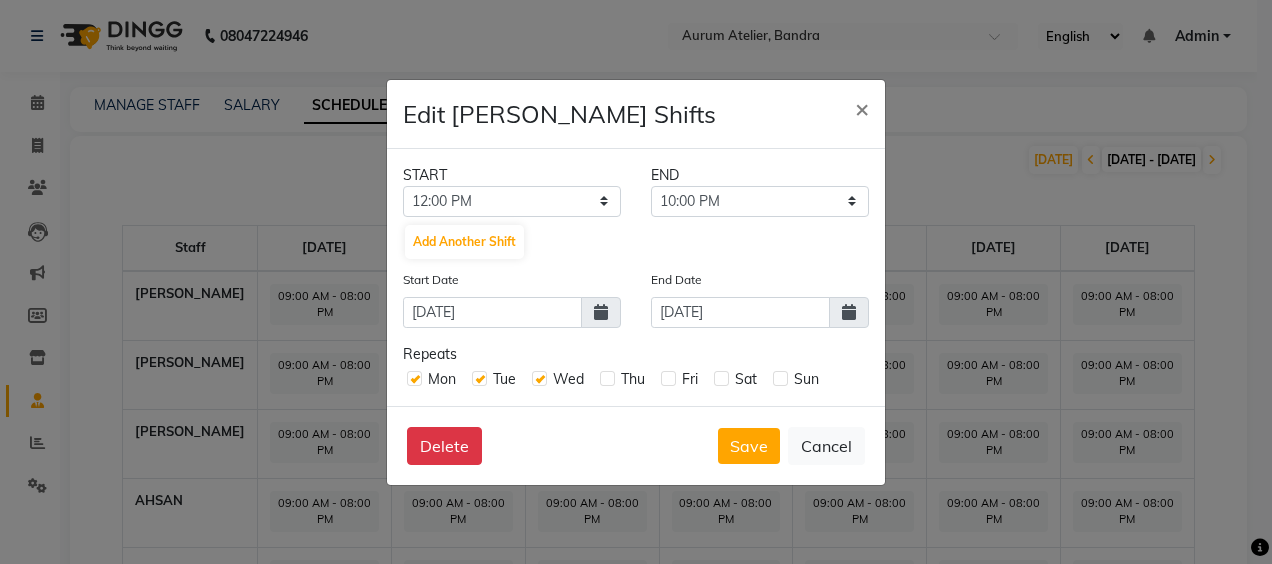 click 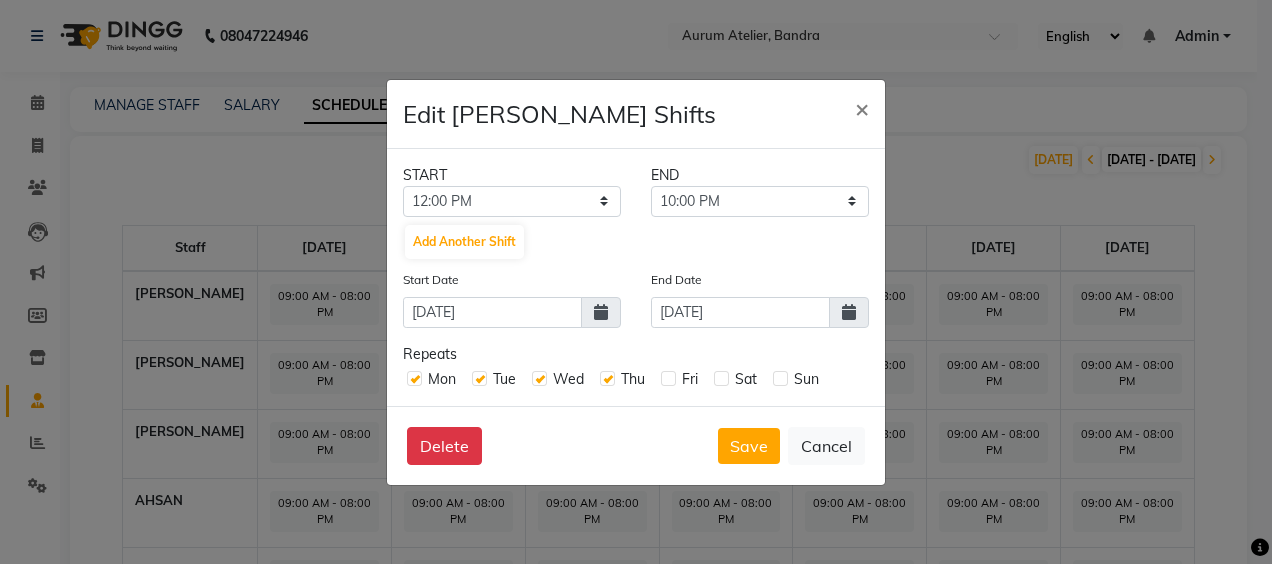 click 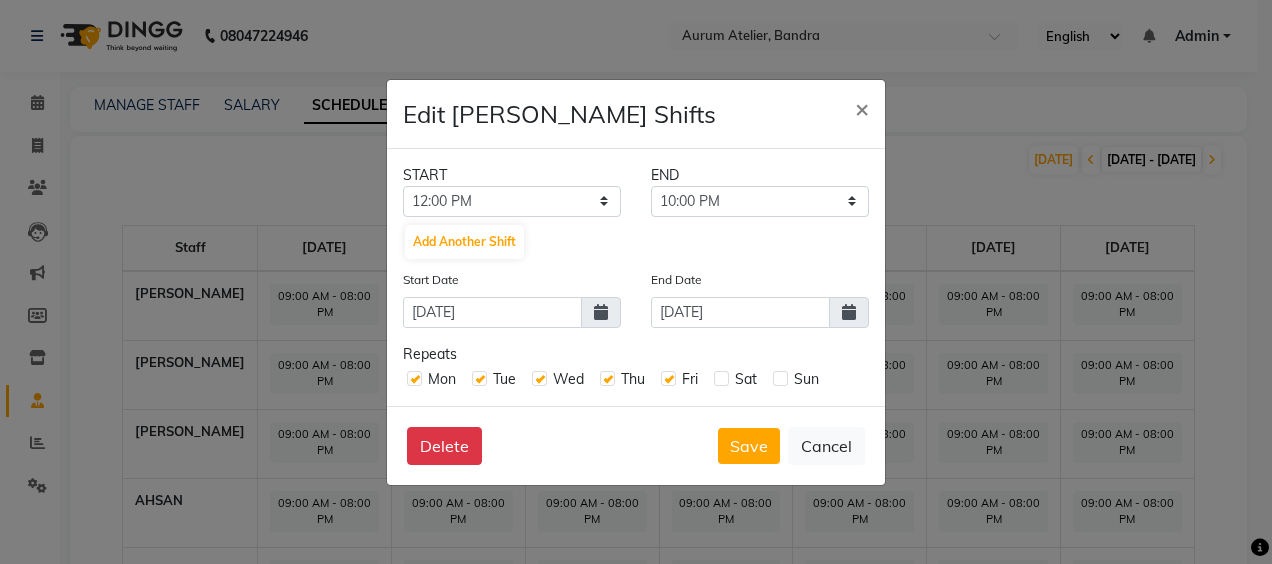 click 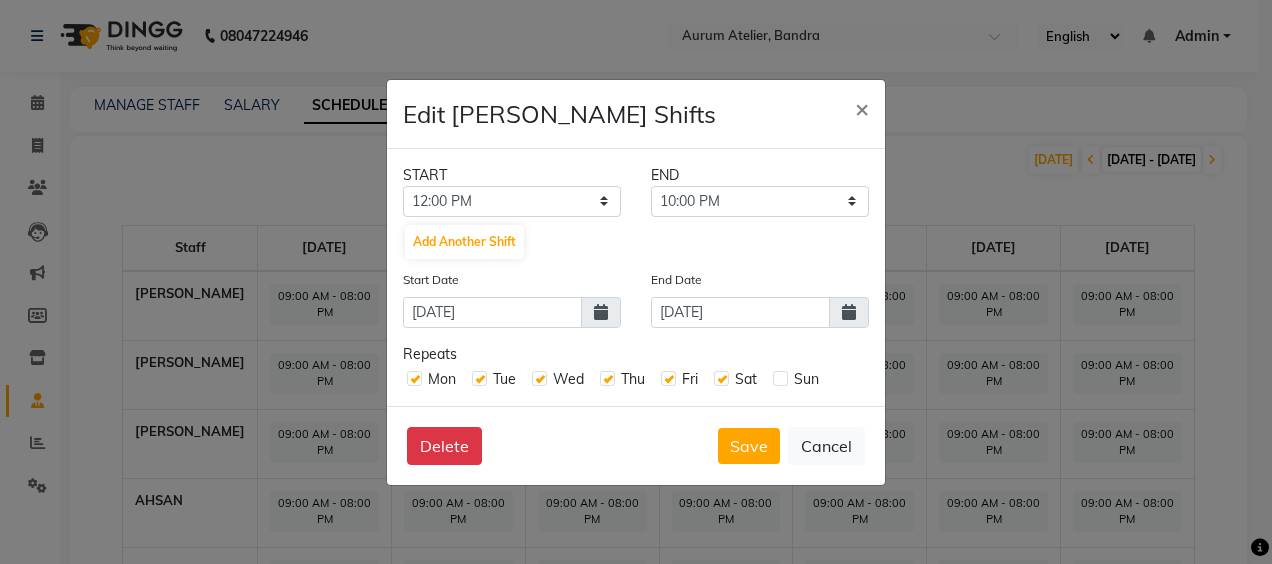 click 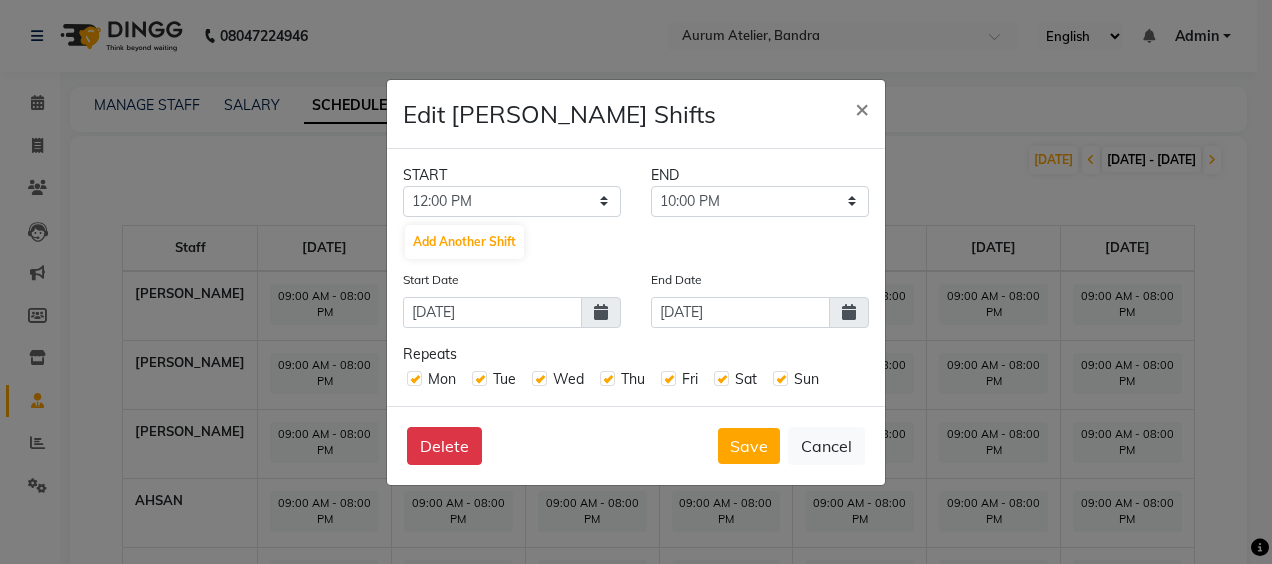 click 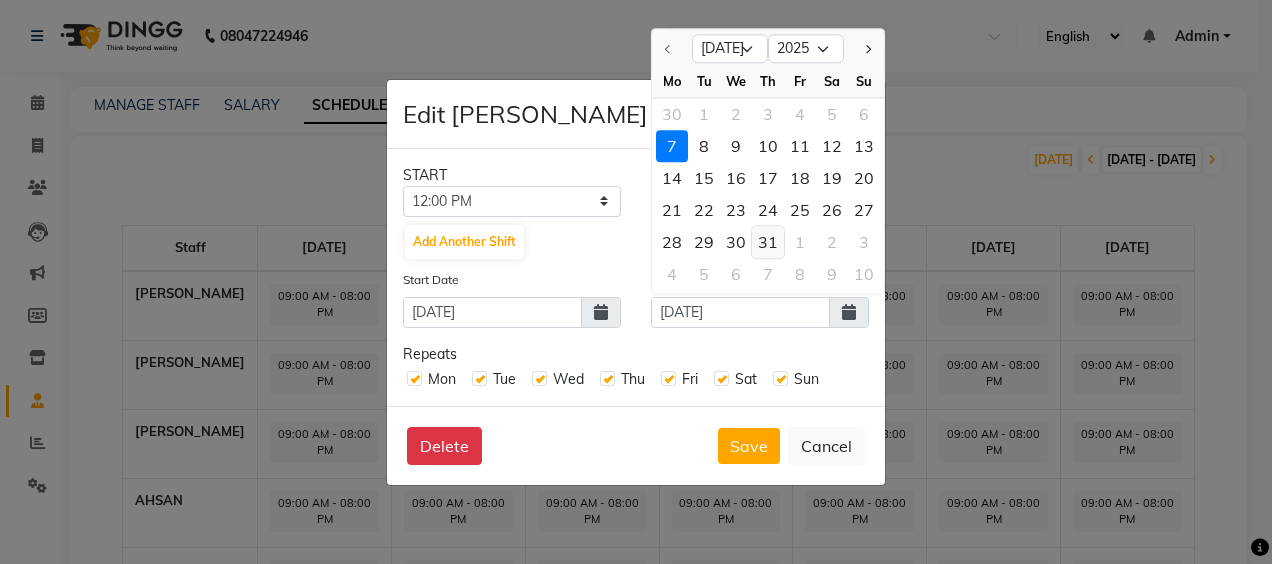 click on "31" 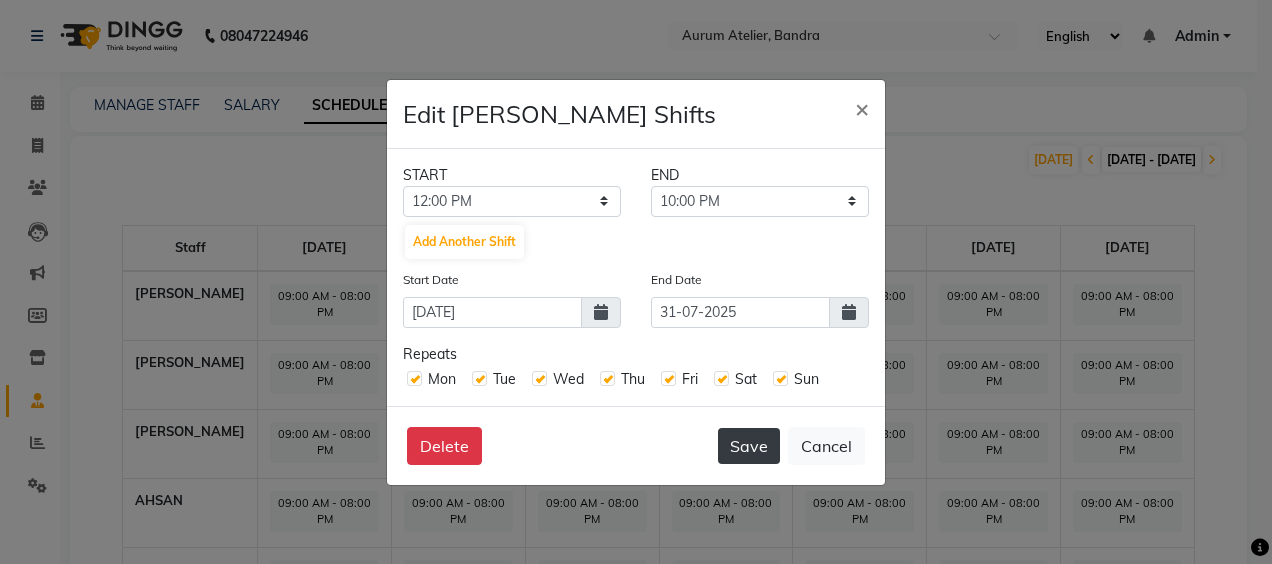 click on "Save" 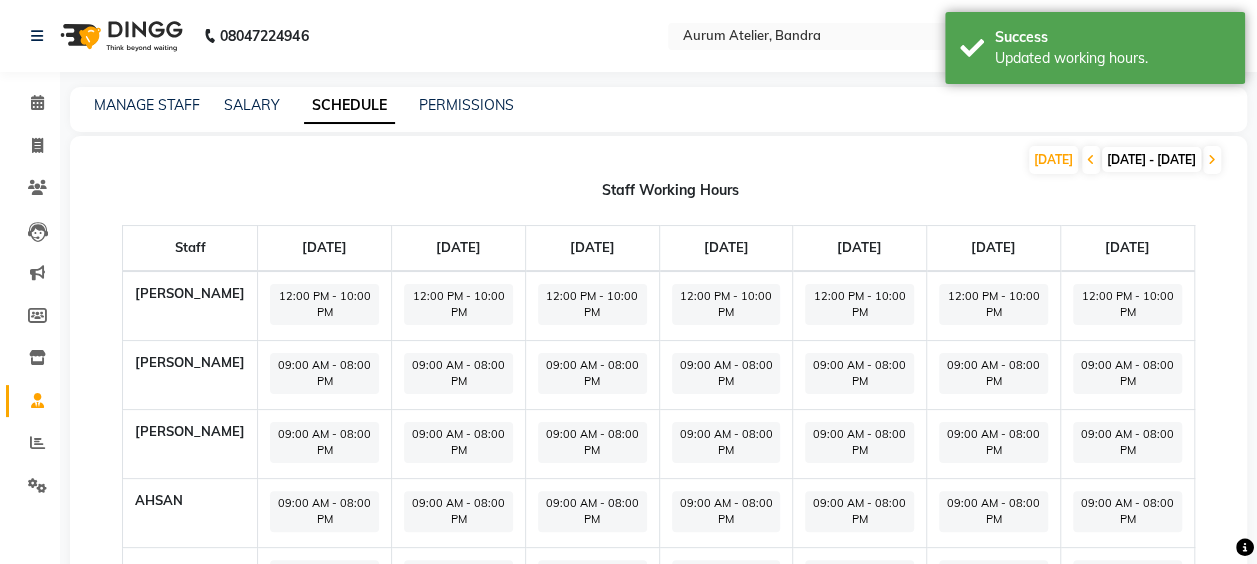 click on "09:00 AM - 08:00 PM" 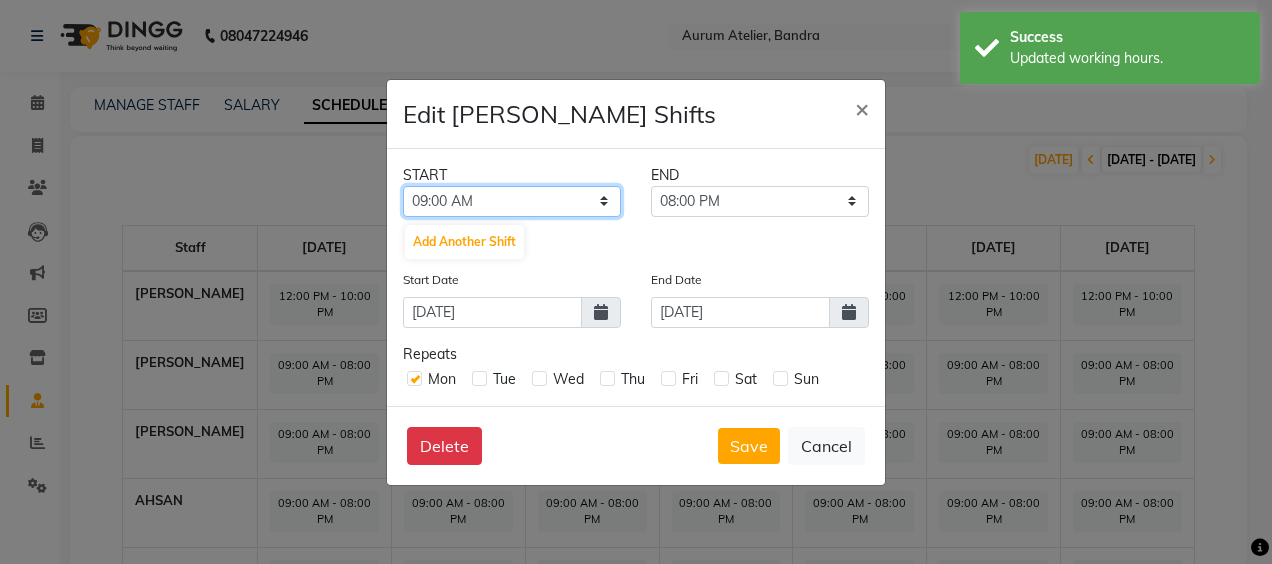 click on "12:00 AM 12:15 AM 12:30 AM 12:45 AM 01:00 AM 01:15 AM 01:30 AM 01:45 AM 02:00 AM 02:15 AM 02:30 AM 02:45 AM 03:00 AM 03:15 AM 03:30 AM 03:45 AM 04:00 AM 04:15 AM 04:30 AM 04:45 AM 05:00 AM 05:15 AM 05:30 AM 05:45 AM 06:00 AM 06:15 AM 06:30 AM 06:45 AM 07:00 AM 07:15 AM 07:30 AM 07:45 AM 08:00 AM 08:15 AM 08:30 AM 08:45 AM 09:00 AM 09:15 AM 09:30 AM 09:45 AM 10:00 AM 10:15 AM 10:30 AM 10:45 AM 11:00 AM 11:15 AM 11:30 AM 11:45 AM 12:00 PM 12:15 PM 12:30 PM 12:45 PM 01:00 PM 01:15 PM 01:30 PM 01:45 PM 02:00 PM 02:15 PM 02:30 PM 02:45 PM 03:00 PM 03:15 PM 03:30 PM 03:45 PM 04:00 PM 04:15 PM 04:30 PM 04:45 PM 05:00 PM 05:15 PM 05:30 PM 05:45 PM 06:00 PM 06:15 PM 06:30 PM 06:45 PM 07:00 PM 07:15 PM 07:30 PM 07:45 PM 08:00 PM 08:15 PM 08:30 PM 08:45 PM 09:00 PM 09:15 PM 09:30 PM 09:45 PM 10:00 PM 10:15 PM 10:30 PM 10:45 PM 11:00 PM 11:15 PM 11:30 PM 11:45 PM" 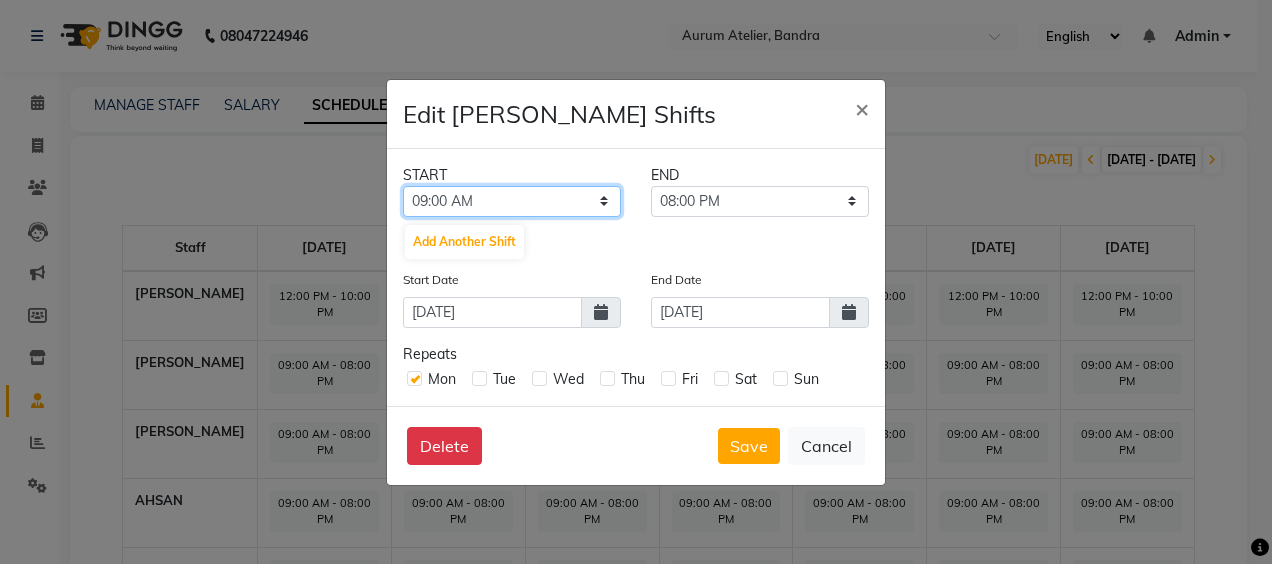 select on "12:00 PM" 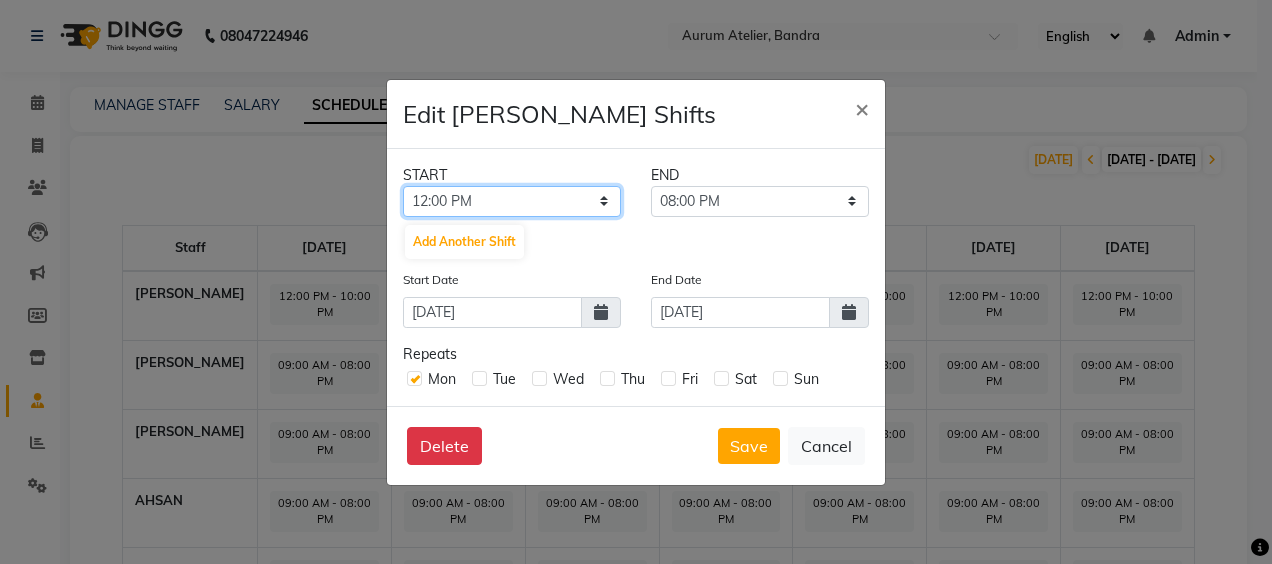 click on "12:00 AM 12:15 AM 12:30 AM 12:45 AM 01:00 AM 01:15 AM 01:30 AM 01:45 AM 02:00 AM 02:15 AM 02:30 AM 02:45 AM 03:00 AM 03:15 AM 03:30 AM 03:45 AM 04:00 AM 04:15 AM 04:30 AM 04:45 AM 05:00 AM 05:15 AM 05:30 AM 05:45 AM 06:00 AM 06:15 AM 06:30 AM 06:45 AM 07:00 AM 07:15 AM 07:30 AM 07:45 AM 08:00 AM 08:15 AM 08:30 AM 08:45 AM 09:00 AM 09:15 AM 09:30 AM 09:45 AM 10:00 AM 10:15 AM 10:30 AM 10:45 AM 11:00 AM 11:15 AM 11:30 AM 11:45 AM 12:00 PM 12:15 PM 12:30 PM 12:45 PM 01:00 PM 01:15 PM 01:30 PM 01:45 PM 02:00 PM 02:15 PM 02:30 PM 02:45 PM 03:00 PM 03:15 PM 03:30 PM 03:45 PM 04:00 PM 04:15 PM 04:30 PM 04:45 PM 05:00 PM 05:15 PM 05:30 PM 05:45 PM 06:00 PM 06:15 PM 06:30 PM 06:45 PM 07:00 PM 07:15 PM 07:30 PM 07:45 PM 08:00 PM 08:15 PM 08:30 PM 08:45 PM 09:00 PM 09:15 PM 09:30 PM 09:45 PM 10:00 PM 10:15 PM 10:30 PM 10:45 PM 11:00 PM 11:15 PM 11:30 PM 11:45 PM" 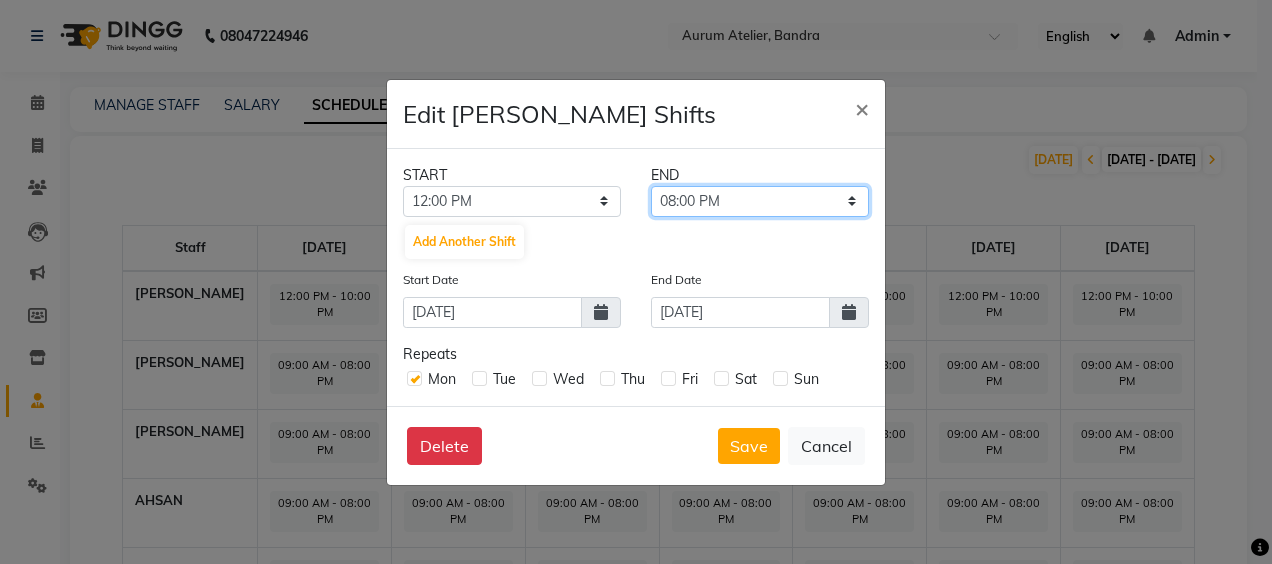 click on "12:15 PM 12:30 PM 12:45 PM 01:00 PM 01:15 PM 01:30 PM 01:45 PM 02:00 PM 02:15 PM 02:30 PM 02:45 PM 03:00 PM 03:15 PM 03:30 PM 03:45 PM 04:00 PM 04:15 PM 04:30 PM 04:45 PM 05:00 PM 05:15 PM 05:30 PM 05:45 PM 06:00 PM 06:15 PM 06:30 PM 06:45 PM 07:00 PM 07:15 PM 07:30 PM 07:45 PM 08:00 PM 08:15 PM 08:30 PM 08:45 PM 09:00 PM 09:15 PM 09:30 PM 09:45 PM 10:00 PM 10:15 PM 10:30 PM 10:45 PM 11:00 PM 11:15 PM 11:30 PM 11:45 PM" 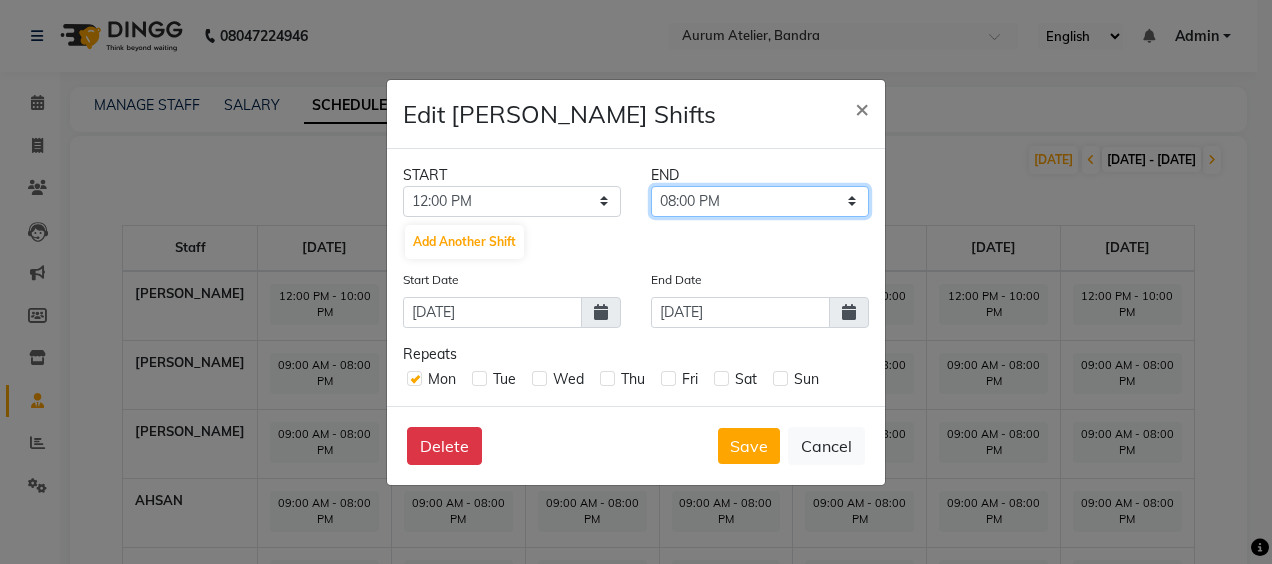 select on "10:30 PM" 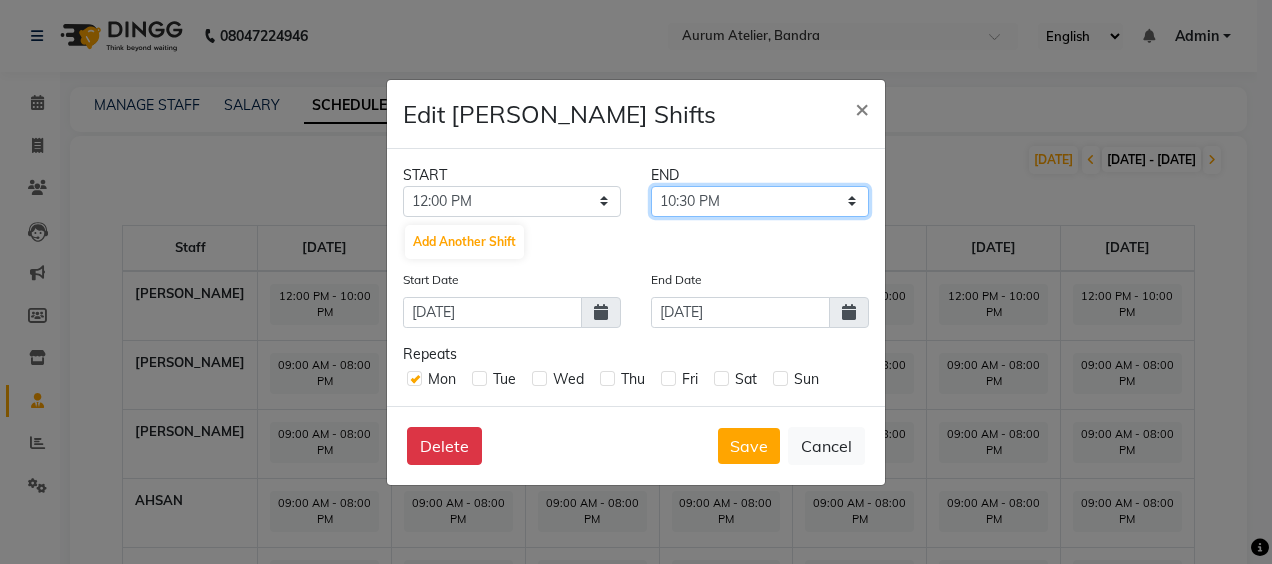 click on "12:15 PM 12:30 PM 12:45 PM 01:00 PM 01:15 PM 01:30 PM 01:45 PM 02:00 PM 02:15 PM 02:30 PM 02:45 PM 03:00 PM 03:15 PM 03:30 PM 03:45 PM 04:00 PM 04:15 PM 04:30 PM 04:45 PM 05:00 PM 05:15 PM 05:30 PM 05:45 PM 06:00 PM 06:15 PM 06:30 PM 06:45 PM 07:00 PM 07:15 PM 07:30 PM 07:45 PM 08:00 PM 08:15 PM 08:30 PM 08:45 PM 09:00 PM 09:15 PM 09:30 PM 09:45 PM 10:00 PM 10:15 PM 10:30 PM 10:45 PM 11:00 PM 11:15 PM 11:30 PM 11:45 PM" 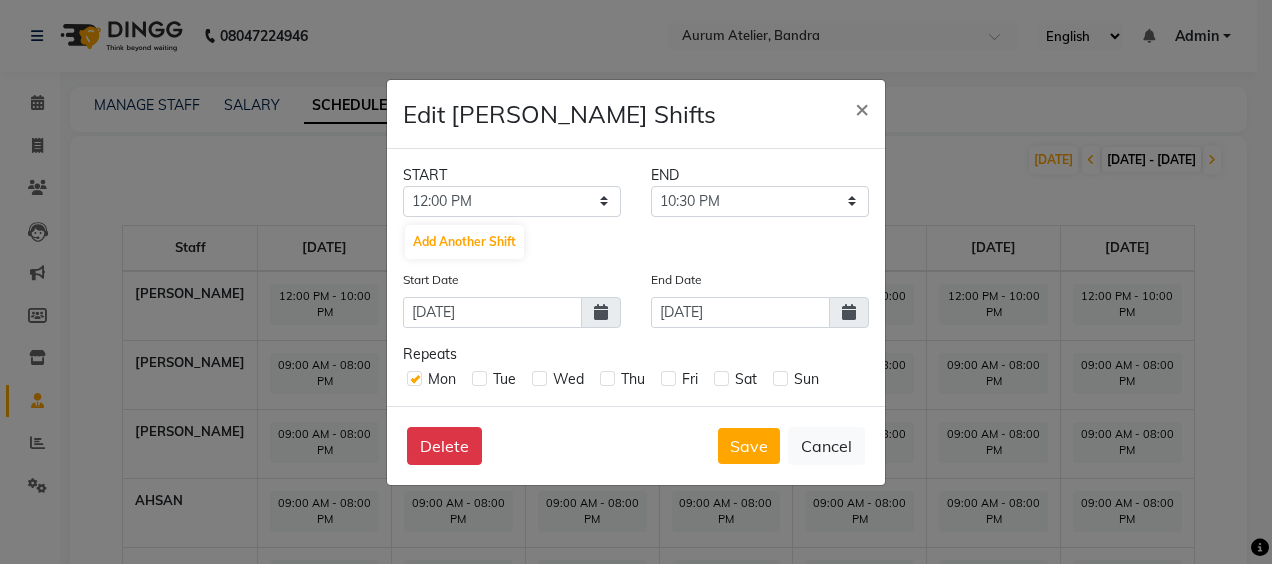 click 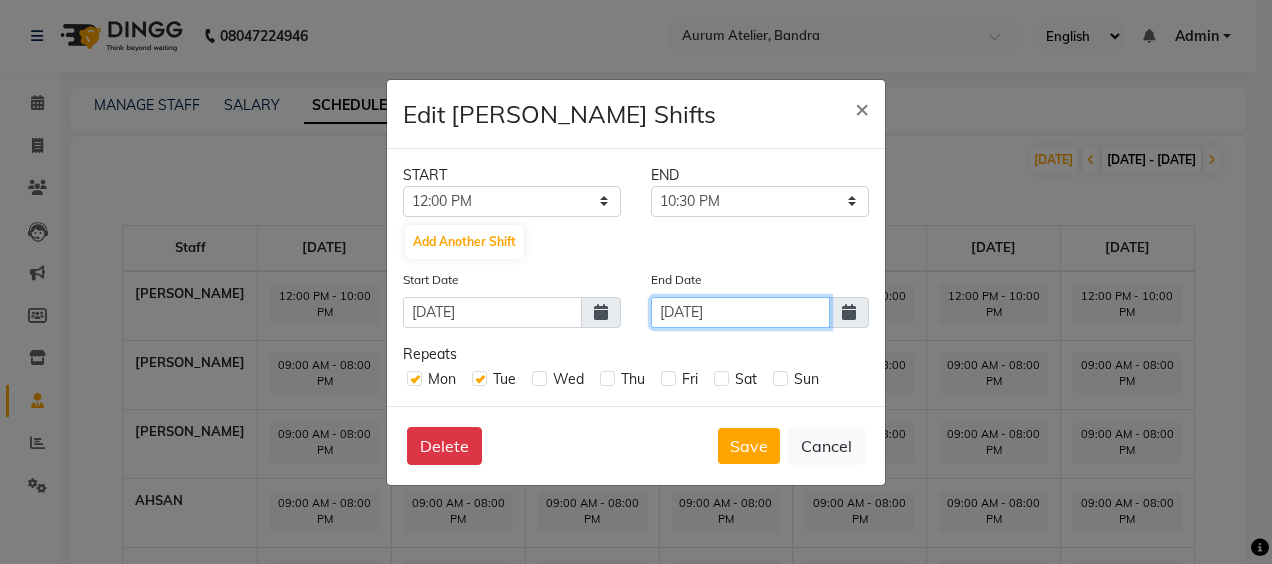 click on "07-07-2025" 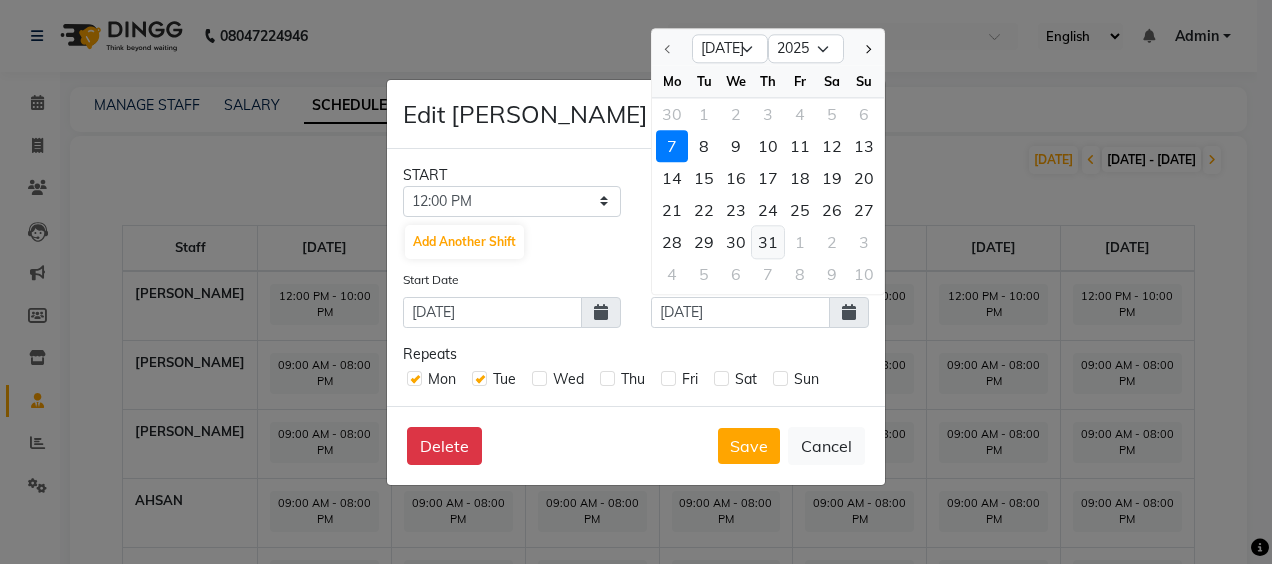 click on "31" 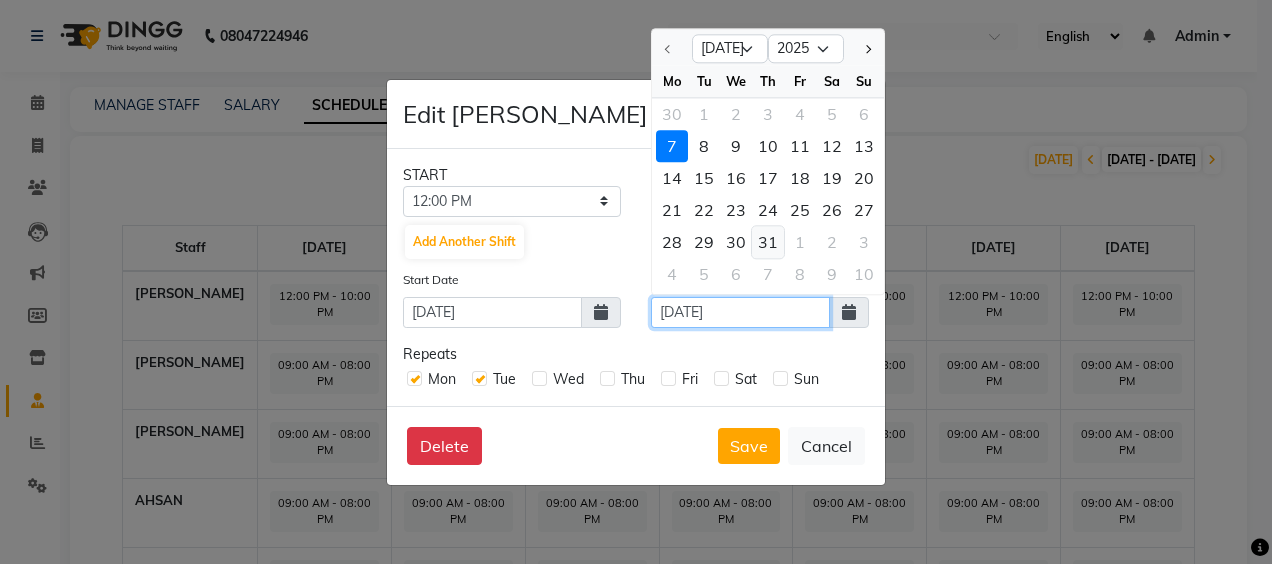 type on "31-07-2025" 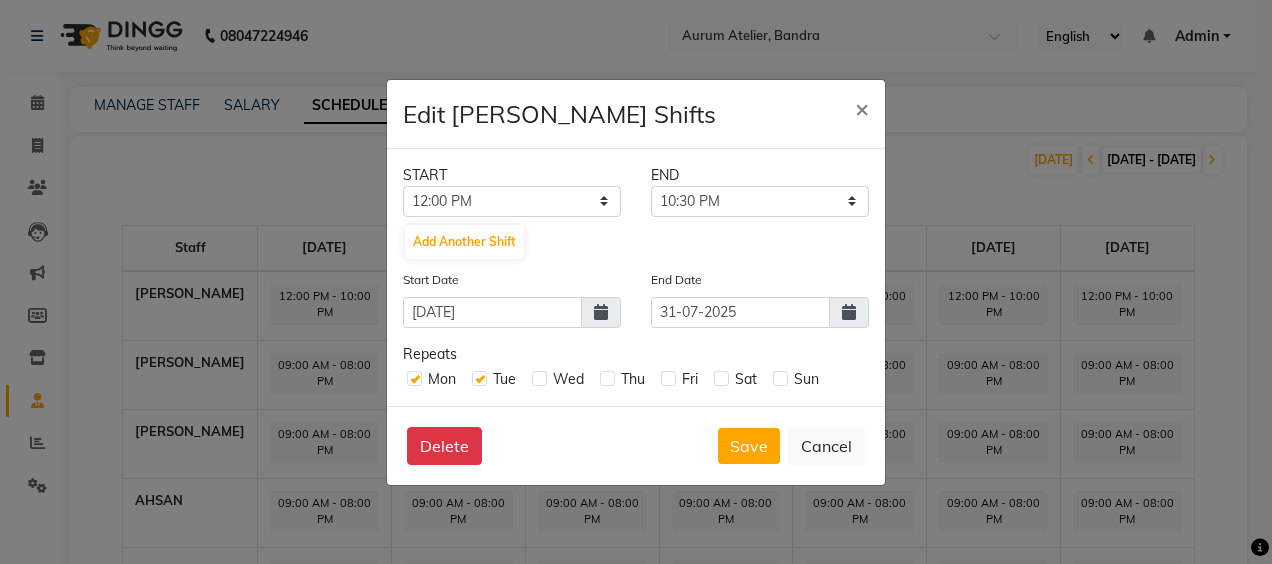 click 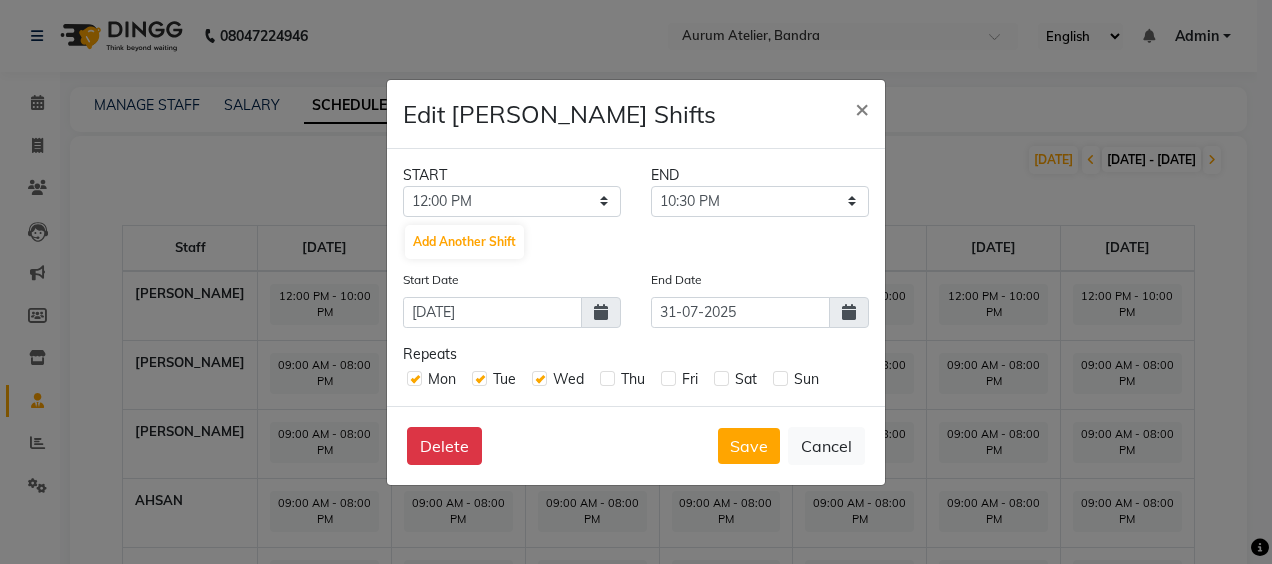 click on "Delete   Save   Cancel" 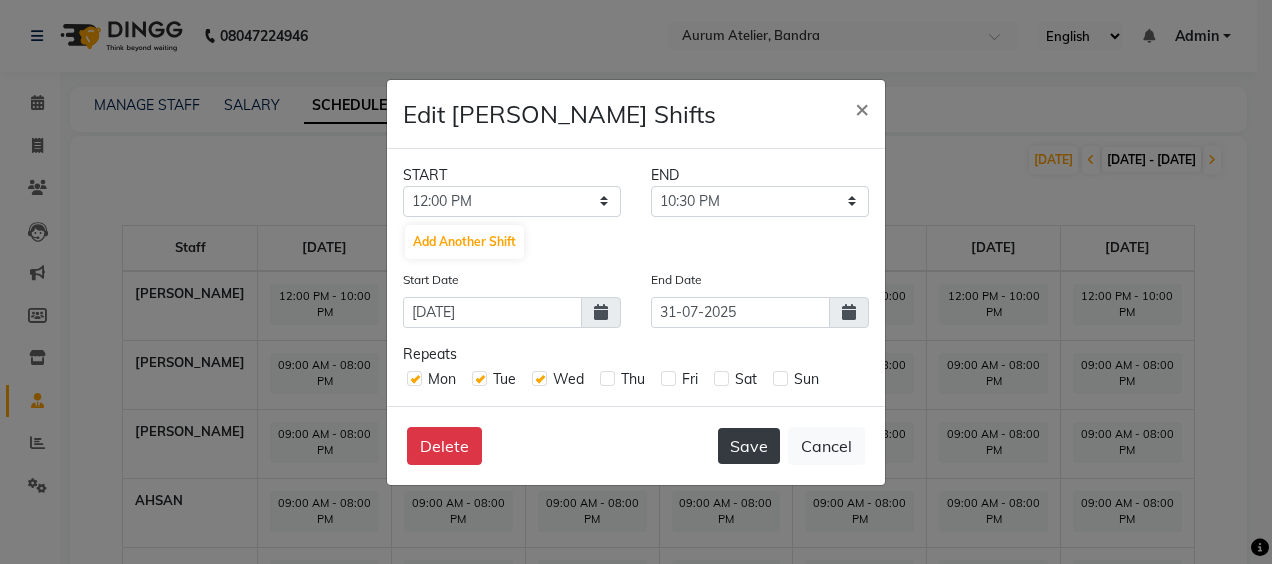 click on "Save" 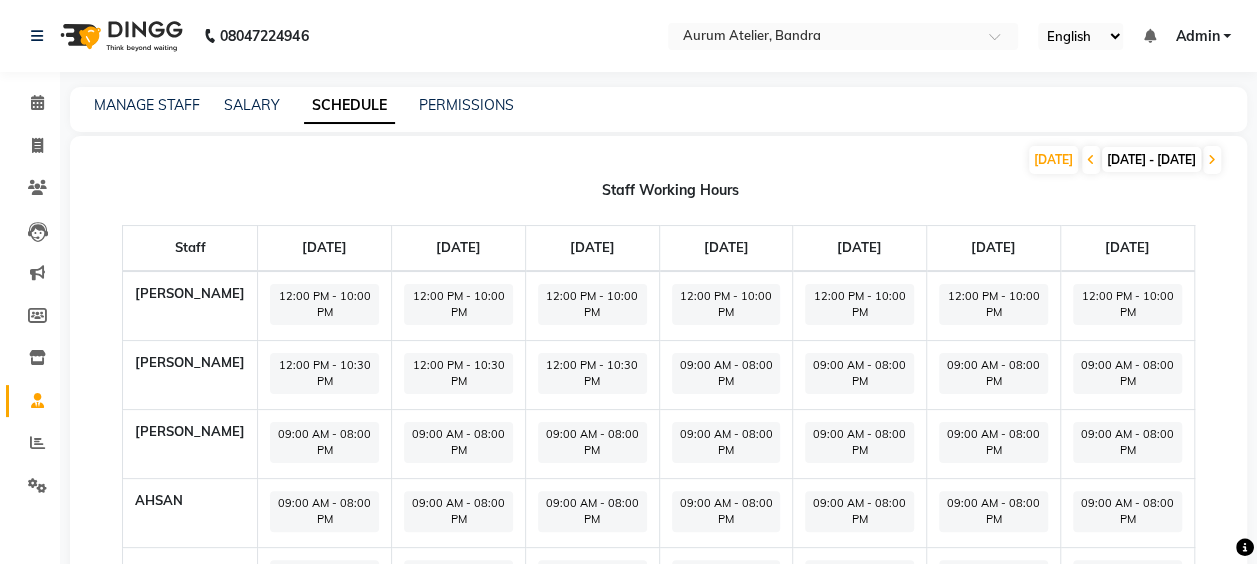 click on "English ENGLISH Español العربية मराठी हिंदी ગુજરાતી தமிழ் 中文 Notifications nothing to show Admin Manage Profile Change Password Sign out  Version:3.15.4" at bounding box center (843, 36) 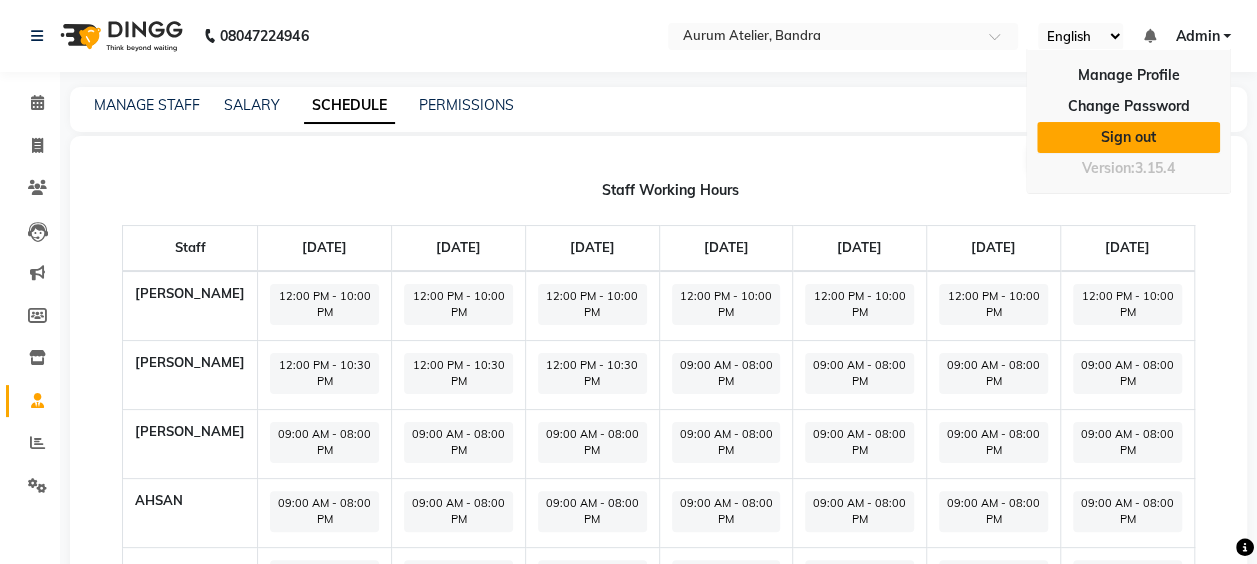 click on "Sign out" at bounding box center (1128, 137) 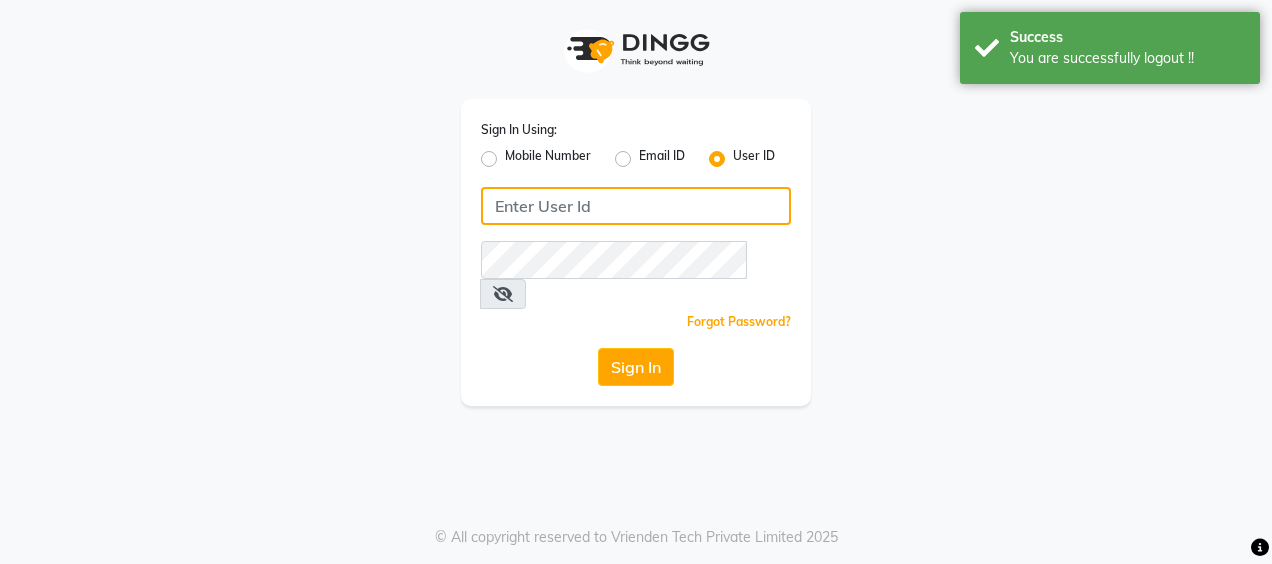 type on "7977244035" 